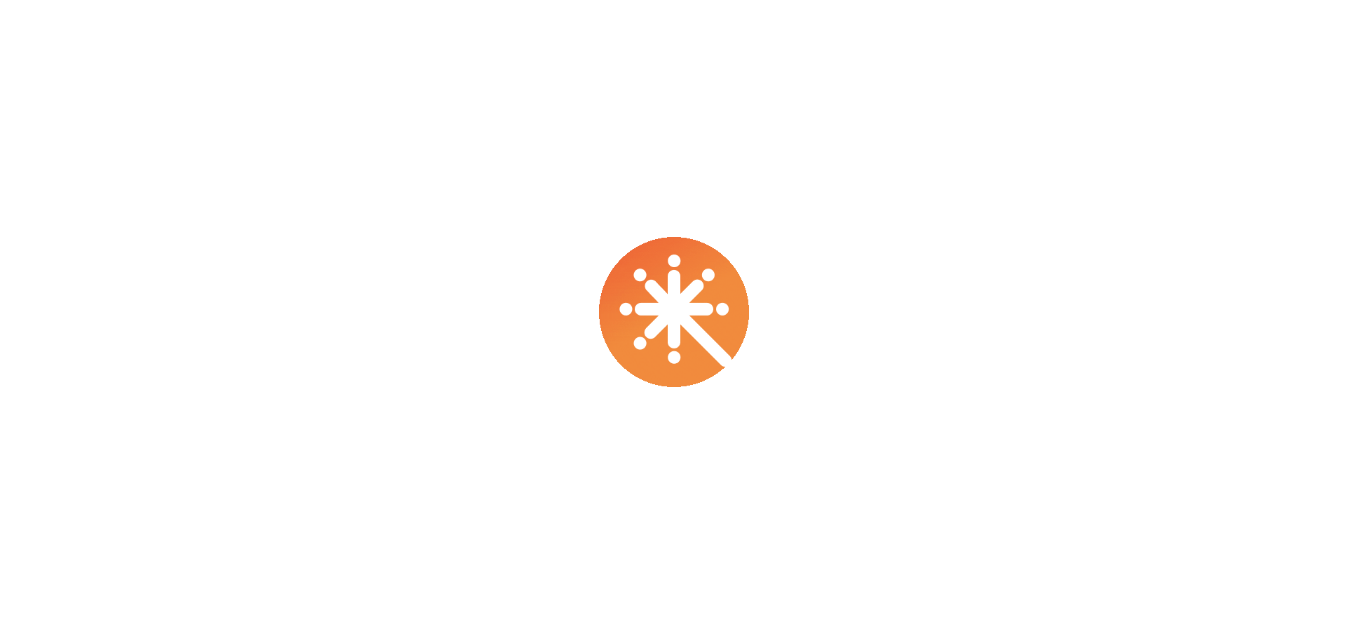 scroll, scrollTop: 0, scrollLeft: 0, axis: both 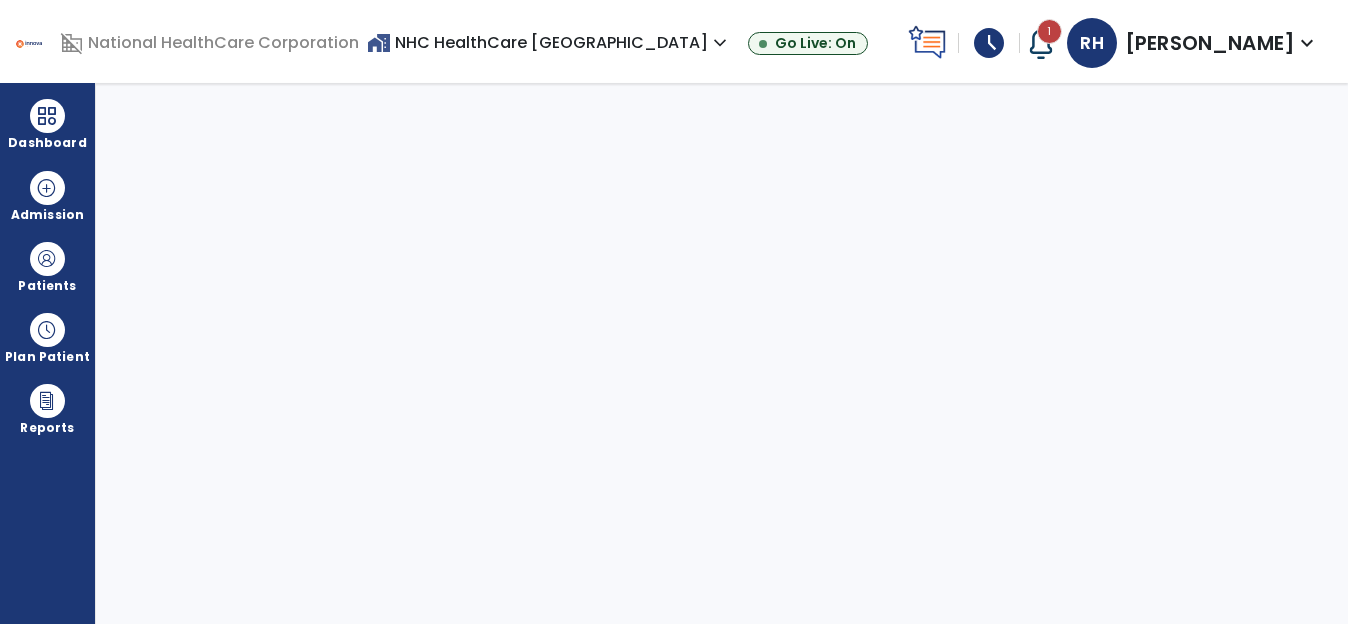 select on "****" 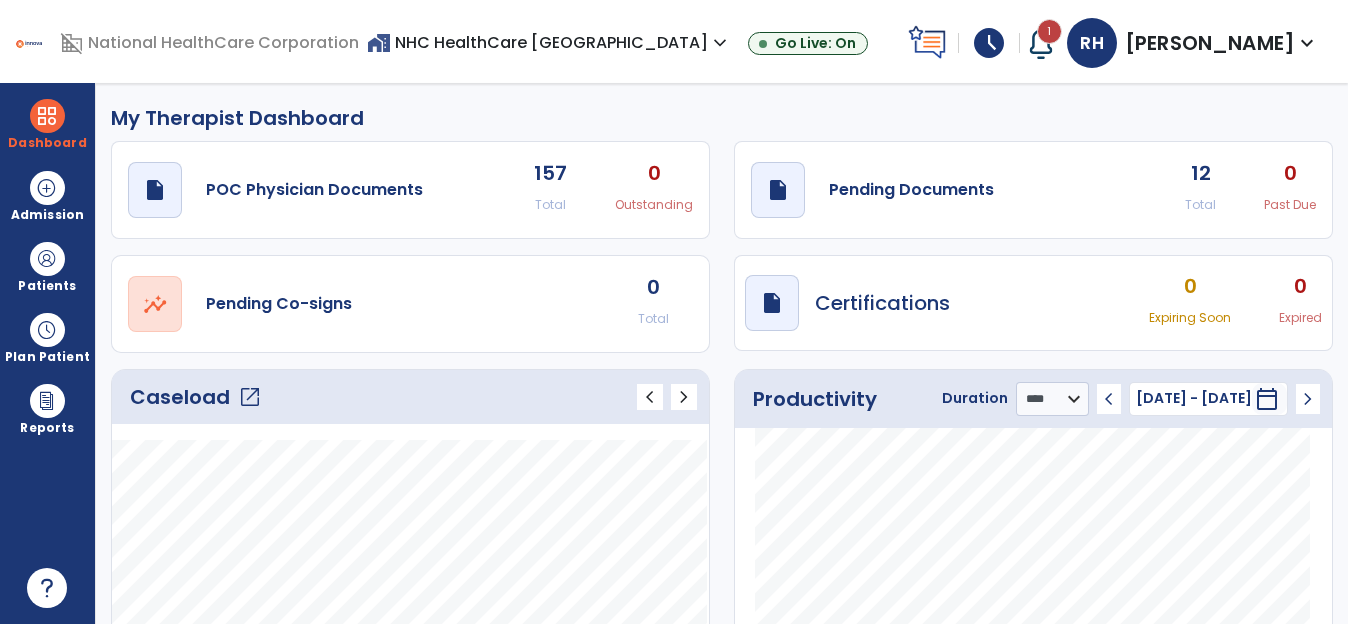 click on "12" 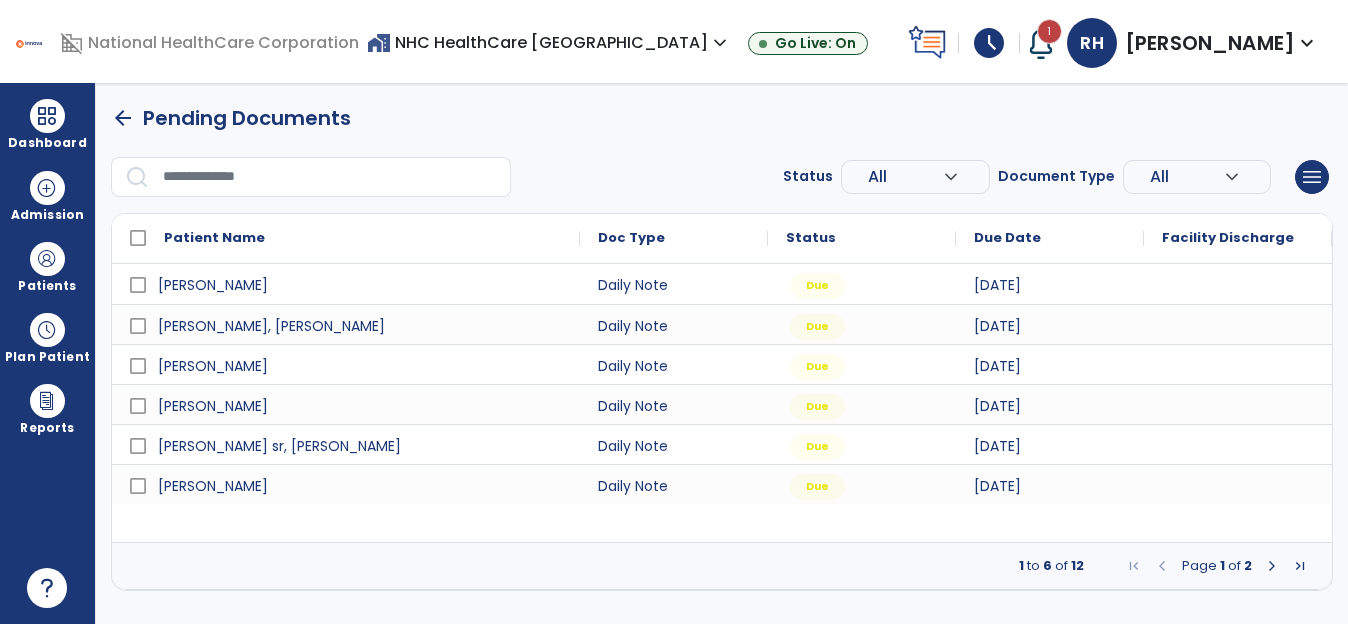 click at bounding box center [1272, 566] 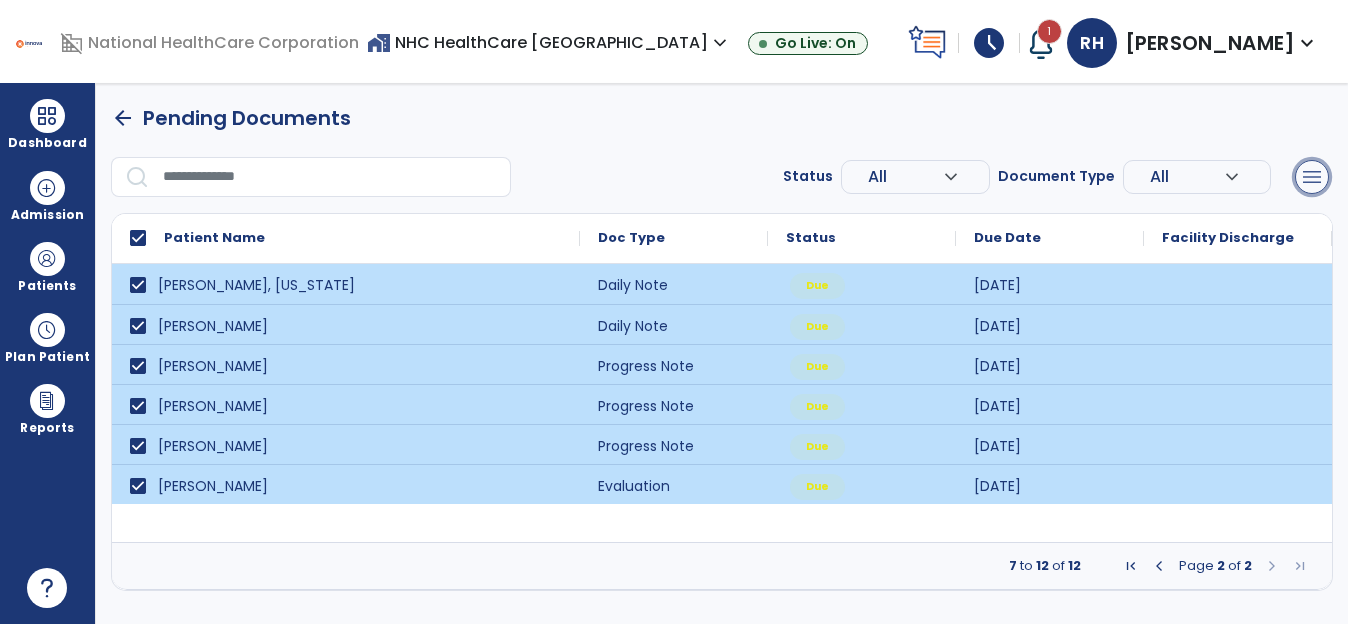 click on "menu" at bounding box center (1312, 177) 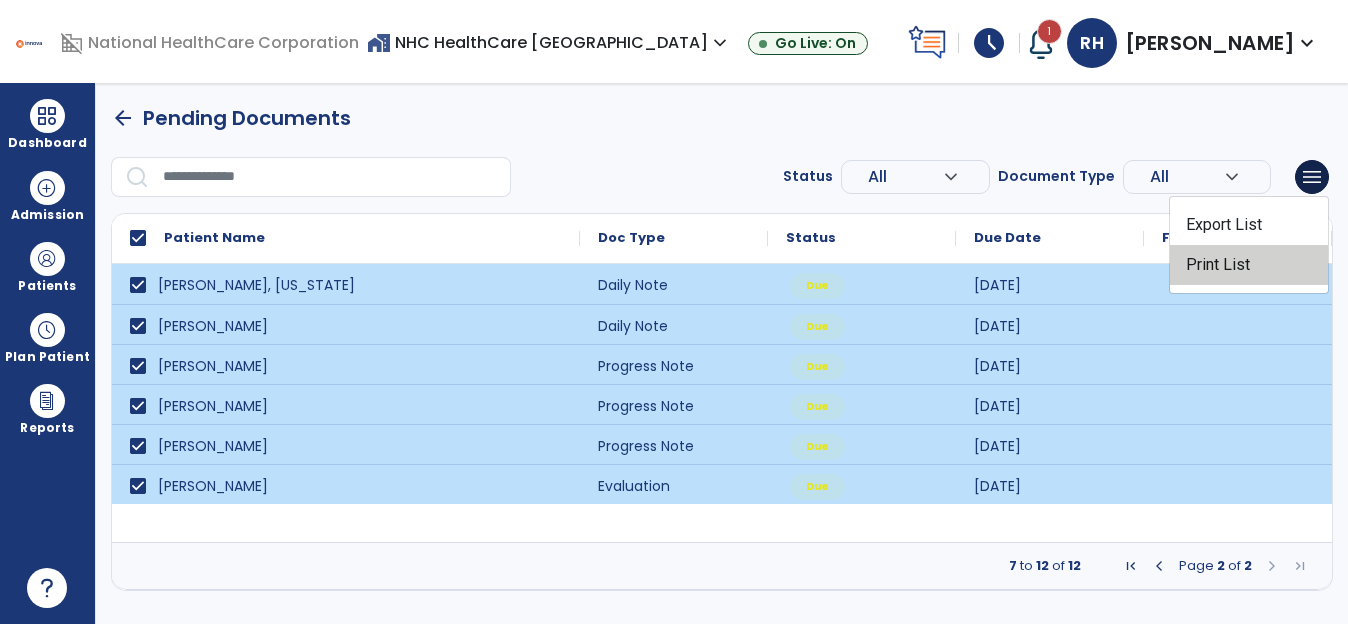 click on "Print List" at bounding box center [1249, 265] 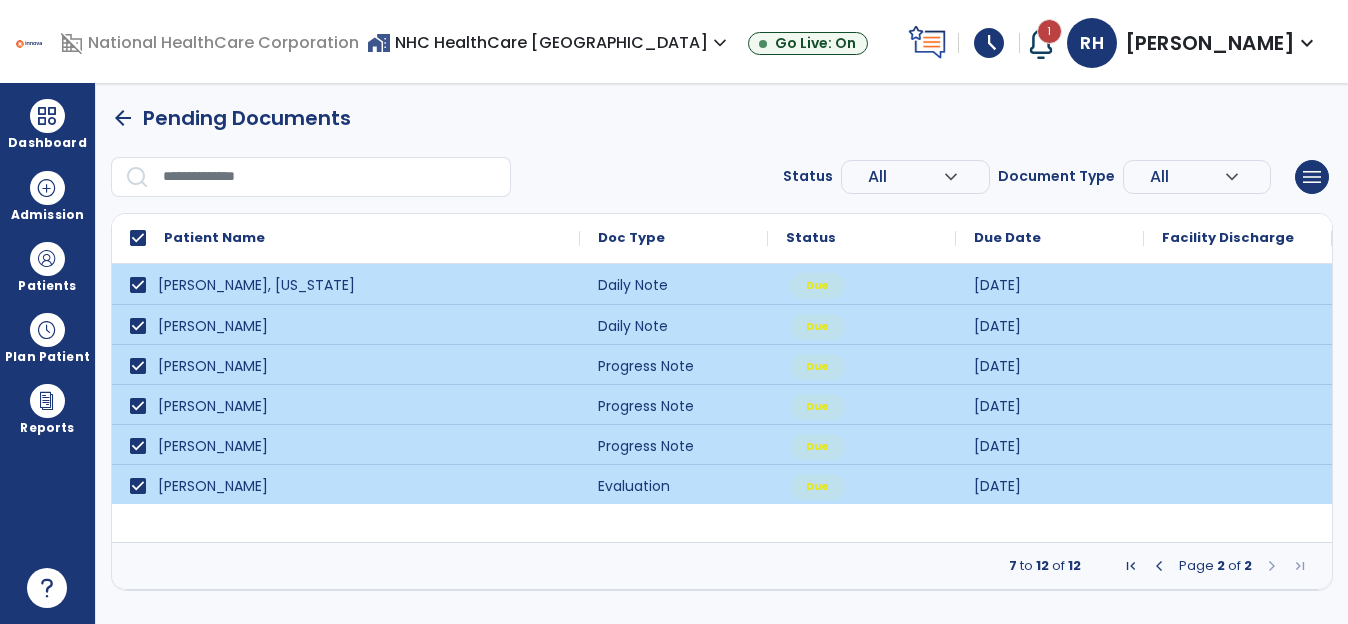 click at bounding box center (1272, 566) 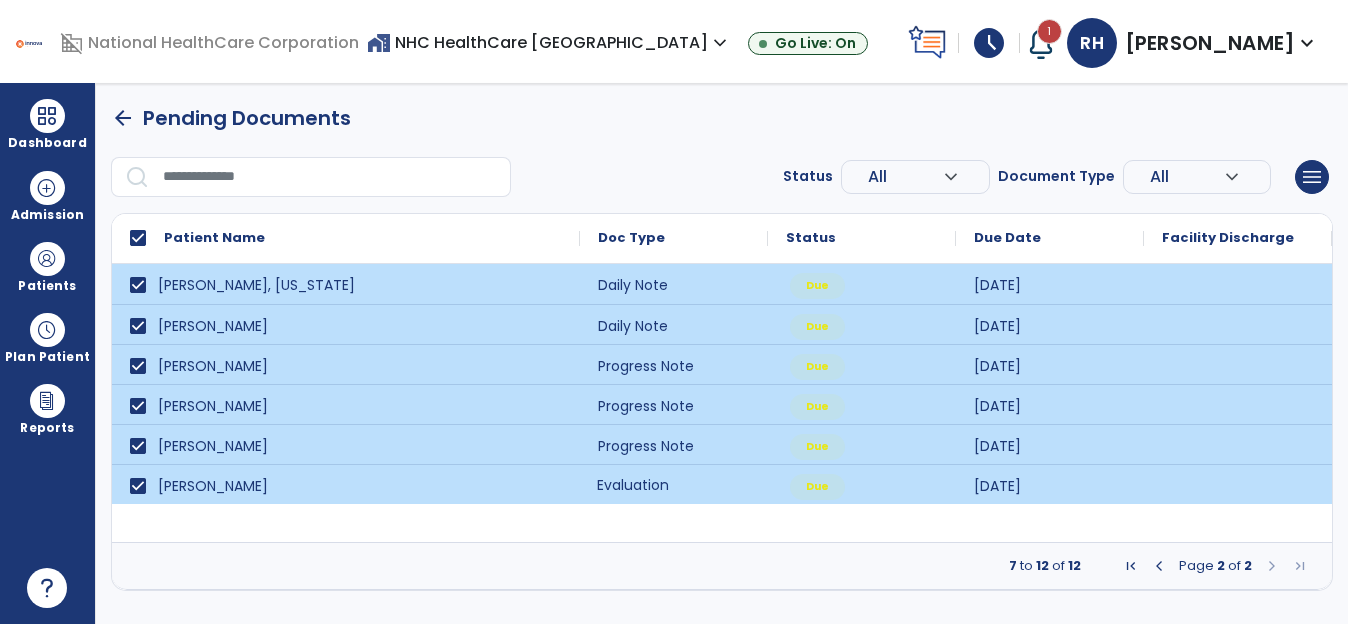 click on "Evaluation" at bounding box center (674, 484) 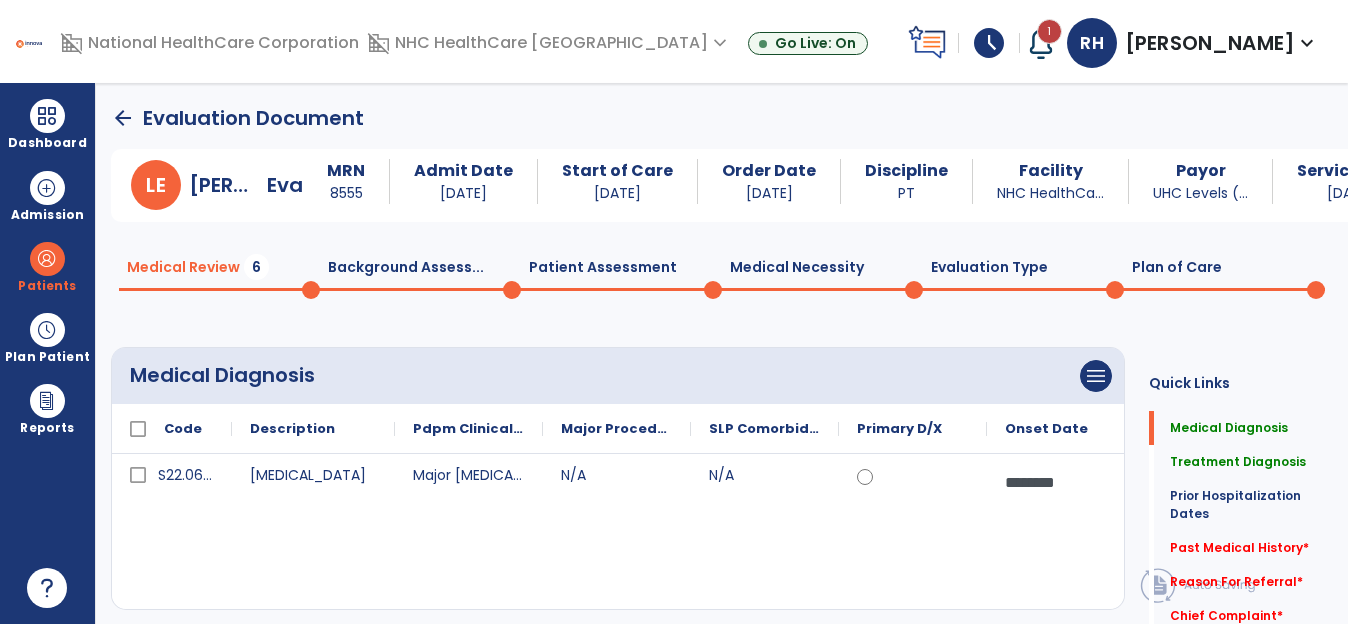 drag, startPoint x: 378, startPoint y: 435, endPoint x: 391, endPoint y: 416, distance: 23.021729 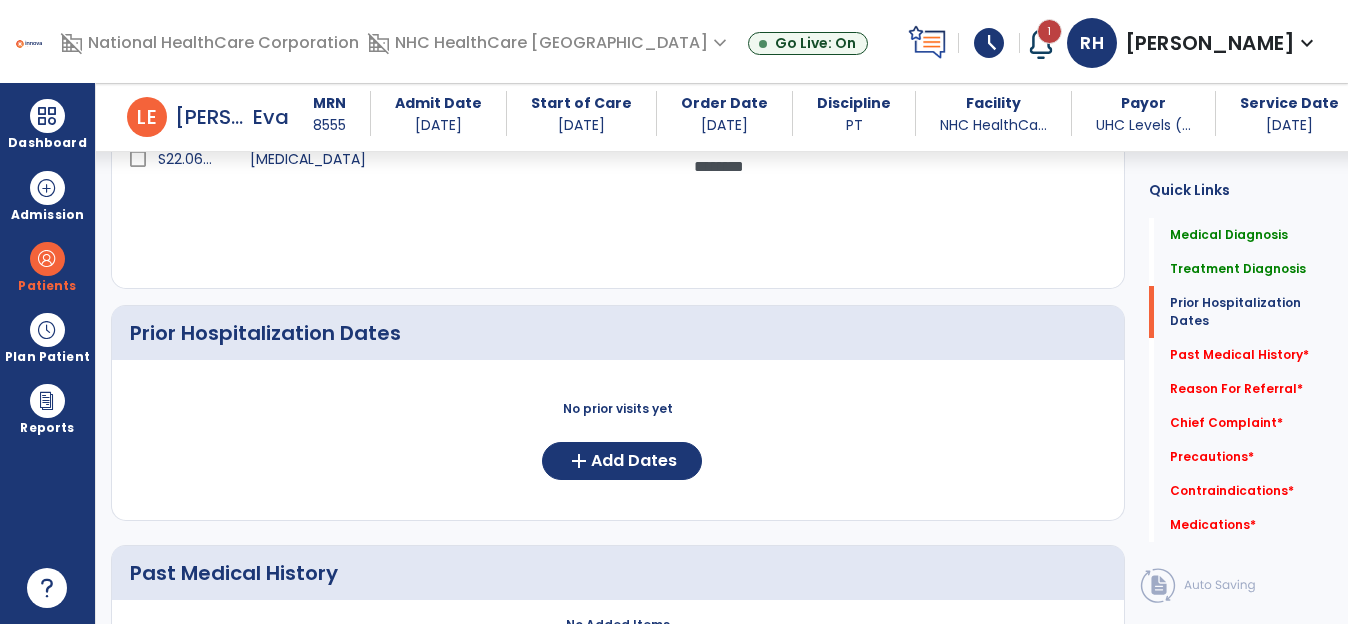 scroll, scrollTop: 600, scrollLeft: 0, axis: vertical 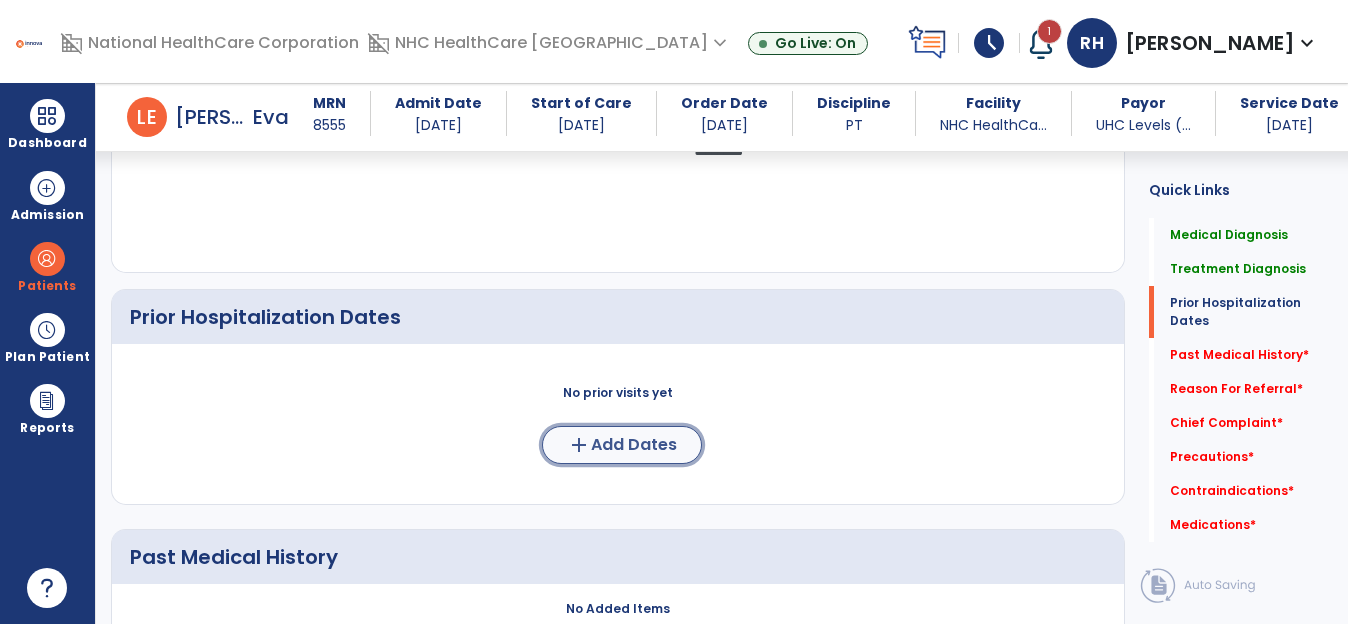click on "add  Add Dates" 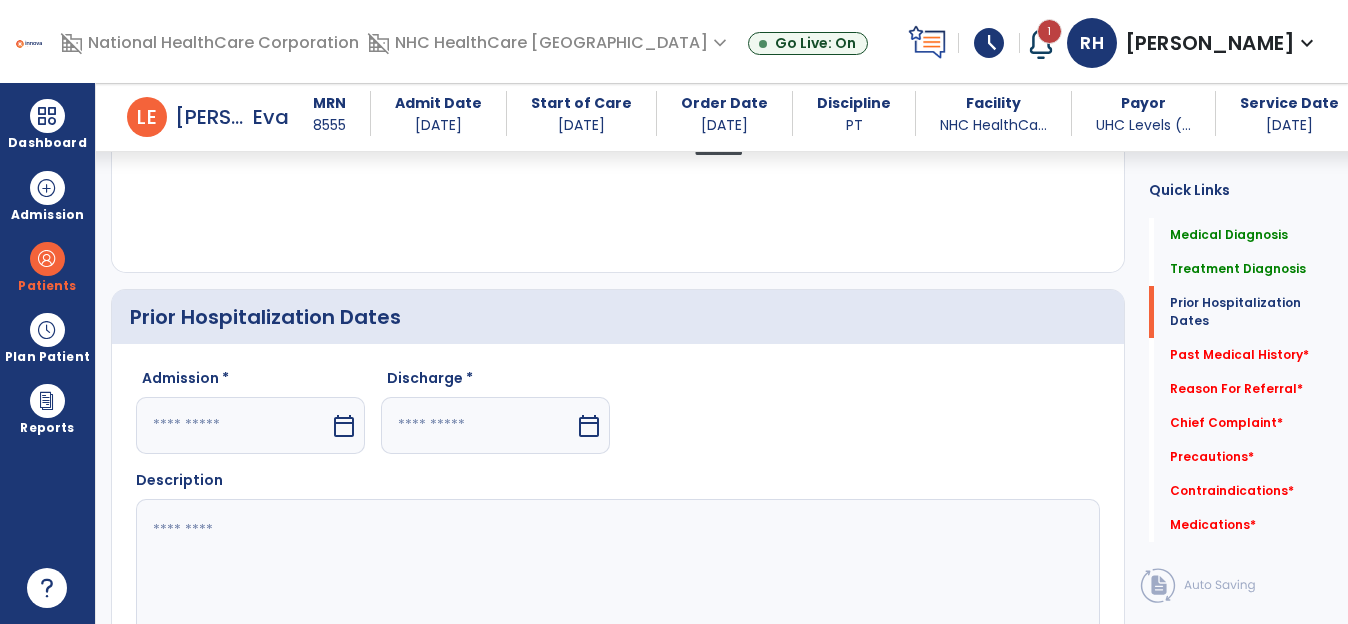click on "calendar_today" at bounding box center (344, 426) 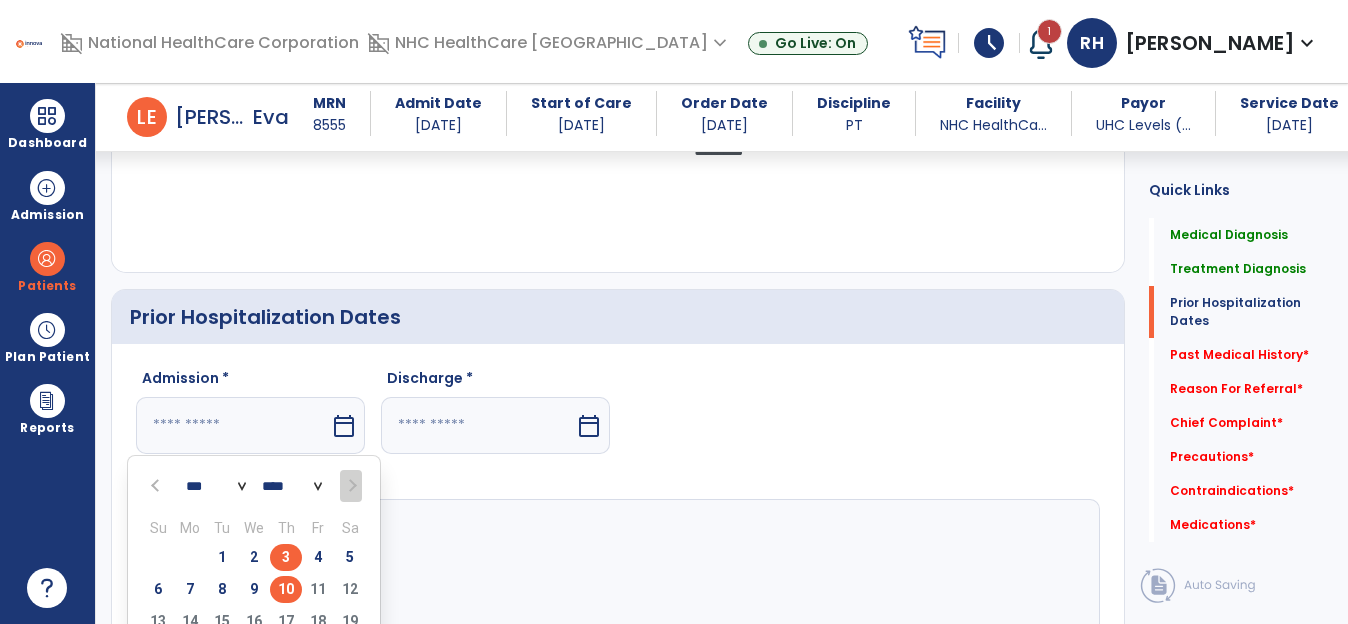 click on "3" at bounding box center [286, 557] 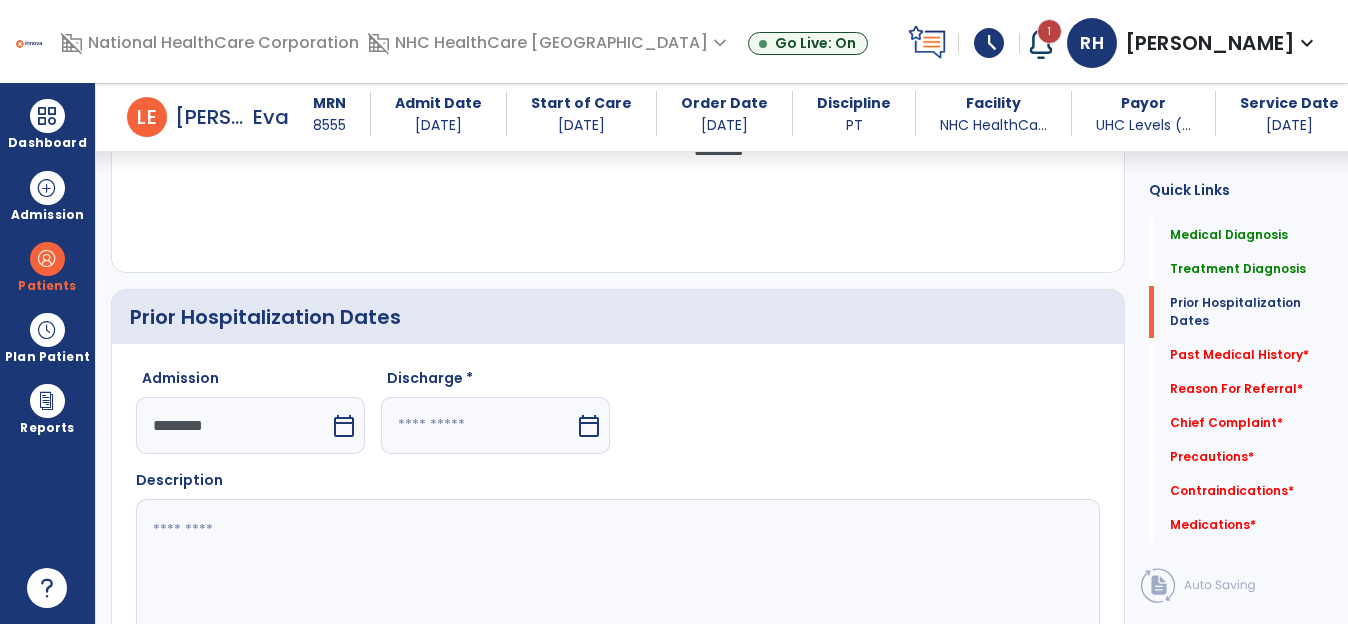 click on "calendar_today" at bounding box center [589, 426] 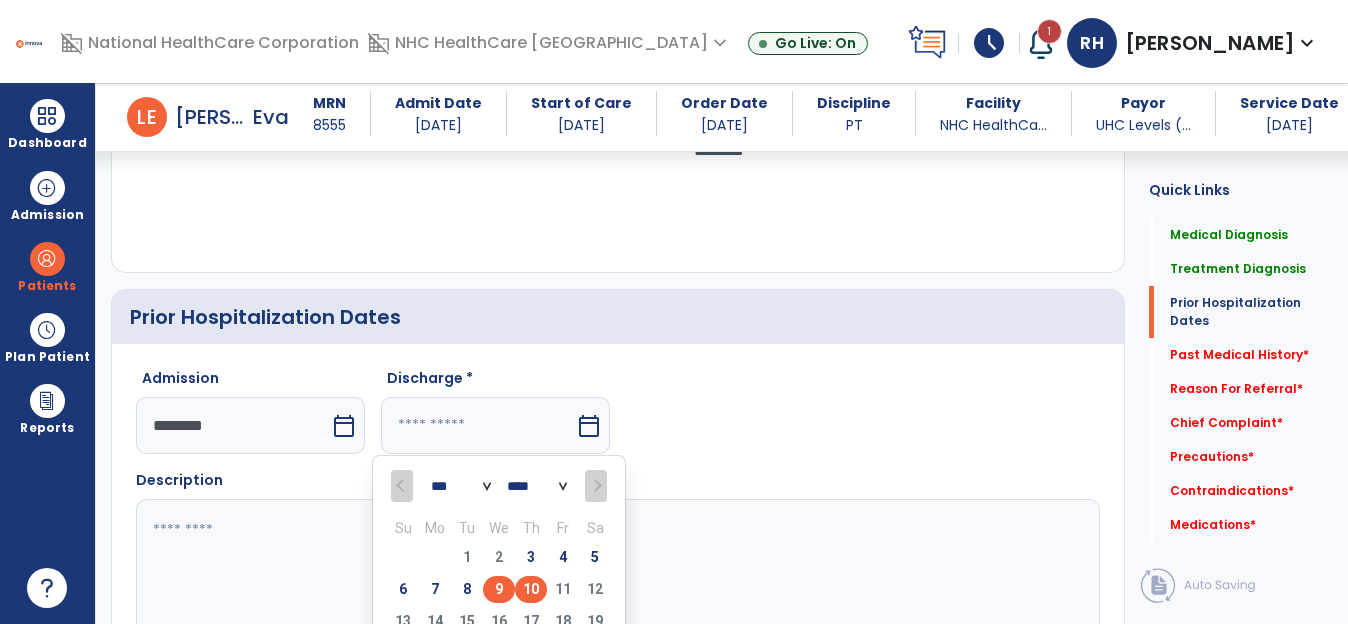 click on "9" at bounding box center [499, 589] 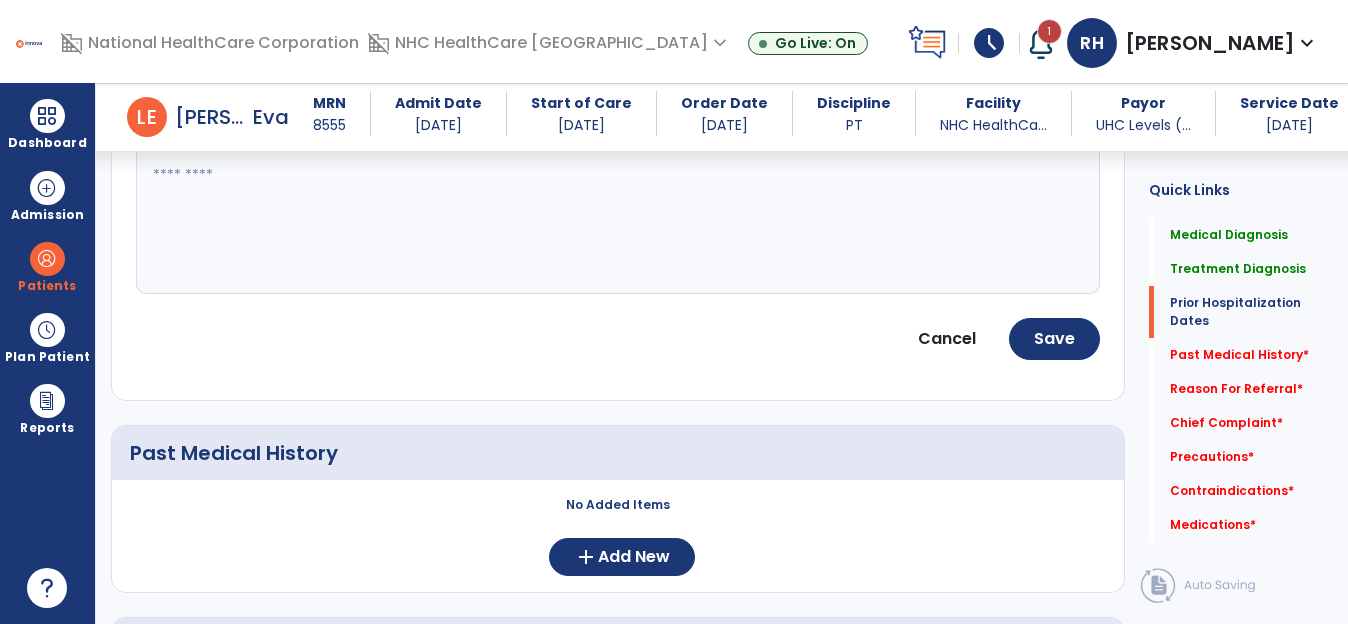 scroll, scrollTop: 1000, scrollLeft: 0, axis: vertical 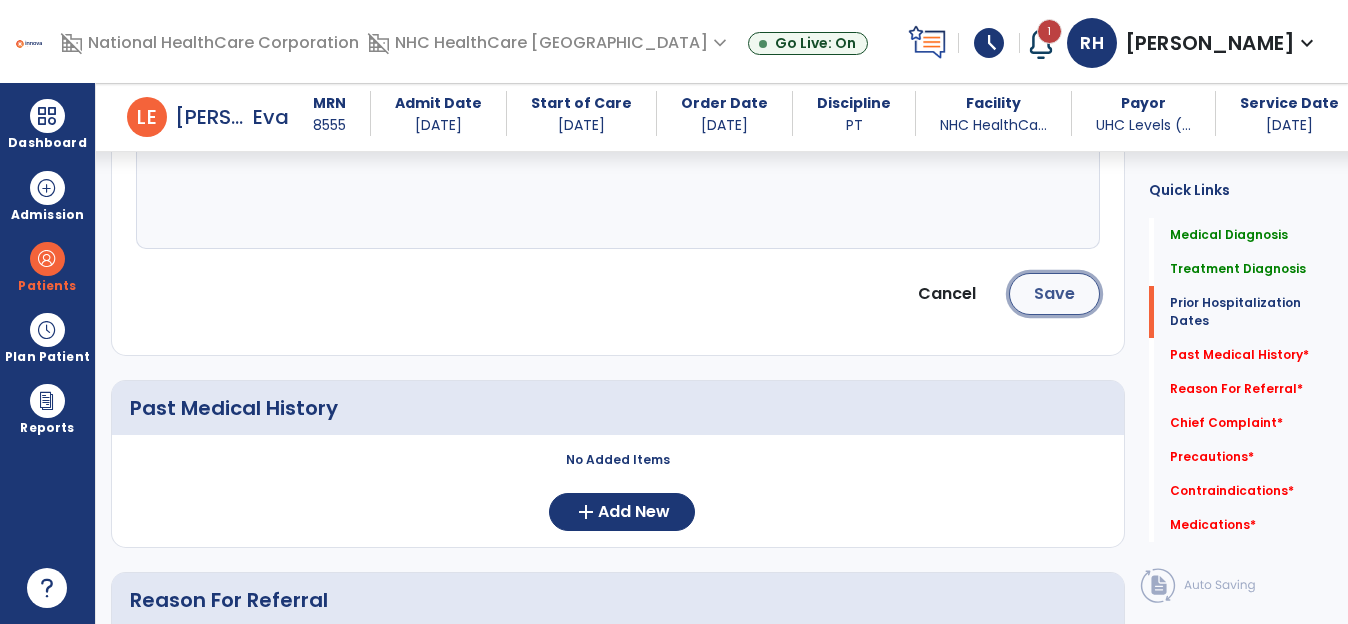 click on "Save" 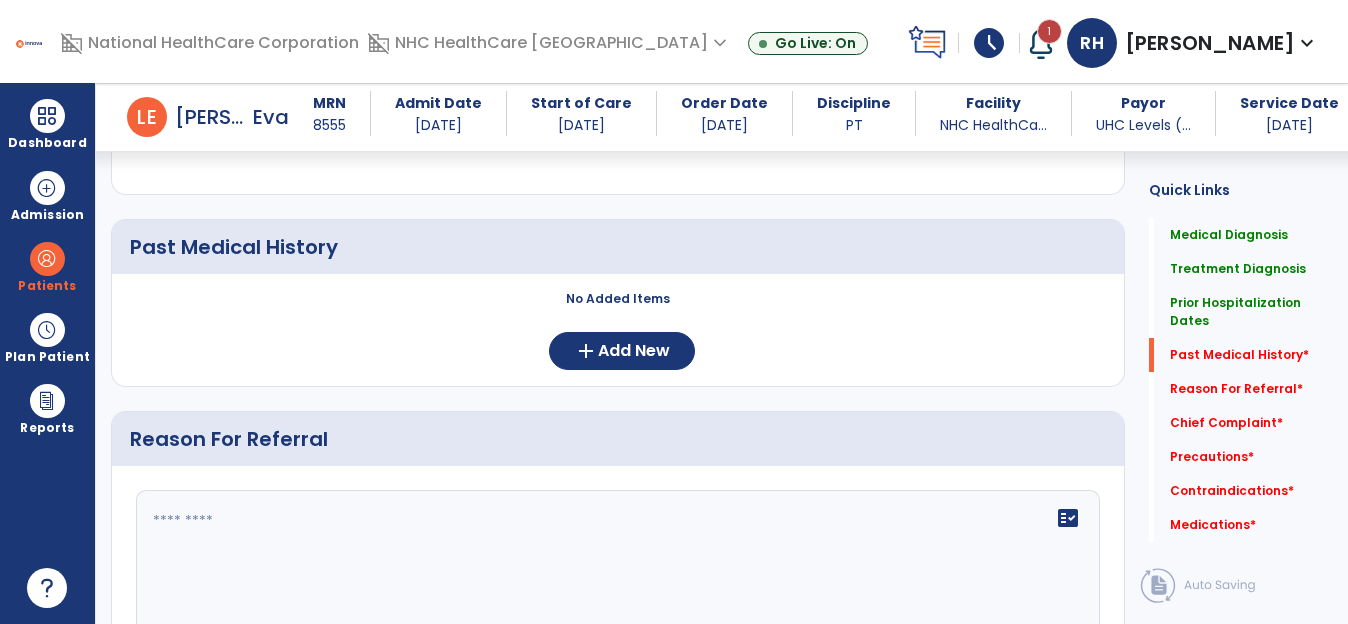 scroll, scrollTop: 1026, scrollLeft: 0, axis: vertical 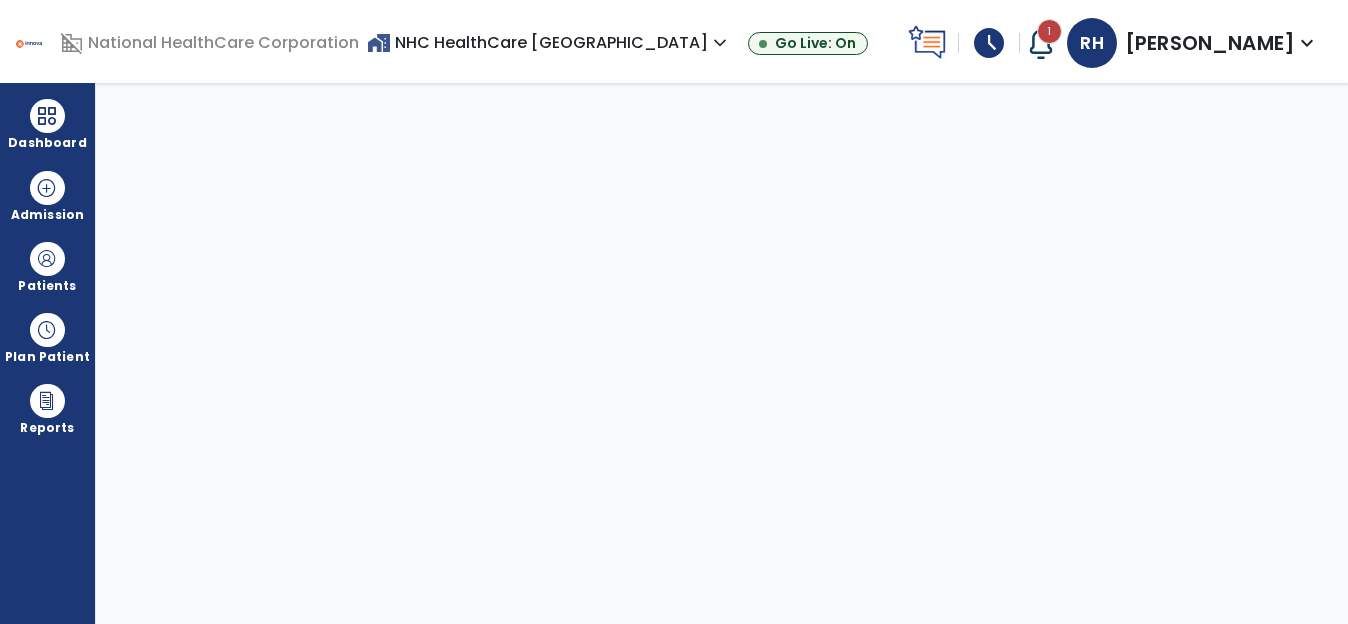 select on "****" 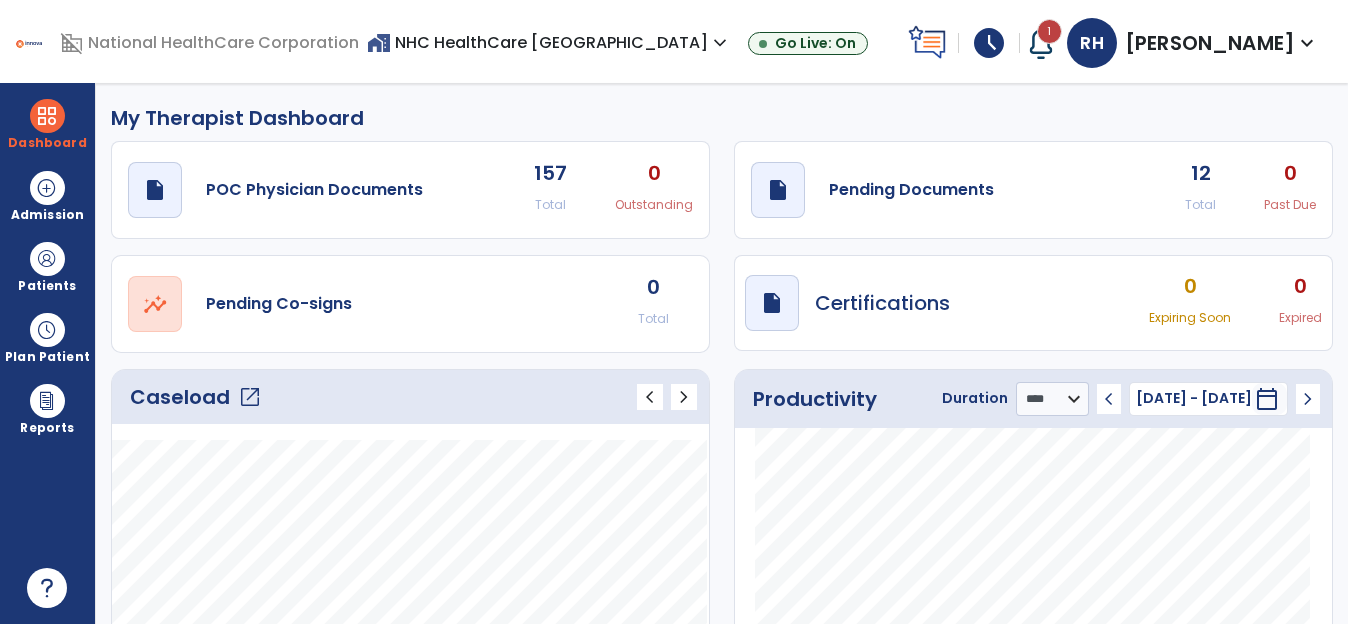 click on "12" 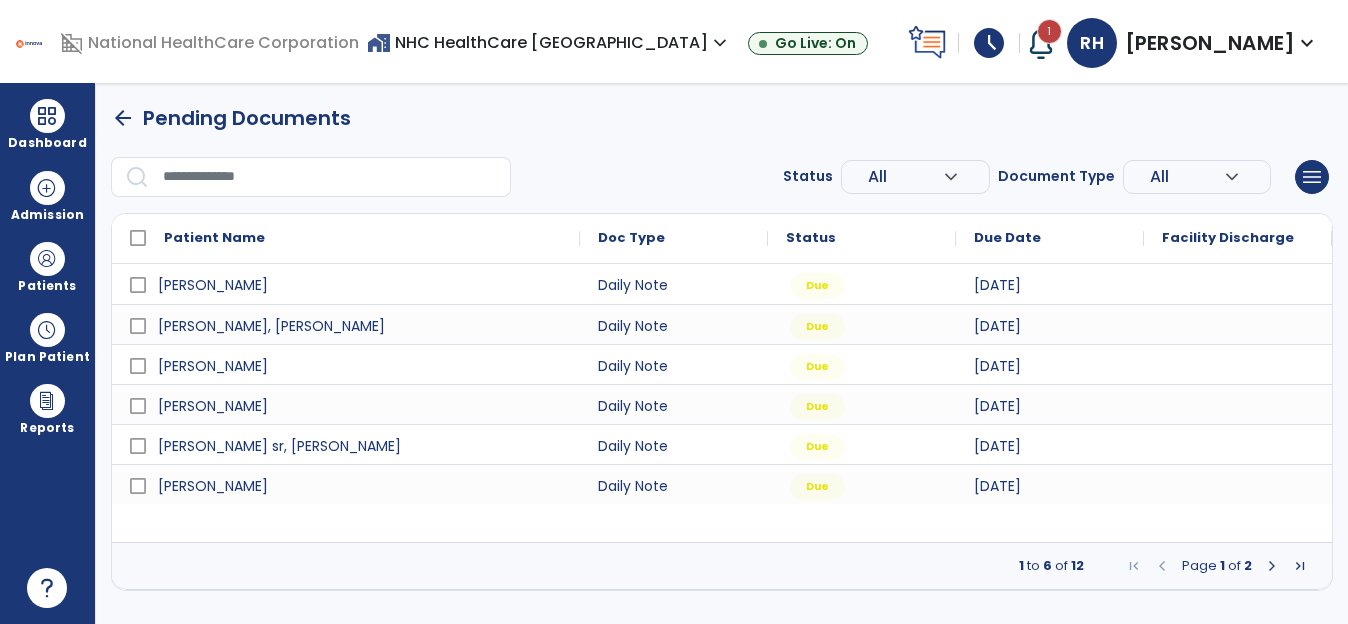 click at bounding box center [1272, 566] 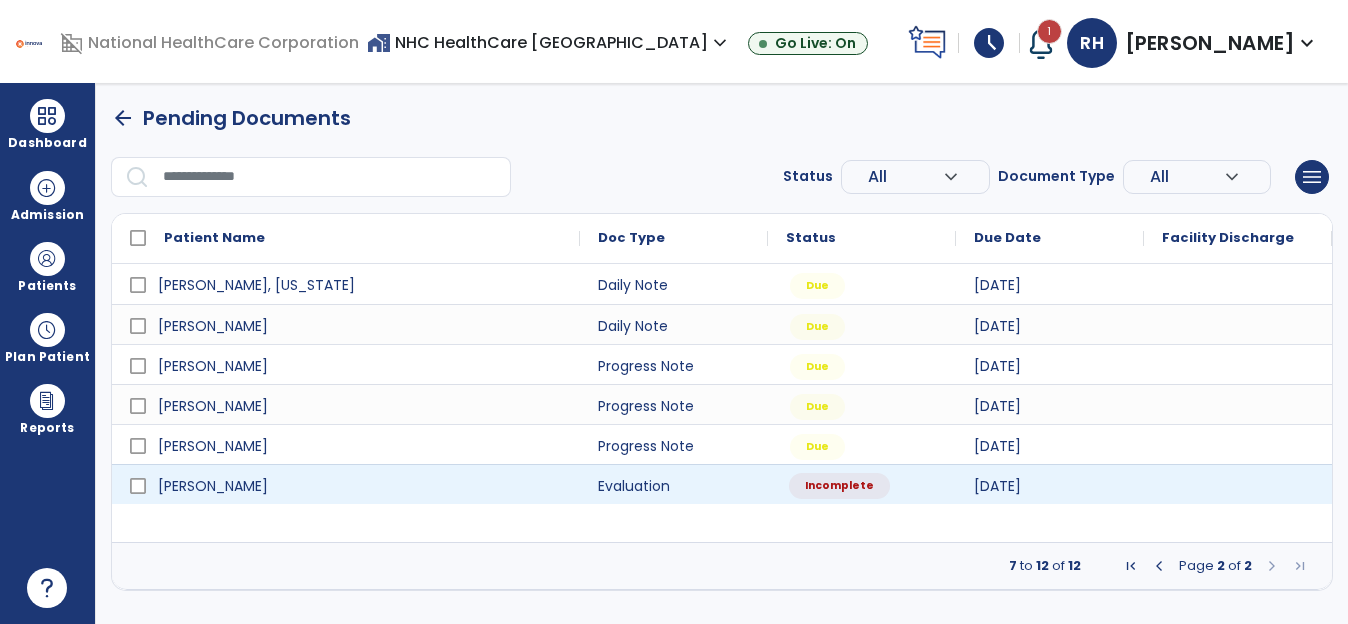 click on "Incomplete" at bounding box center [839, 486] 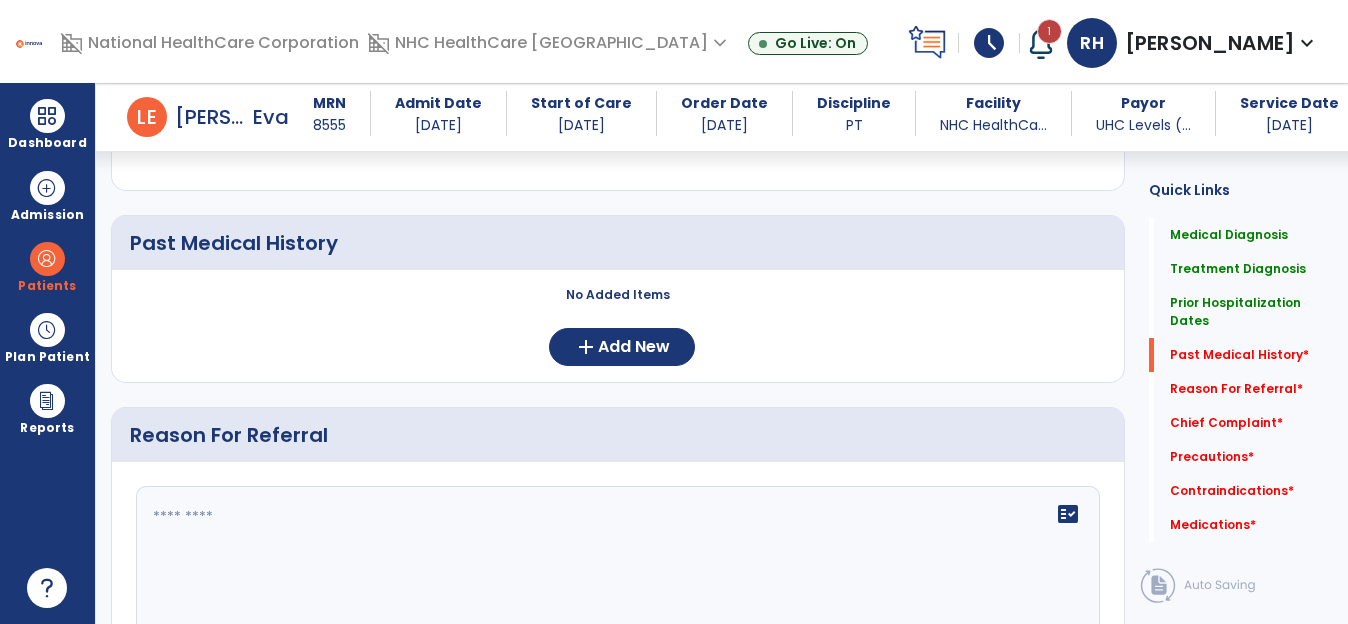 scroll, scrollTop: 1000, scrollLeft: 0, axis: vertical 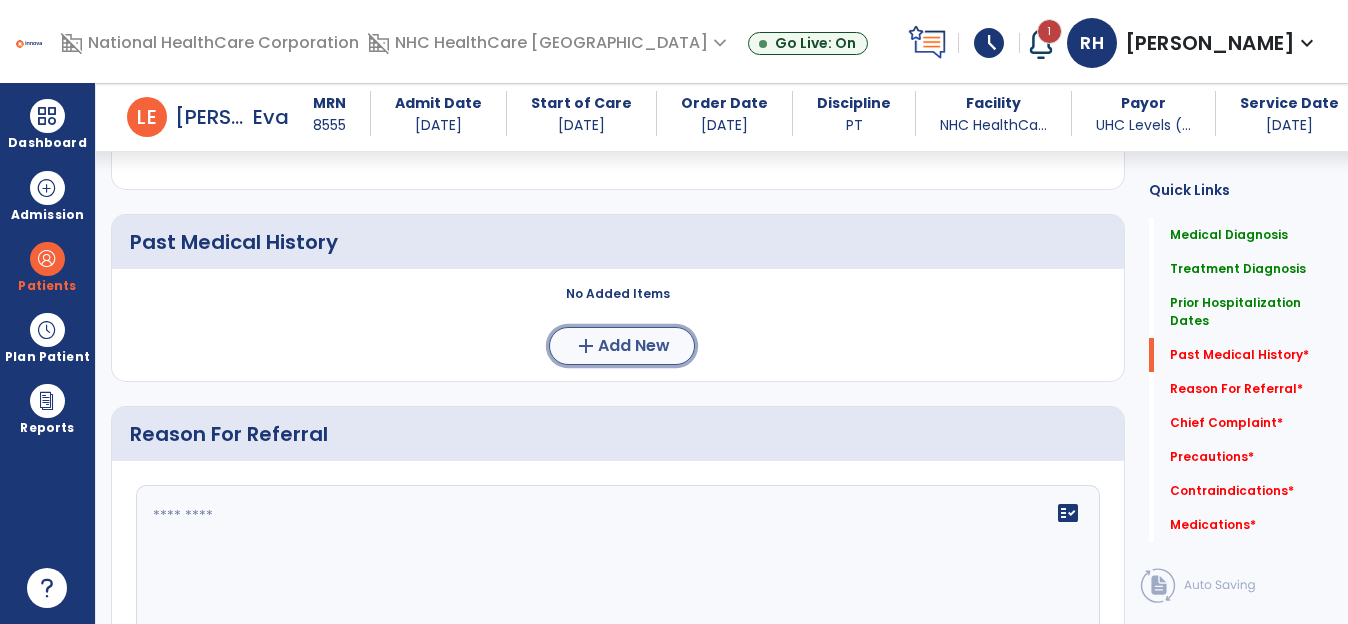 click on "add  Add New" 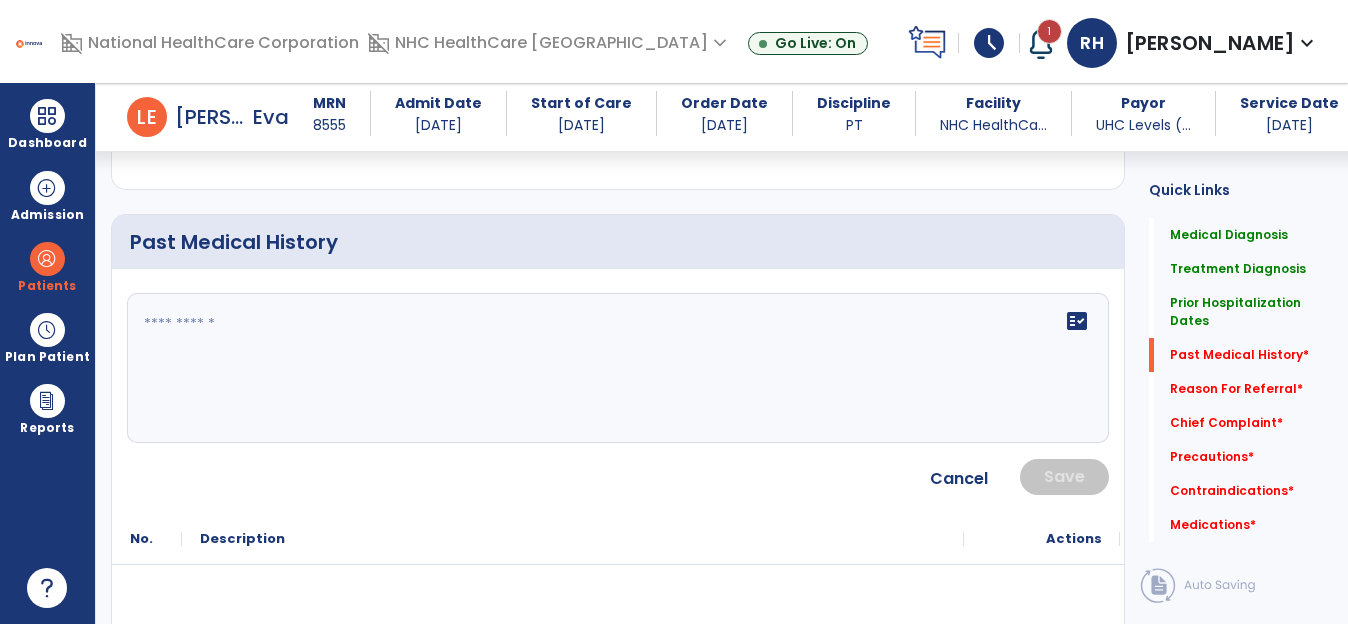 click 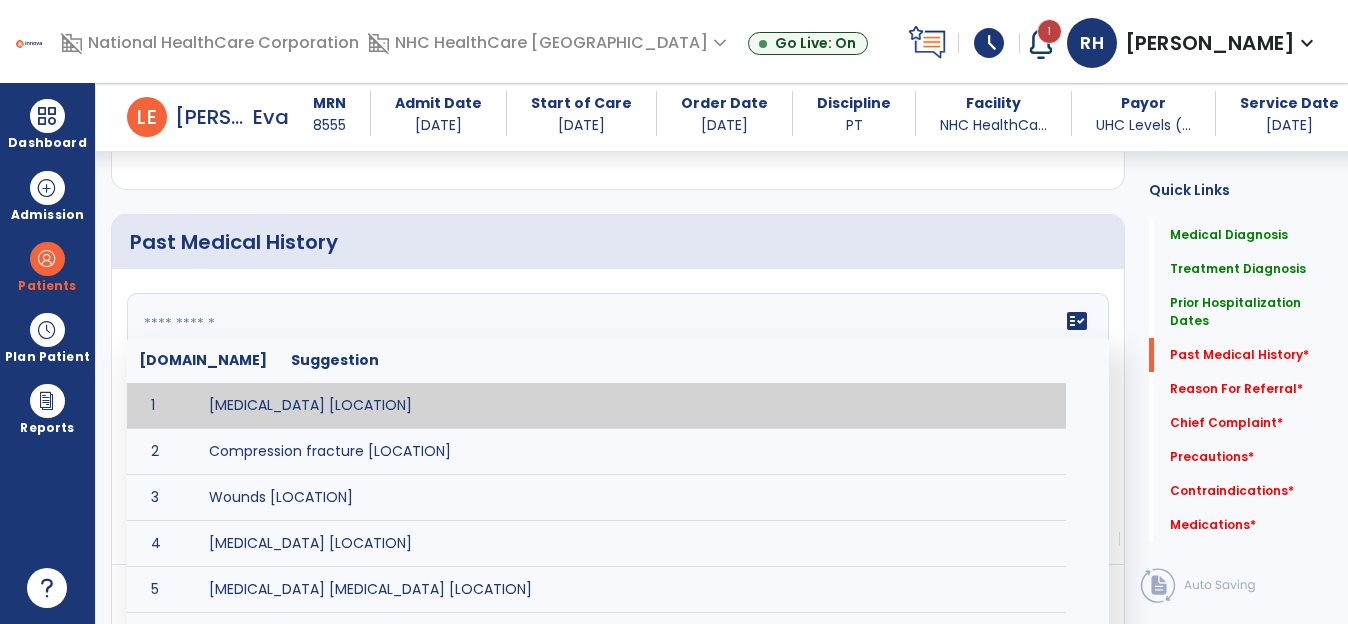 paste on "**********" 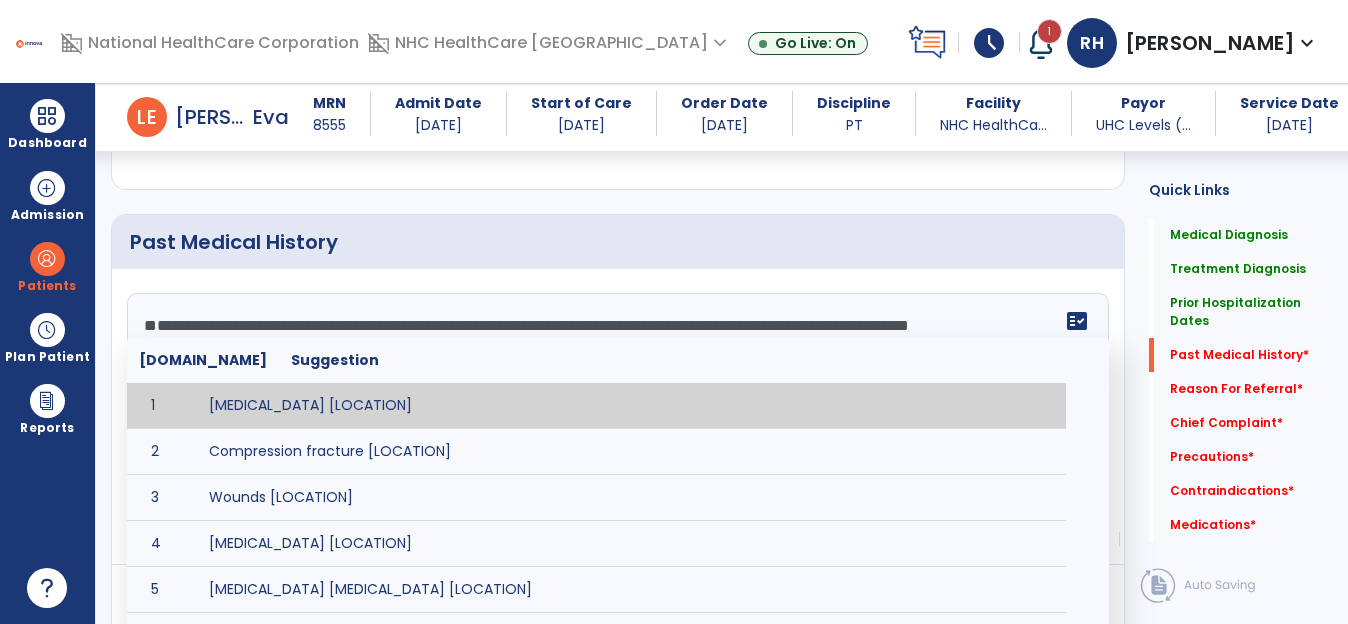 scroll, scrollTop: 280, scrollLeft: 0, axis: vertical 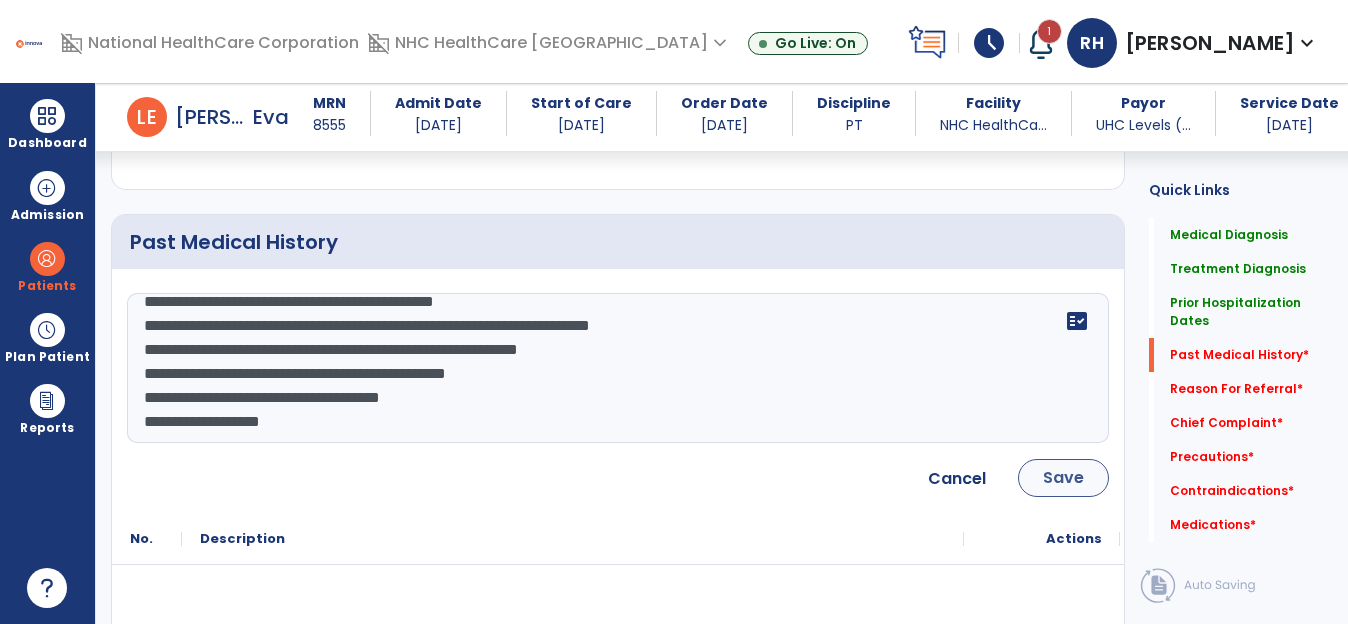 type on "**********" 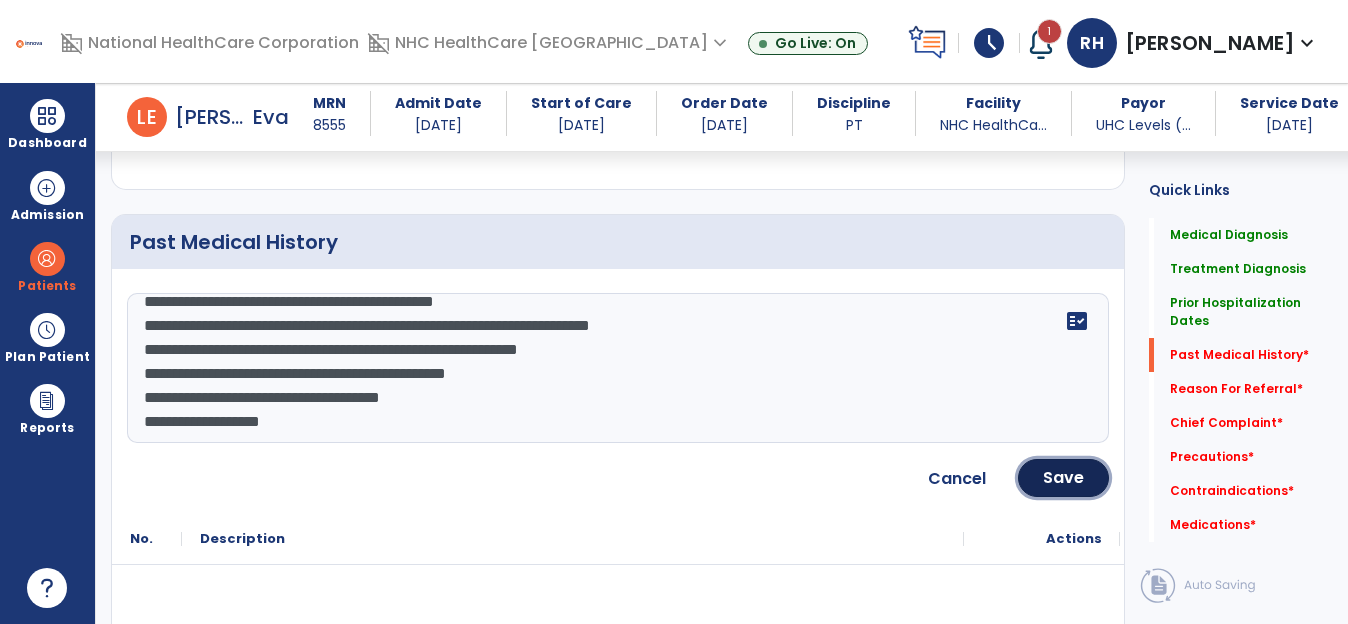 click on "Save" 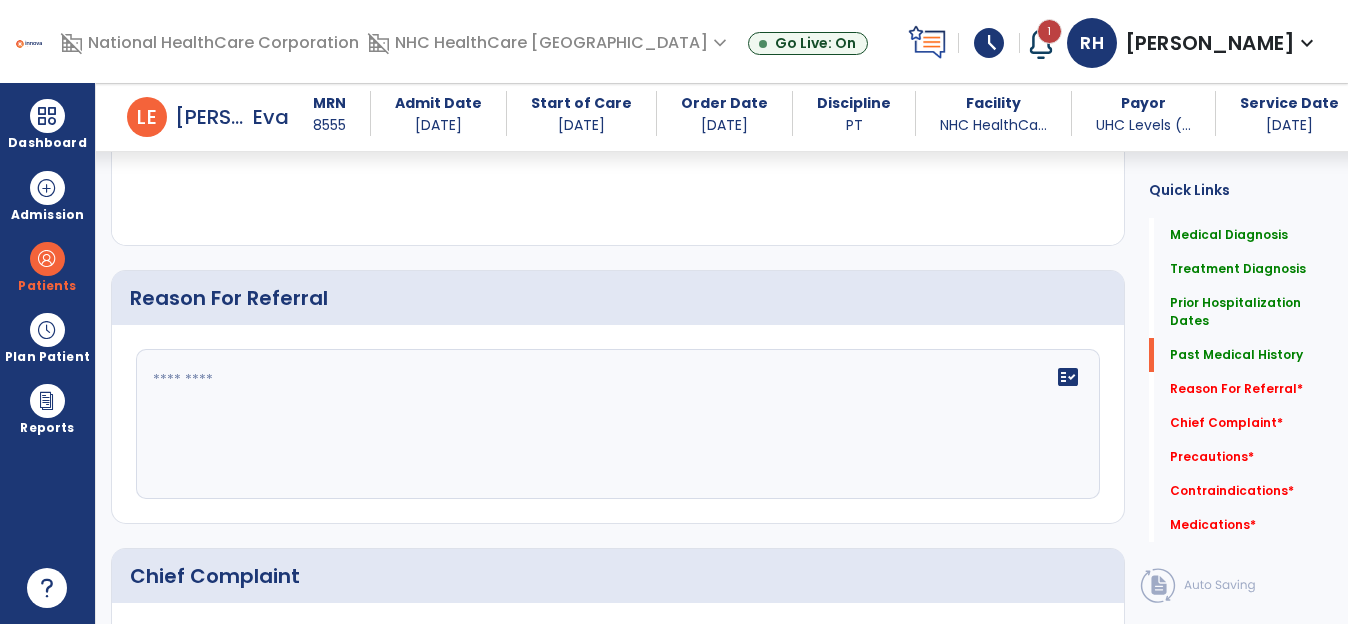 scroll, scrollTop: 1500, scrollLeft: 0, axis: vertical 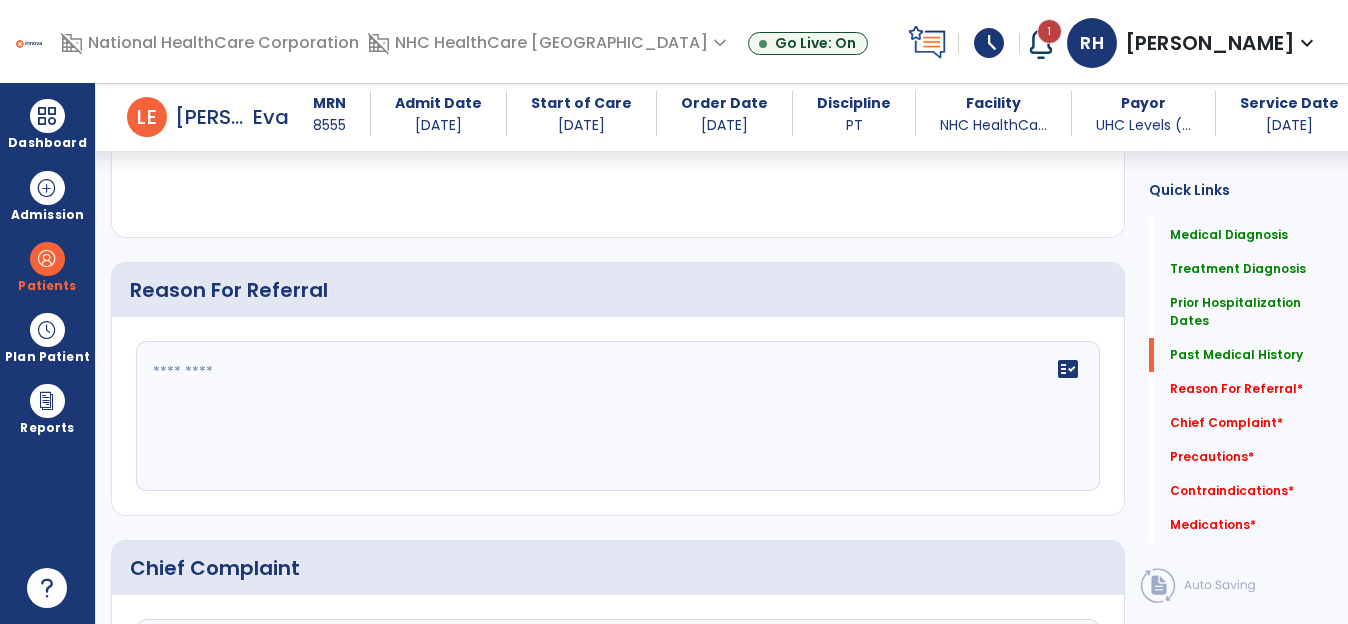 click 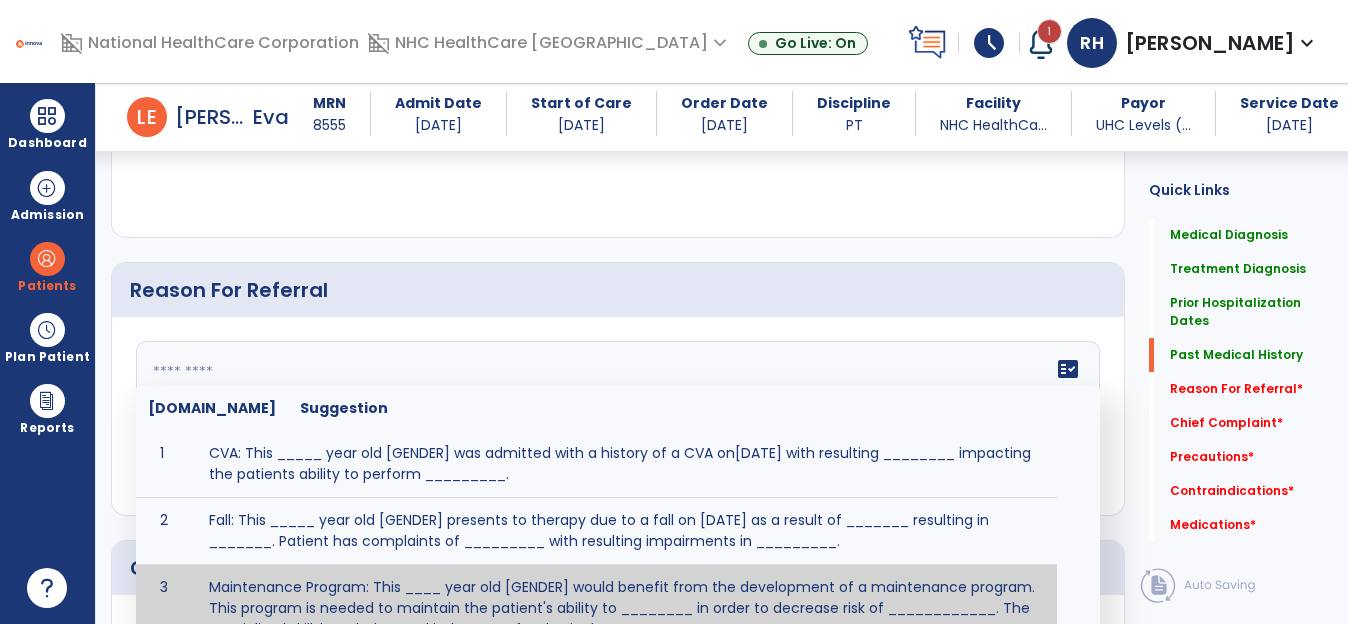 scroll, scrollTop: 1529, scrollLeft: 0, axis: vertical 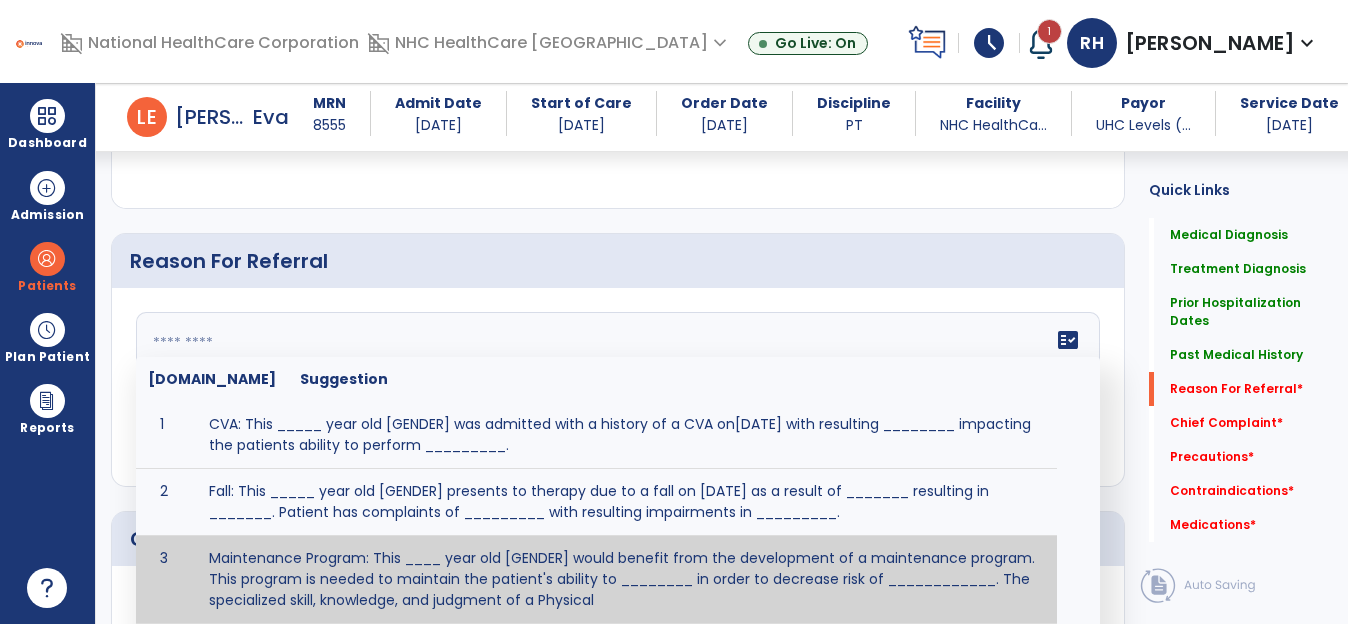 paste on "**********" 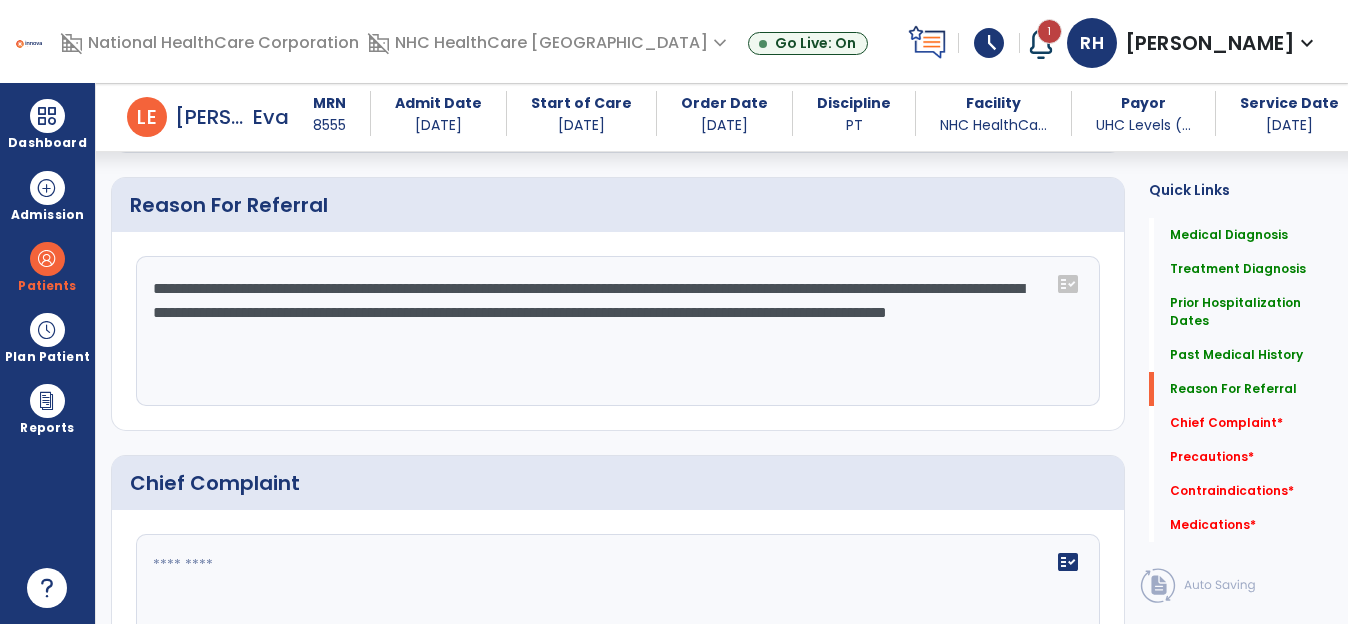 scroll, scrollTop: 1579, scrollLeft: 0, axis: vertical 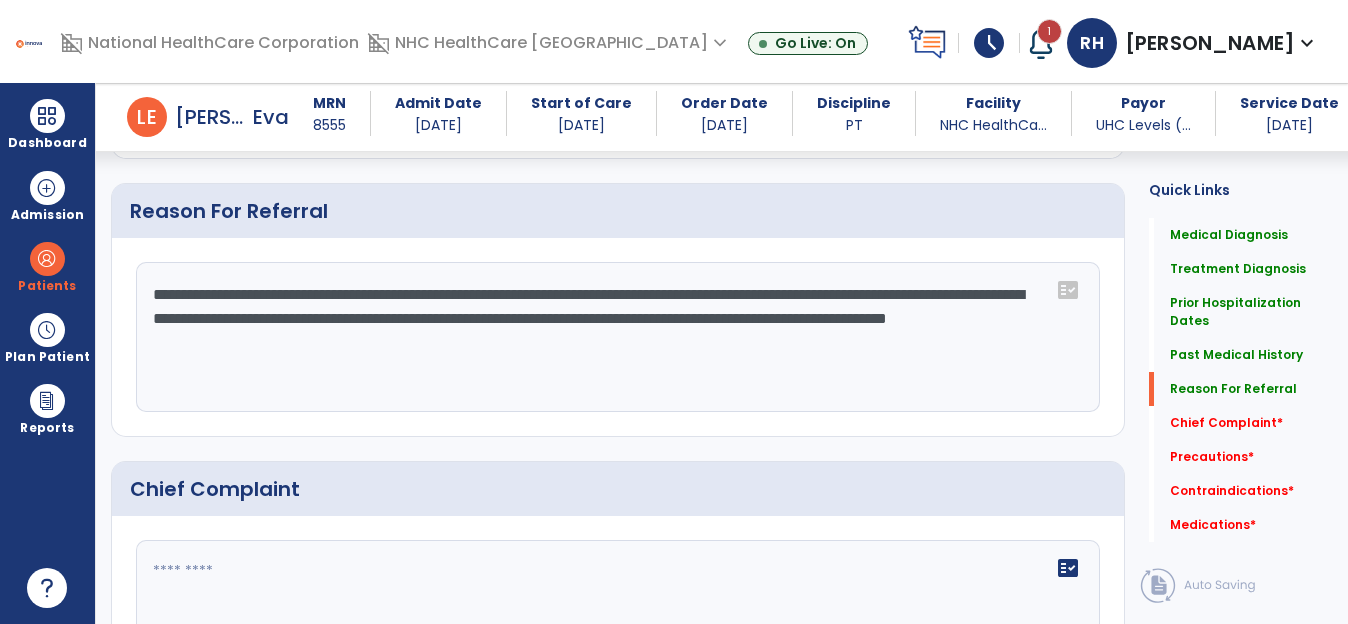 drag, startPoint x: 550, startPoint y: 290, endPoint x: 531, endPoint y: 290, distance: 19 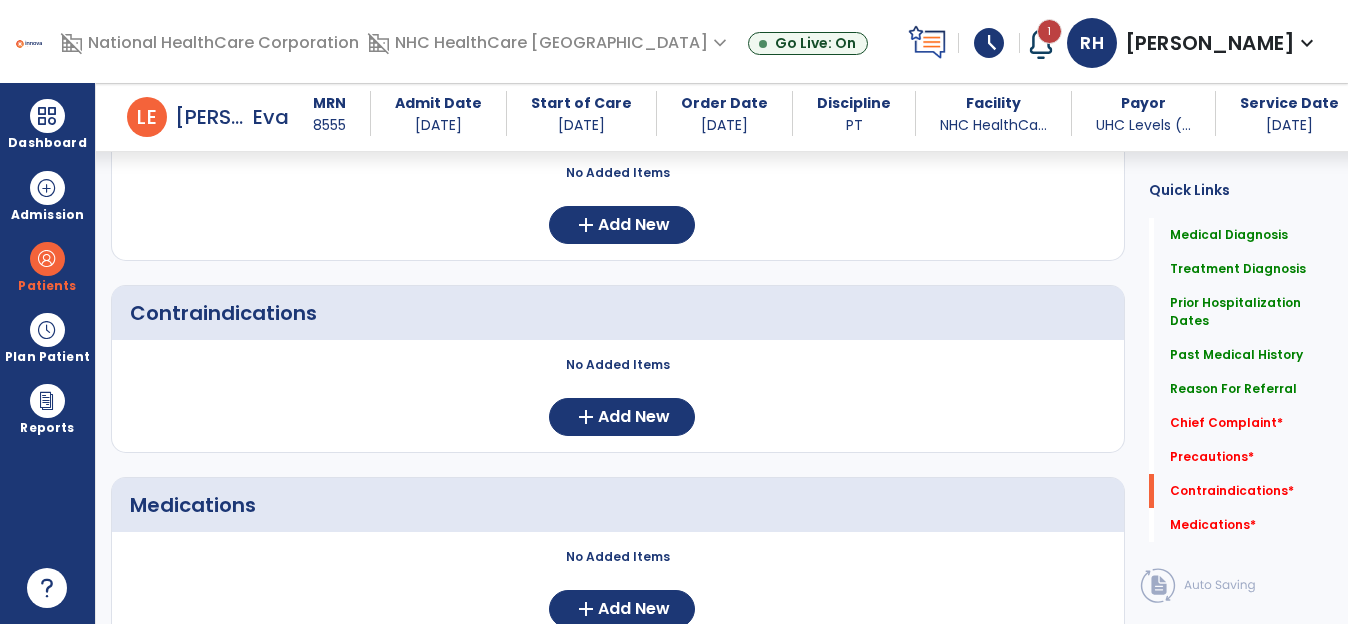 scroll, scrollTop: 2229, scrollLeft: 0, axis: vertical 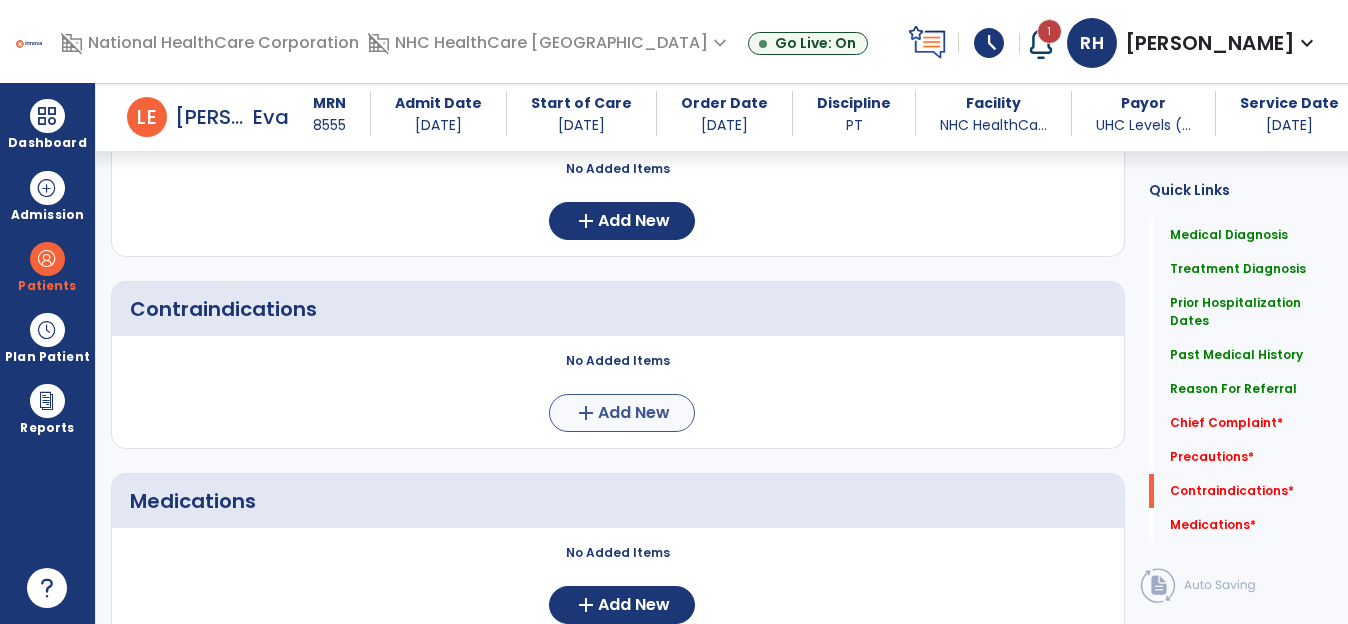 type on "**********" 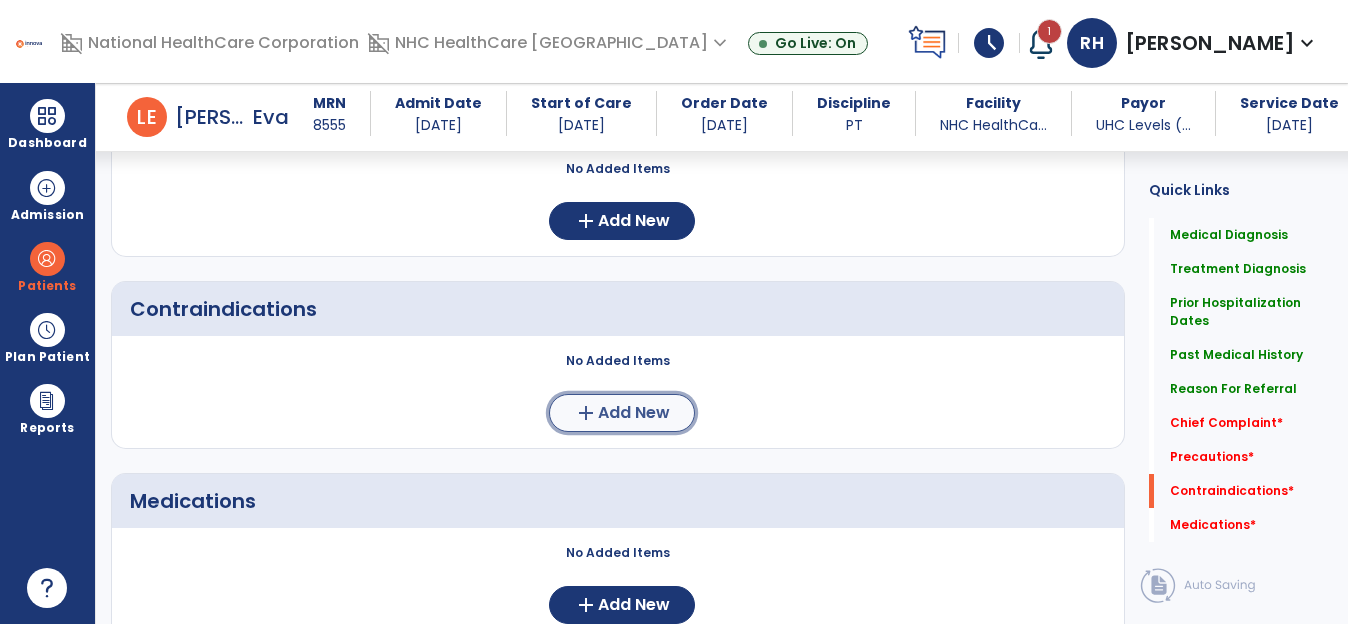 click on "Add New" 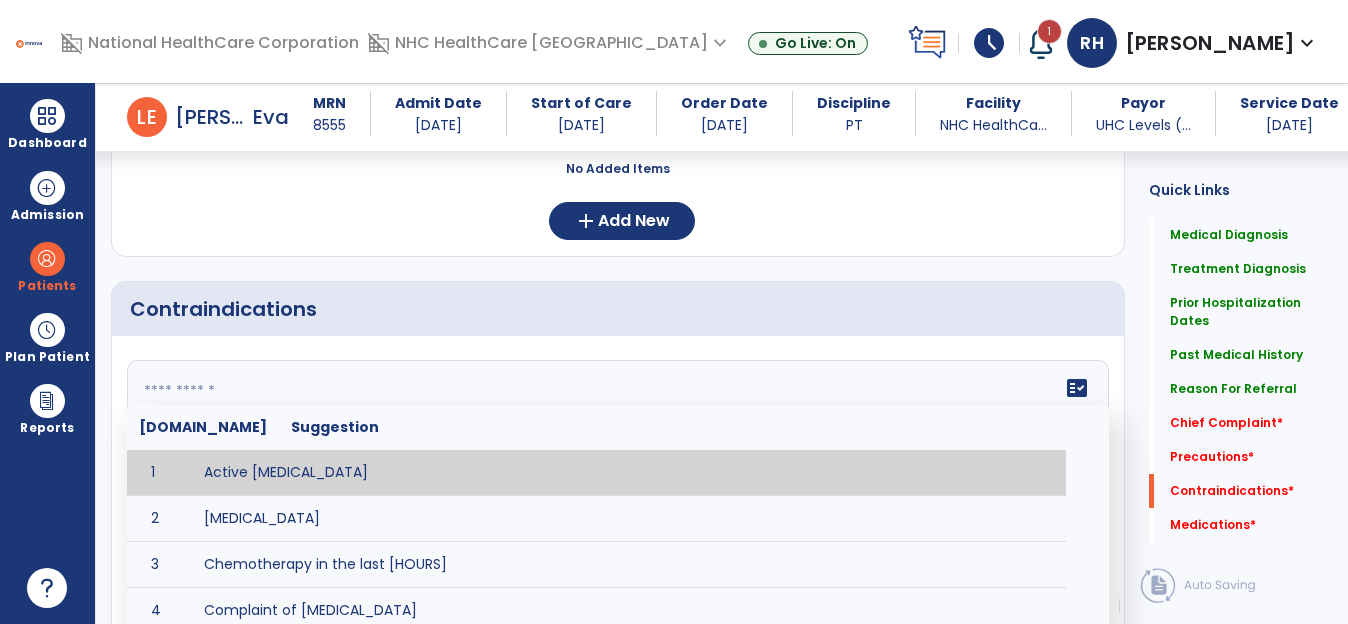 click on "fact_check  Sr.No Suggestion 1 Active blood transfusion 2 Cardiac Arrhythmia 3 Chemotherapy in the last [HOURS] 4 Complaint of chest pain 5 DVT 6 Hypertension [VALUES] 7 Inflammation or infection in the heart. 8 Oxygen saturation lower than [VALUE] 9 Pacemaker 10 Pulmonary infarction 11 Recent changes in EKG 12 Severe aortic stenosis 13 Severe dehydration 14 Severe diaphoresis 15 Severe orthostatic hypotension 16 Severe shortness of breath/dyspnea 17 Significantly elevated potassium levels 18 Significantly low potassium levels 19 Suspected or known dissecting aneurysm 20 Systemic infection 21 Uncontrolled diabetes with blood sugar levels greater than [VALUE] or less than [Value]  22 Unstable angina 23 Untreated blood clots" 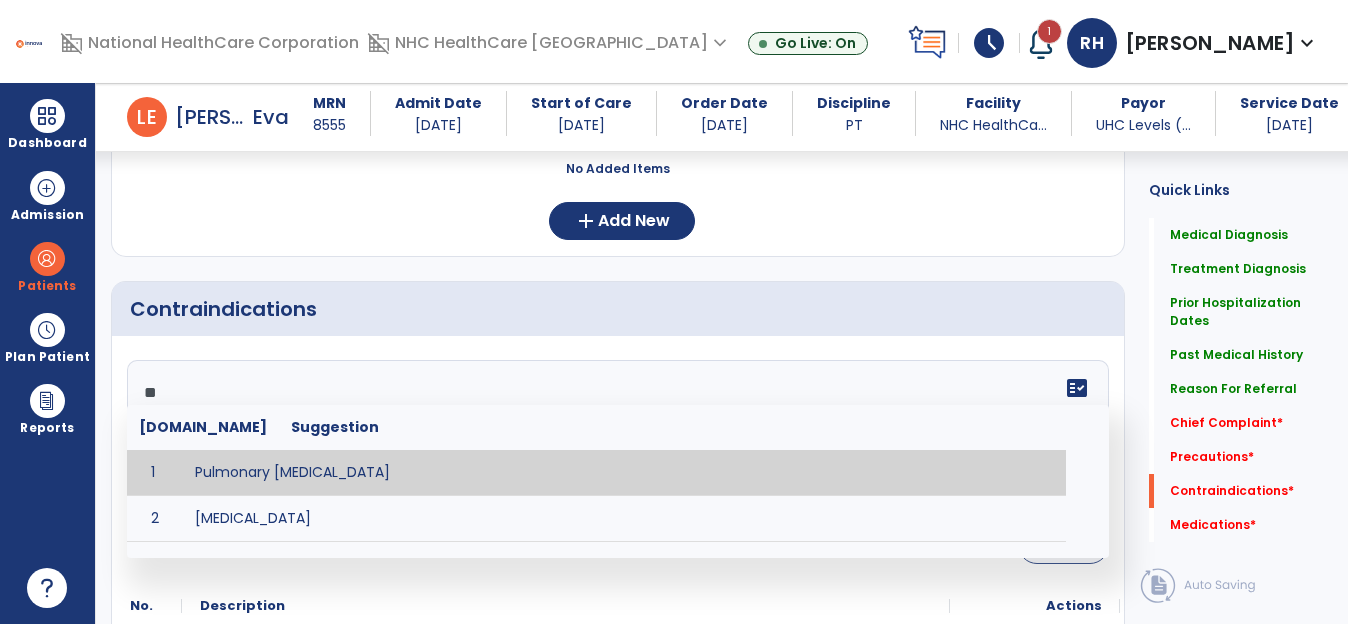 type on "**" 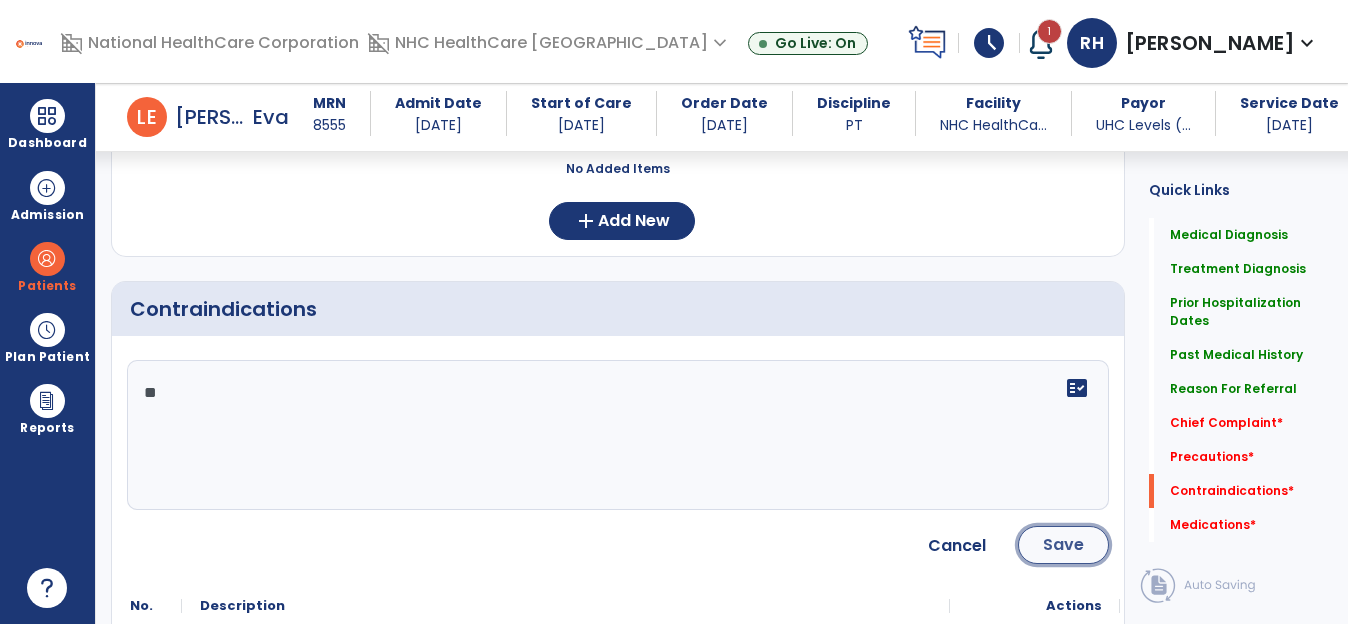 click on "Save" 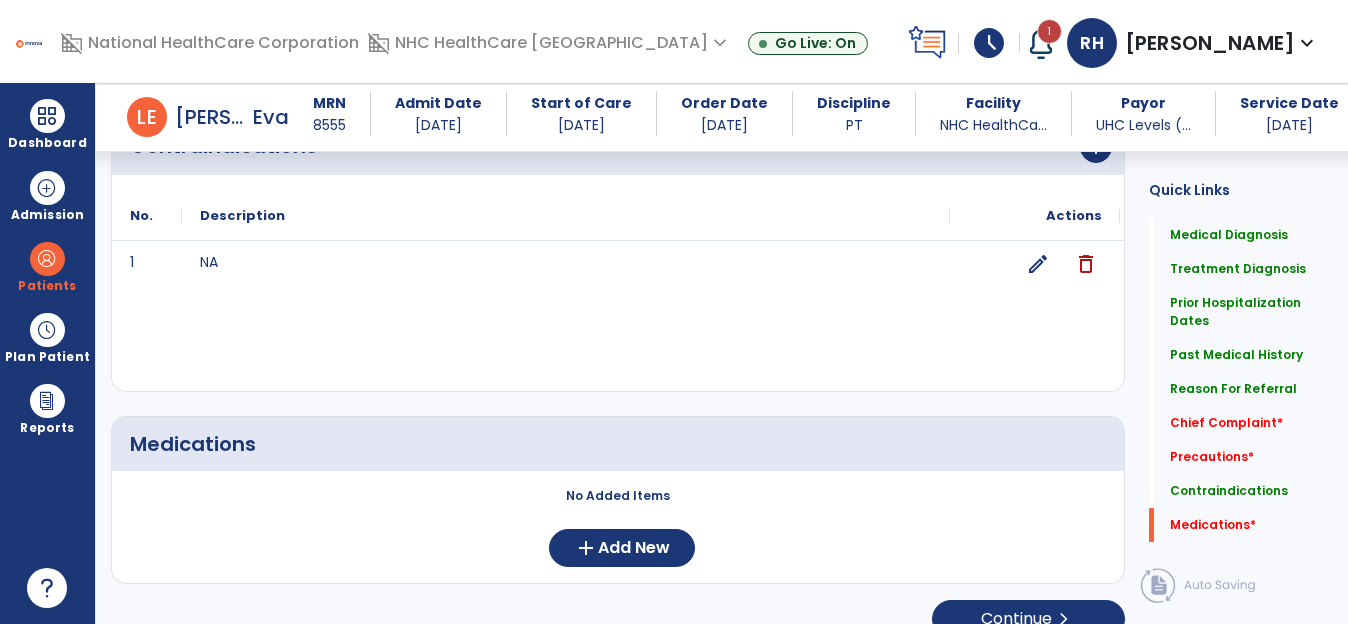 scroll, scrollTop: 2422, scrollLeft: 0, axis: vertical 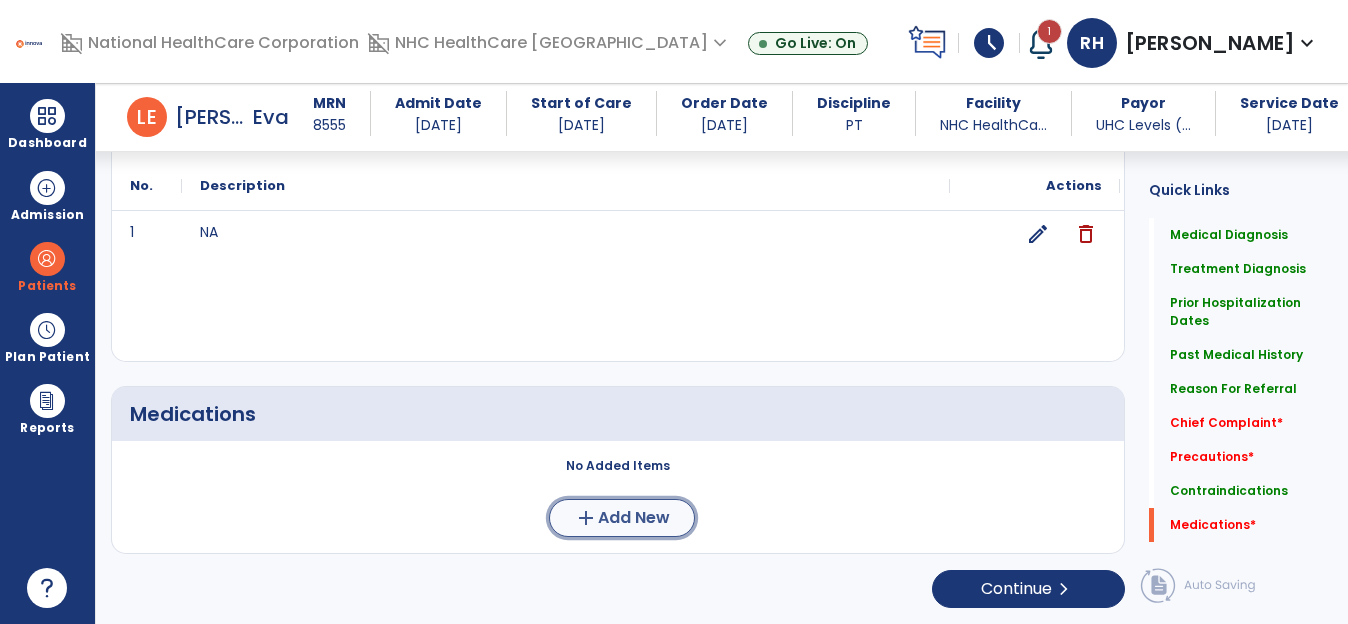 click on "Add New" 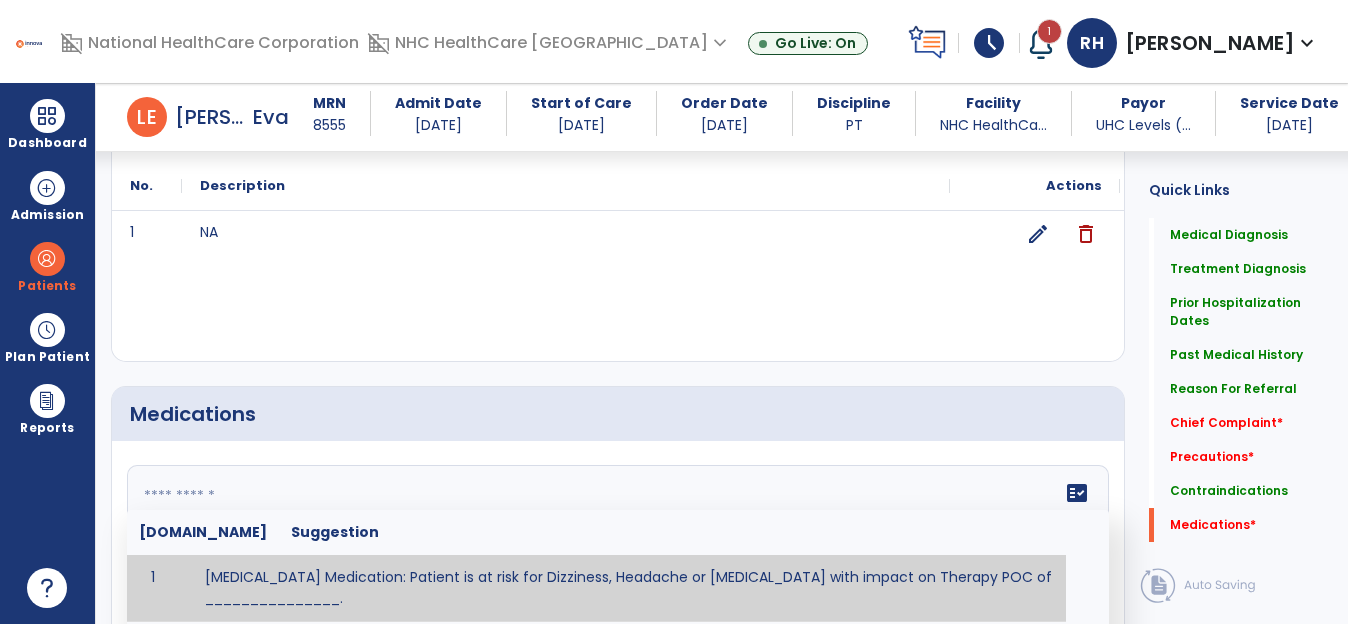 click 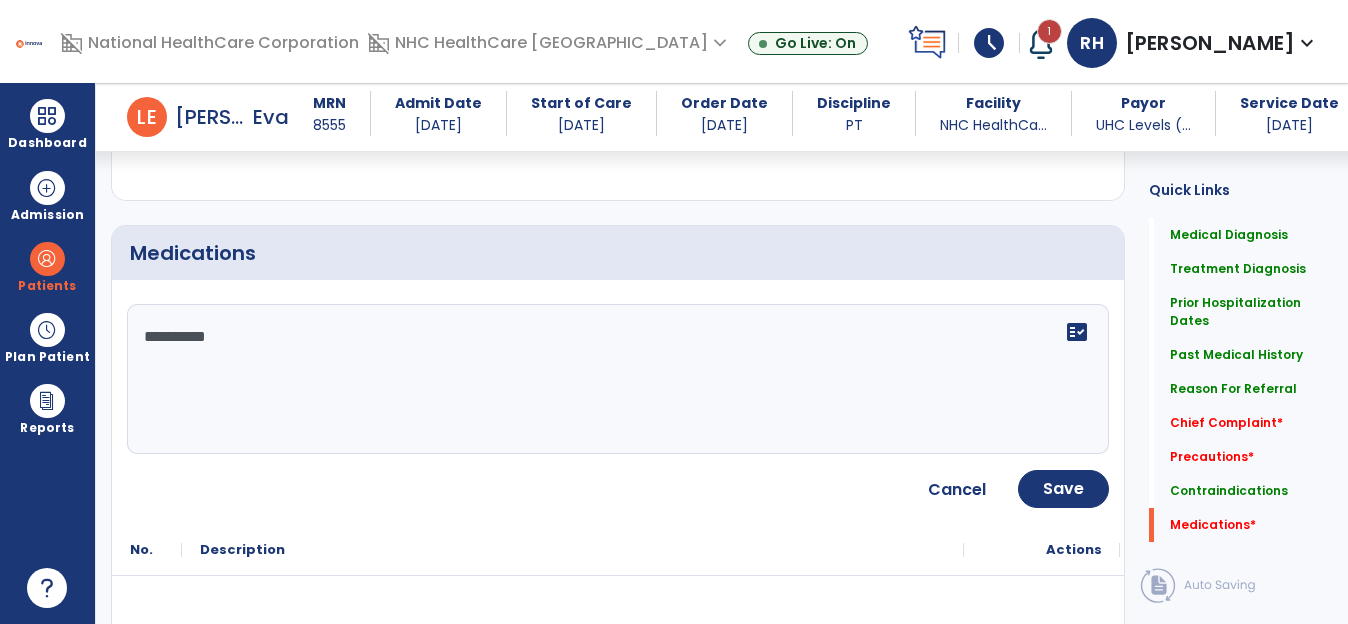 scroll, scrollTop: 2622, scrollLeft: 0, axis: vertical 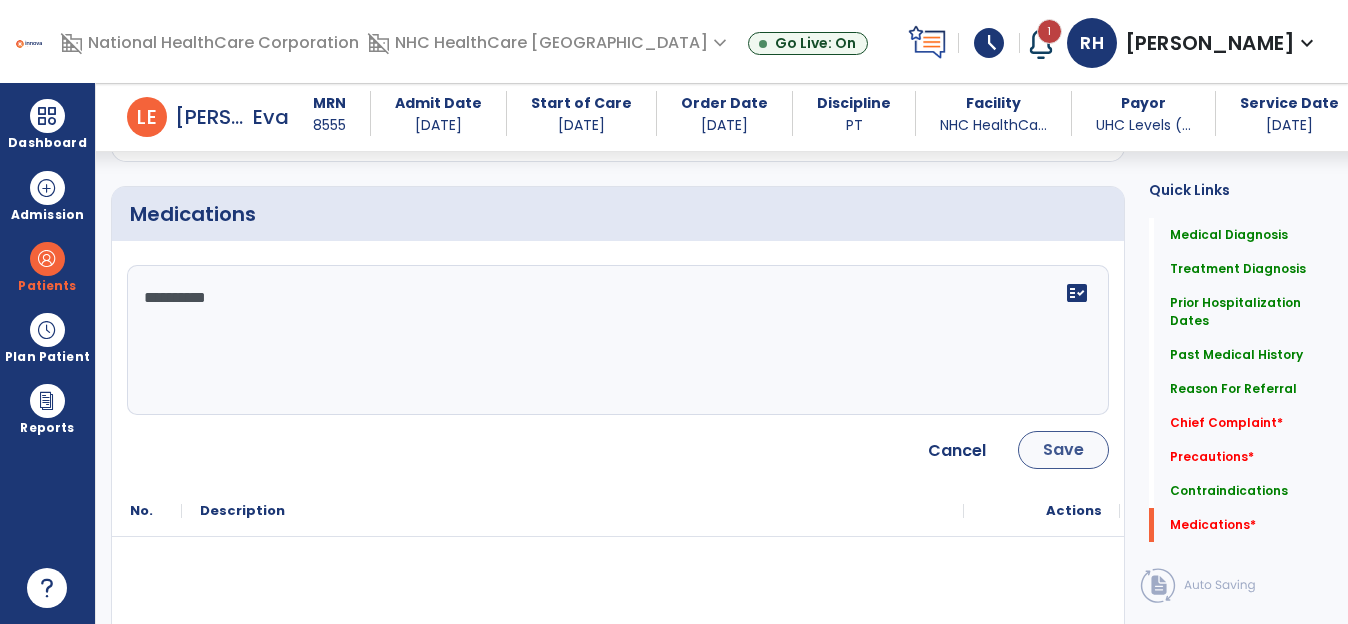 type on "**********" 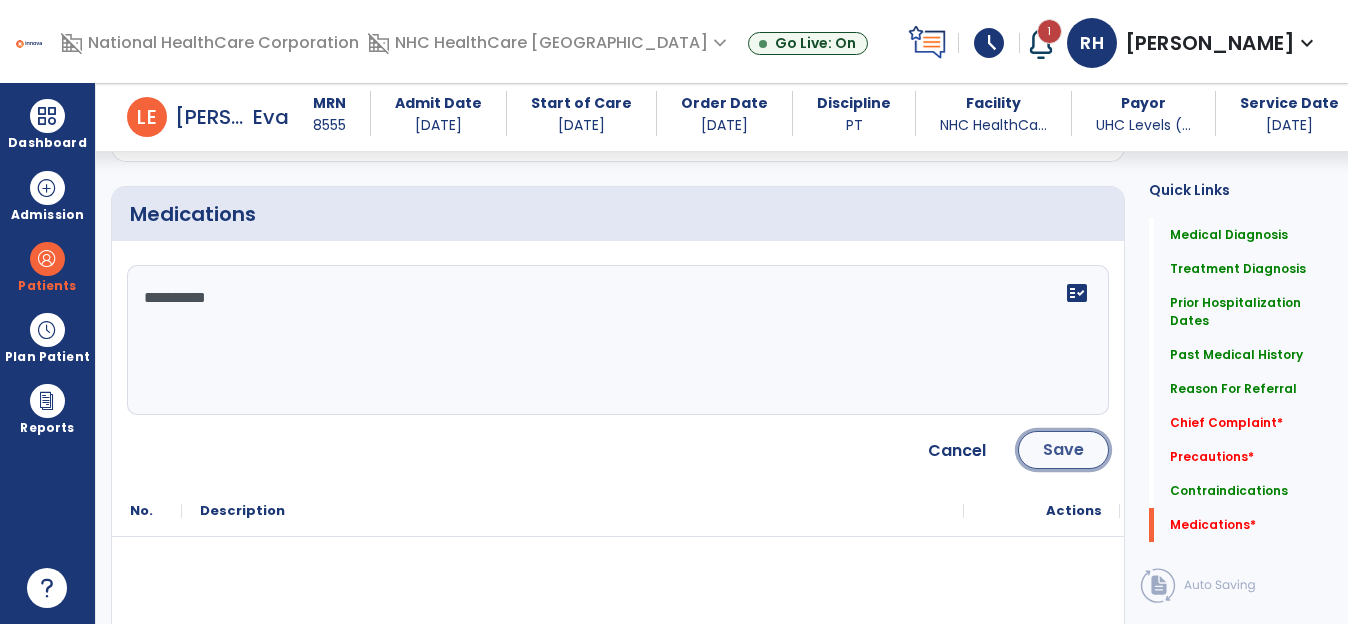 click on "Save" 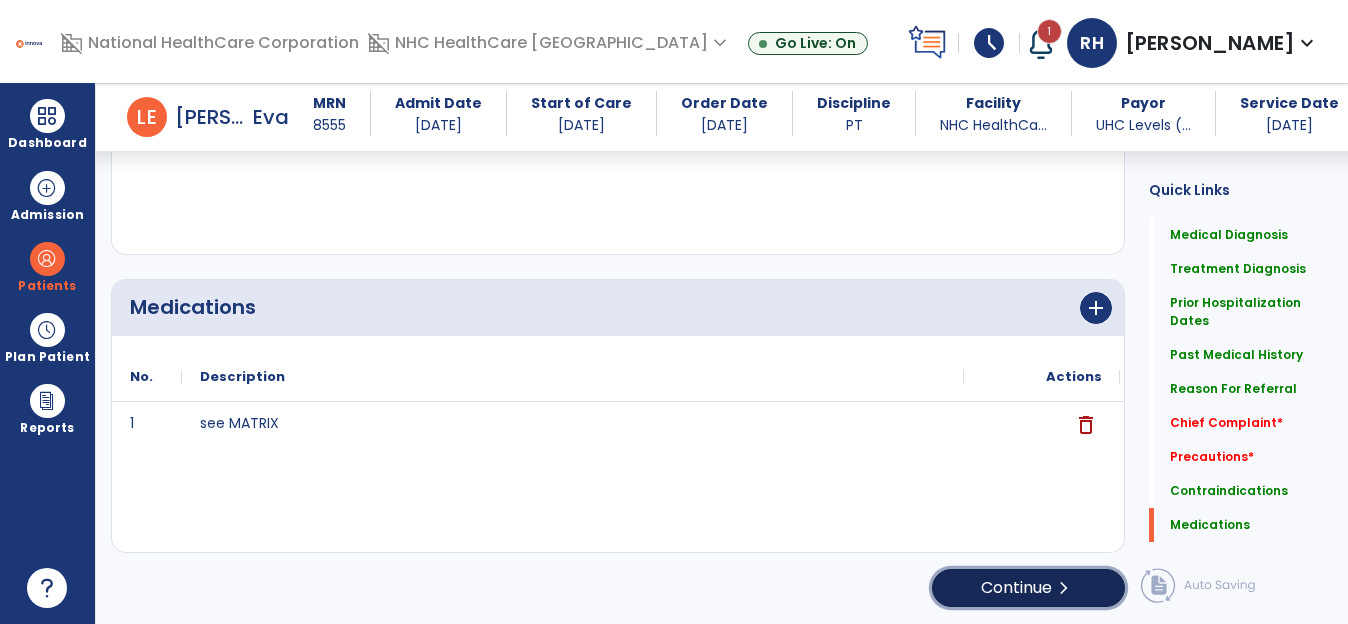 click on "chevron_right" 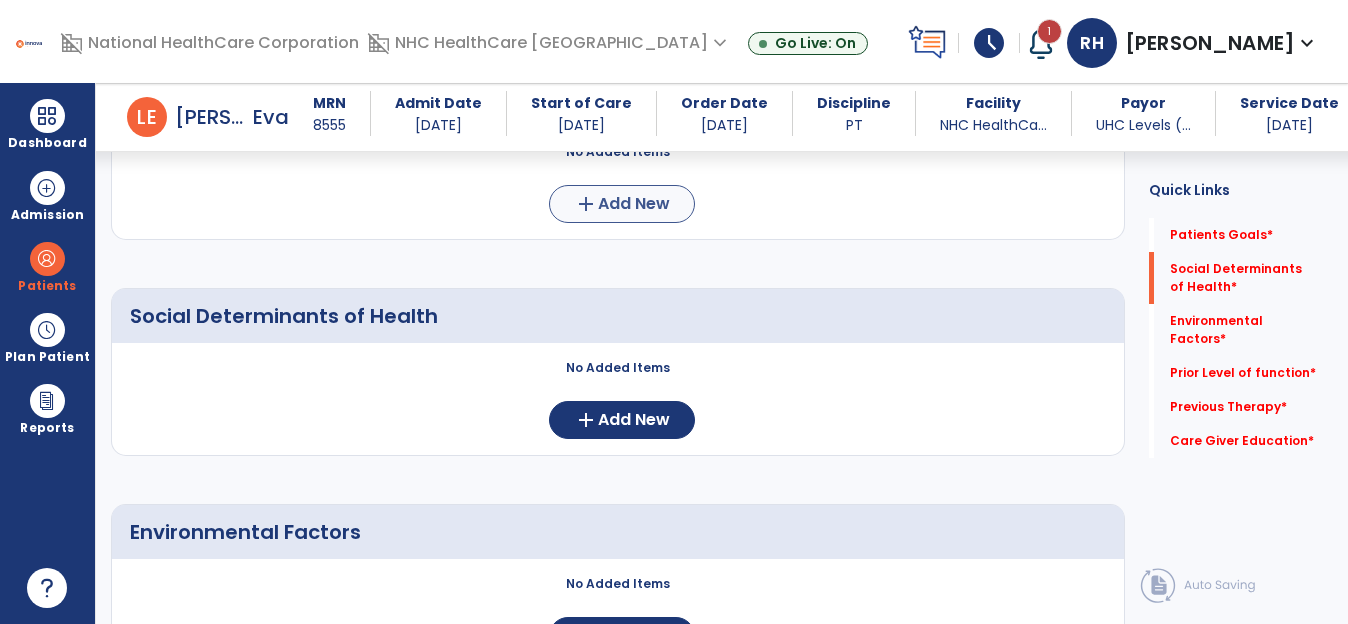 scroll, scrollTop: 281, scrollLeft: 0, axis: vertical 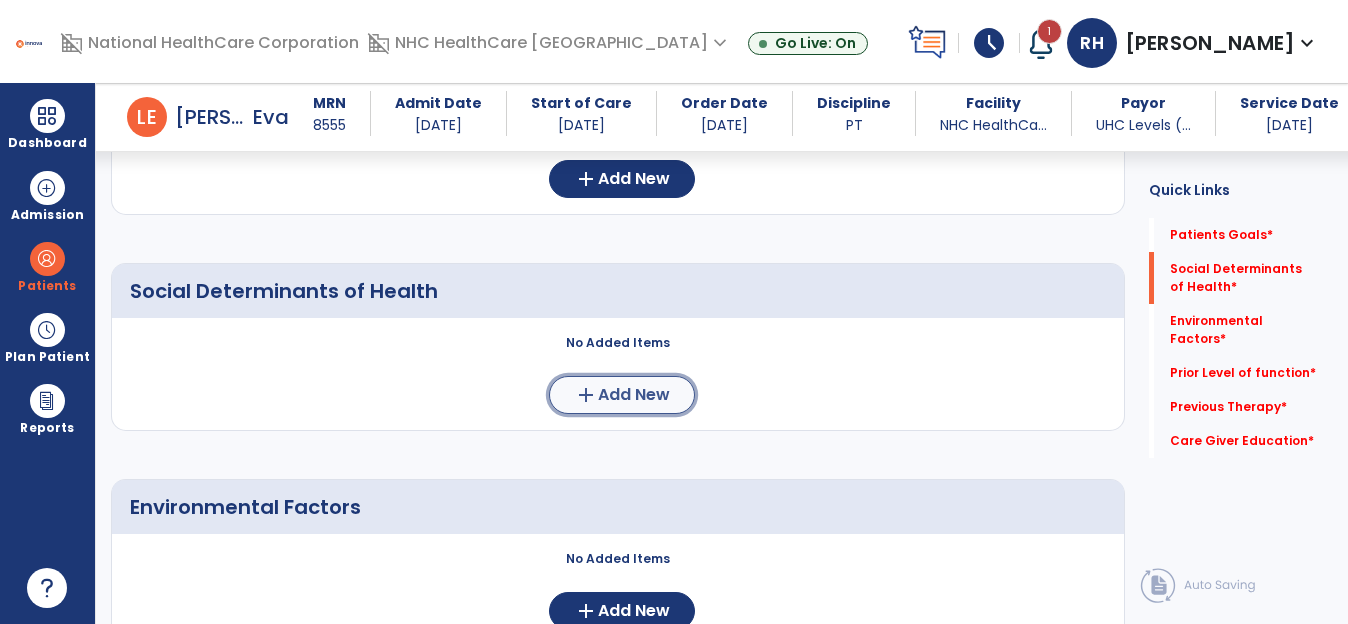 click on "Add New" 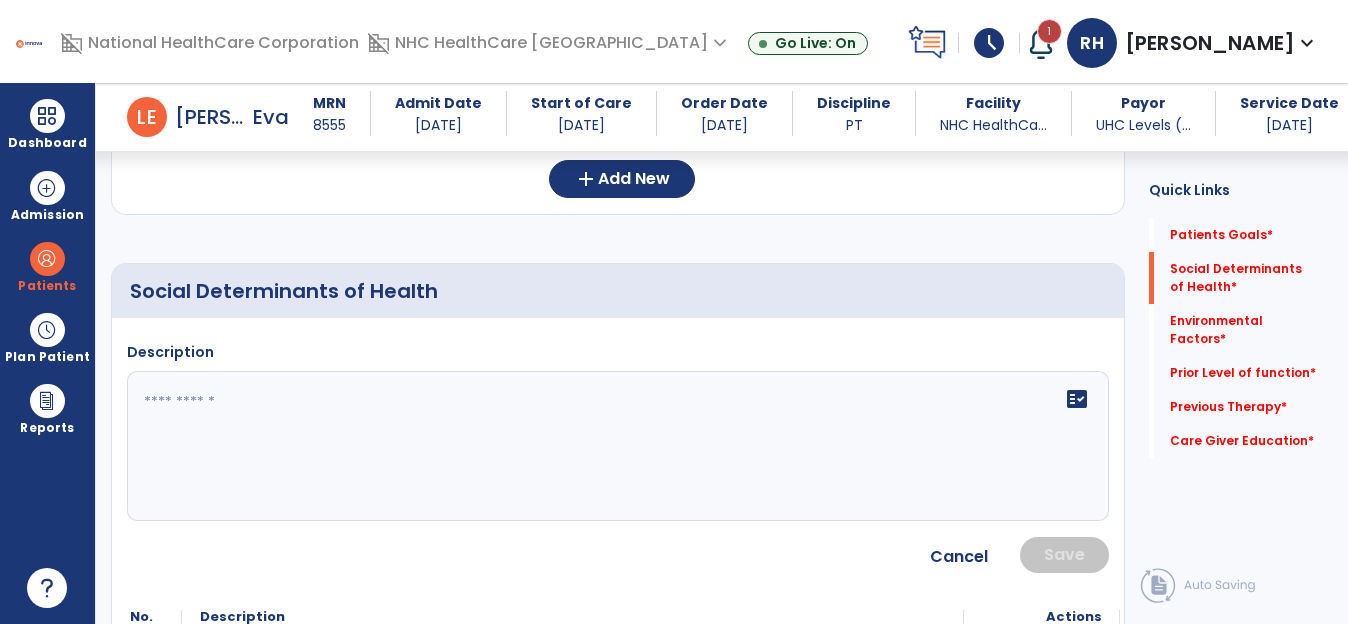 click 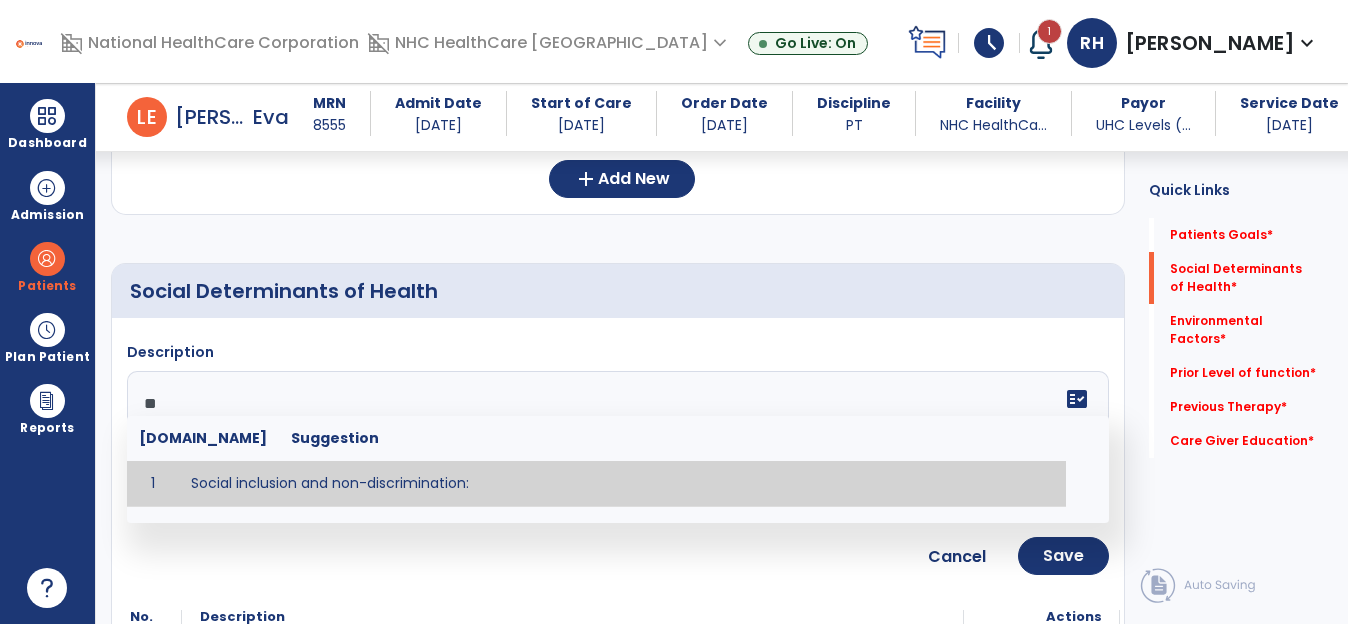 type on "**" 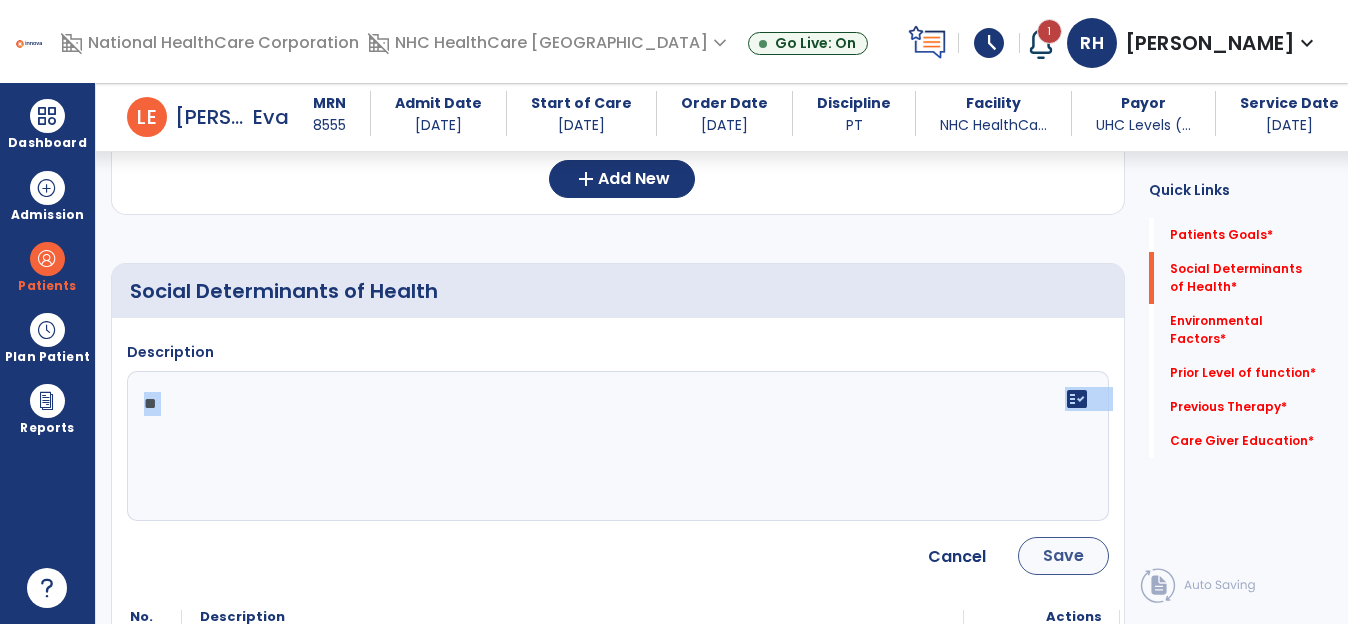 drag, startPoint x: 1066, startPoint y: 535, endPoint x: 1065, endPoint y: 547, distance: 12.0415945 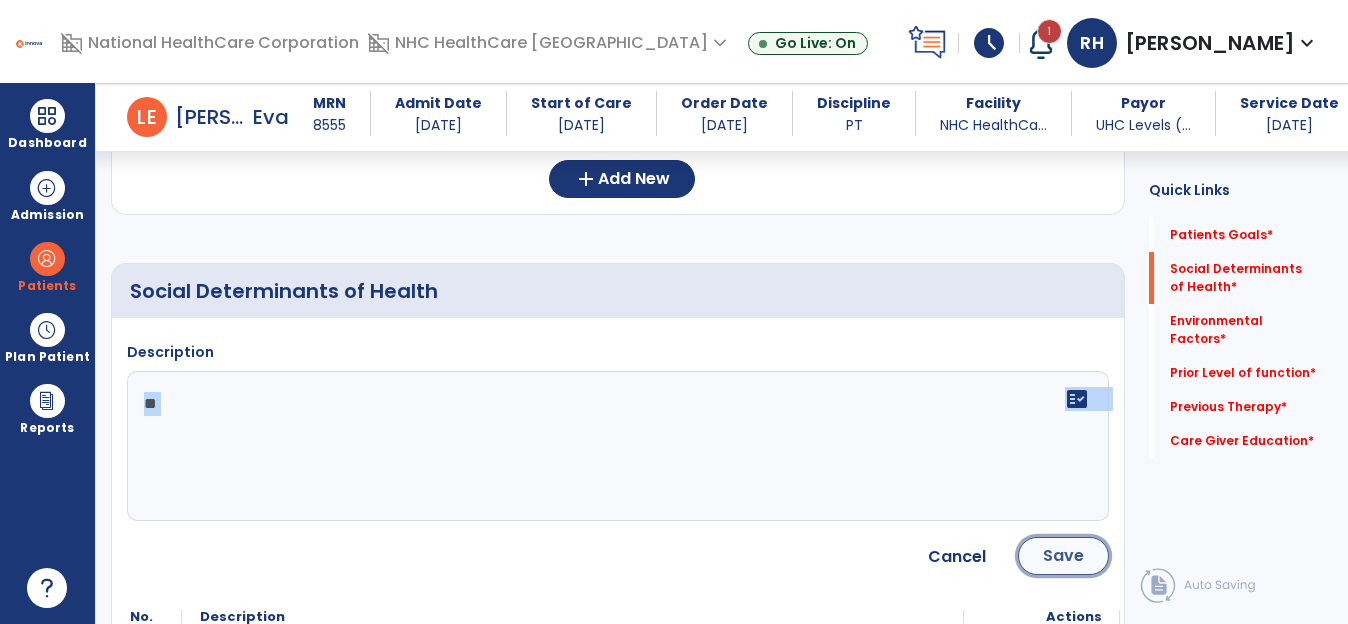 click on "Save" 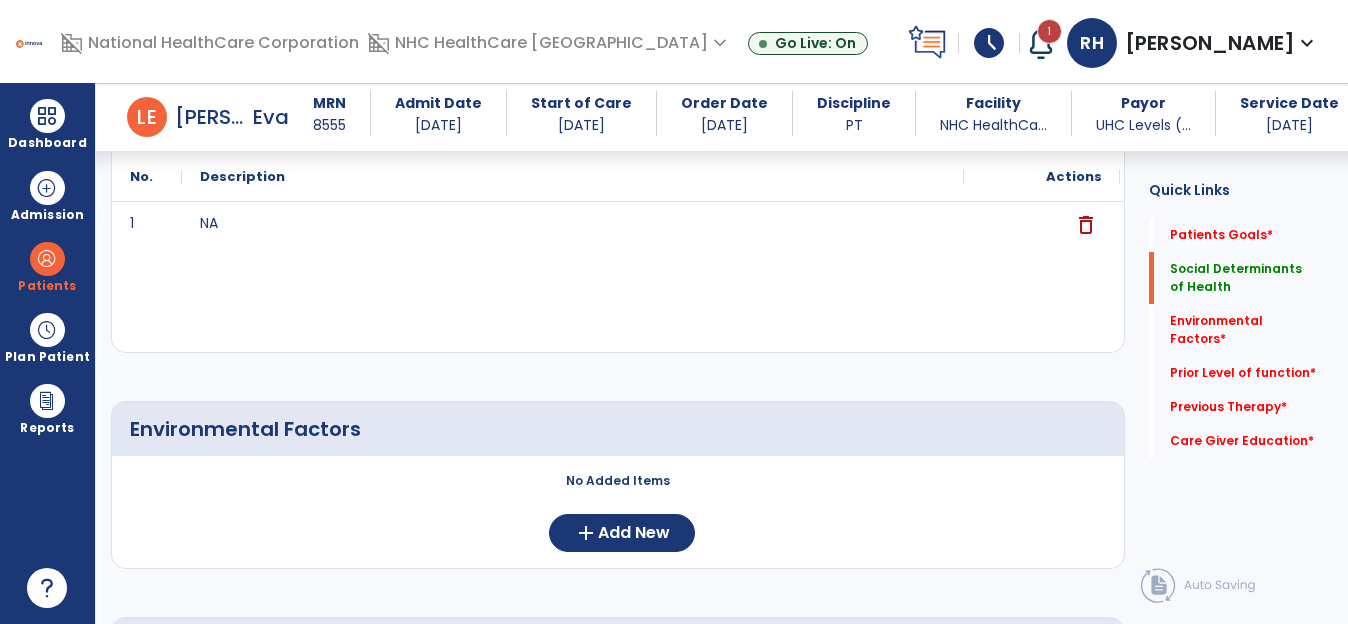 scroll, scrollTop: 481, scrollLeft: 0, axis: vertical 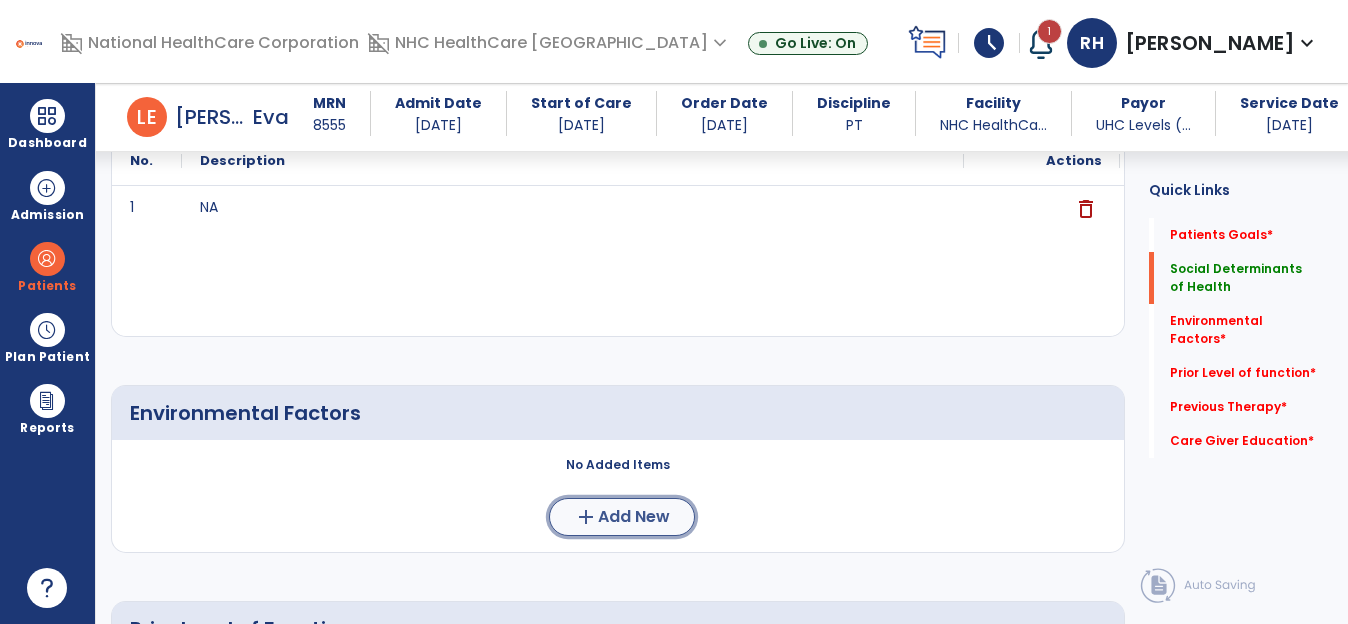 click on "Add New" 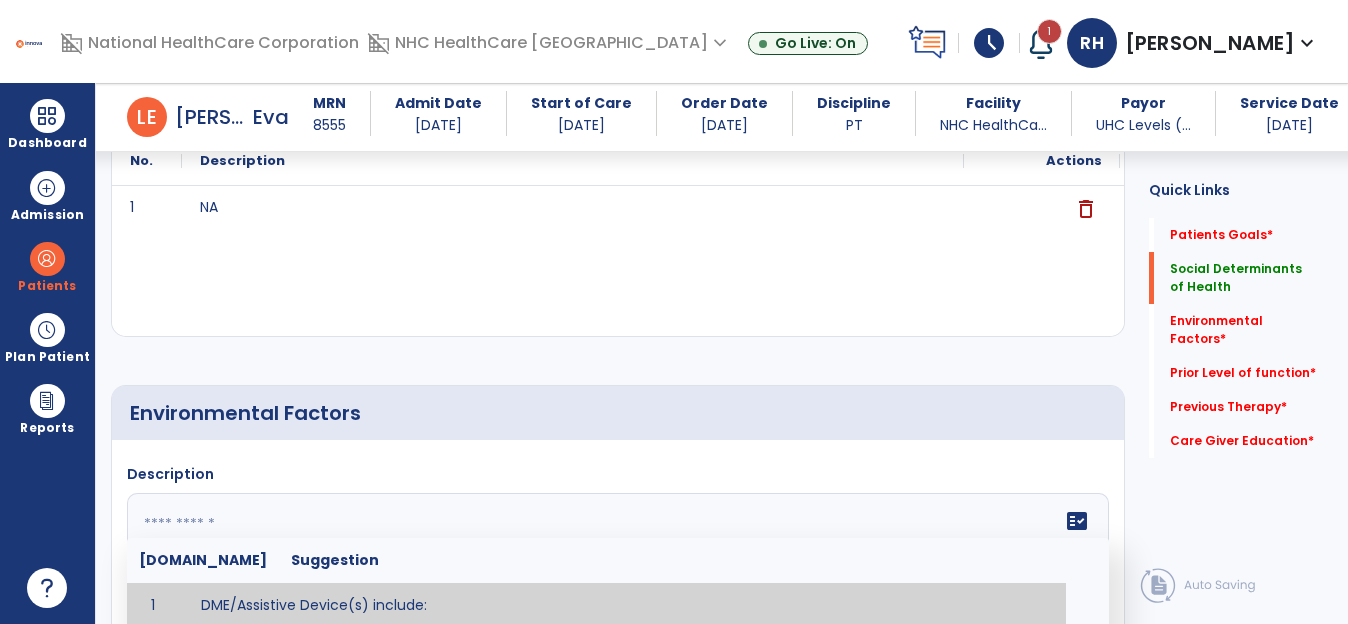 click 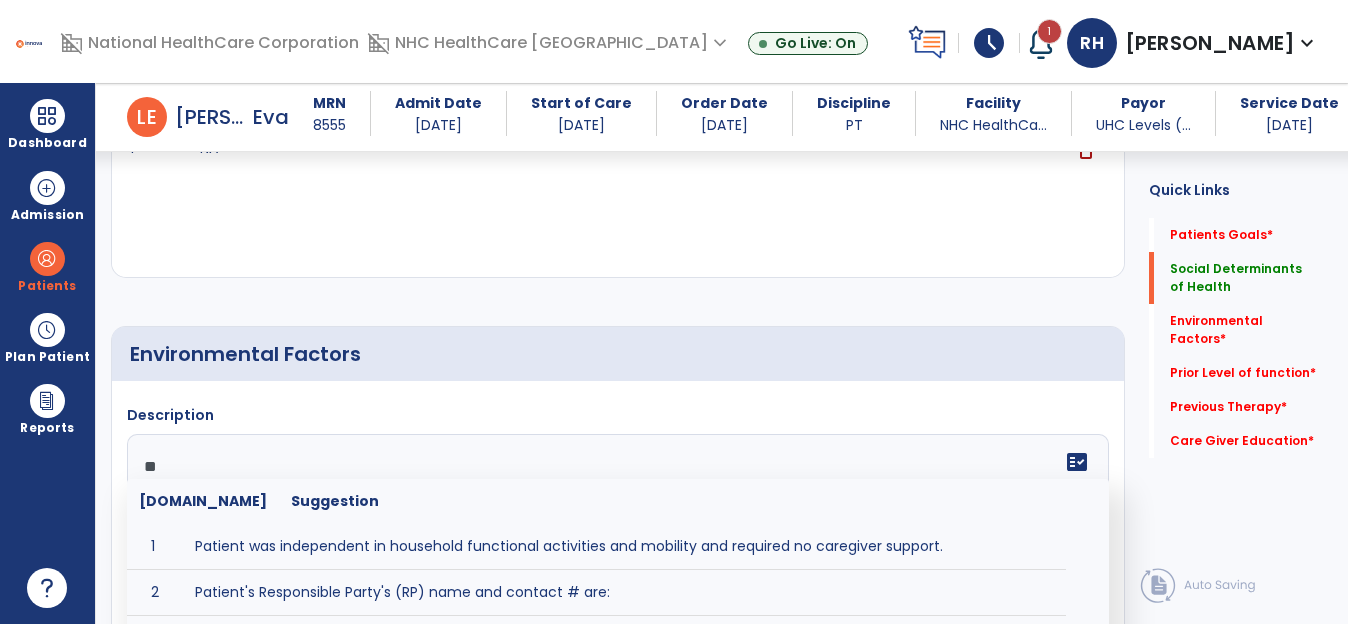 scroll, scrollTop: 686, scrollLeft: 0, axis: vertical 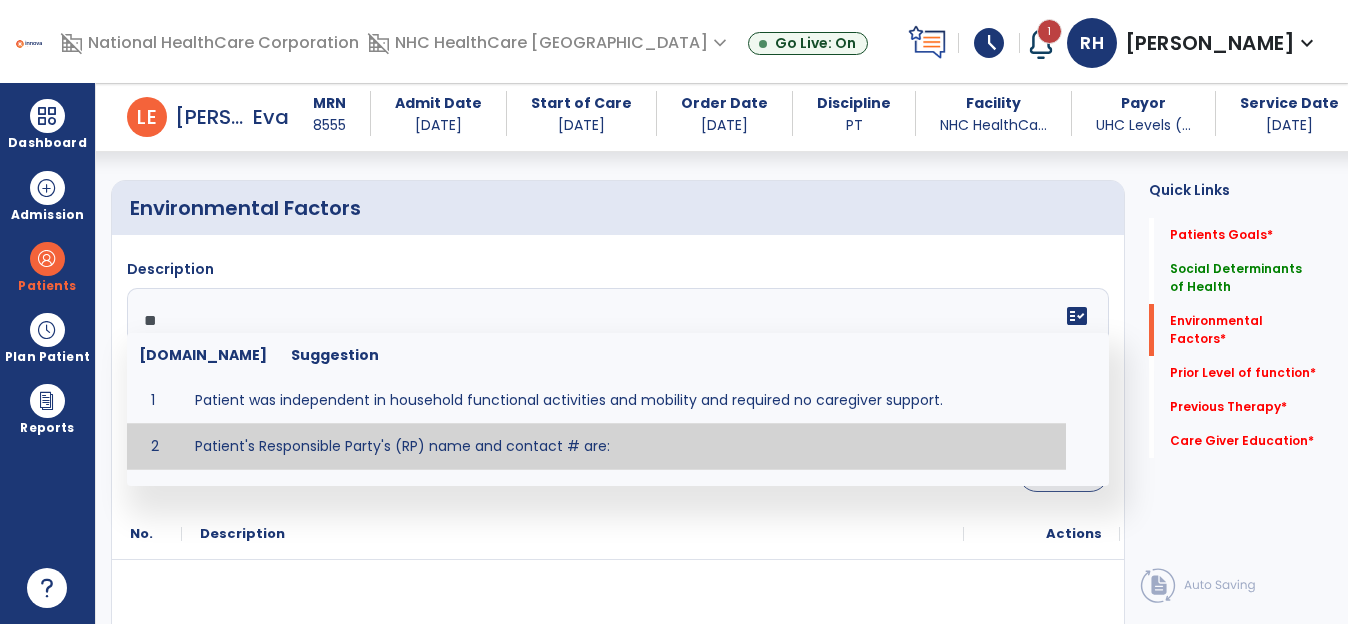 type on "**" 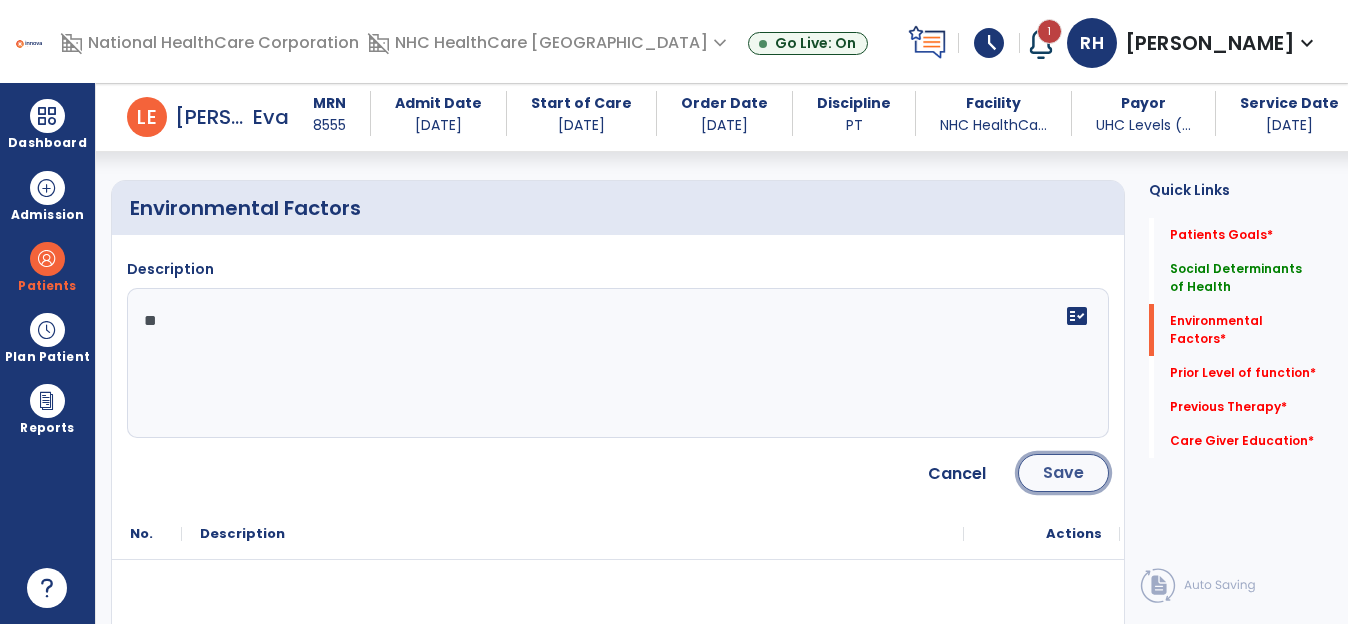 click on "Save" 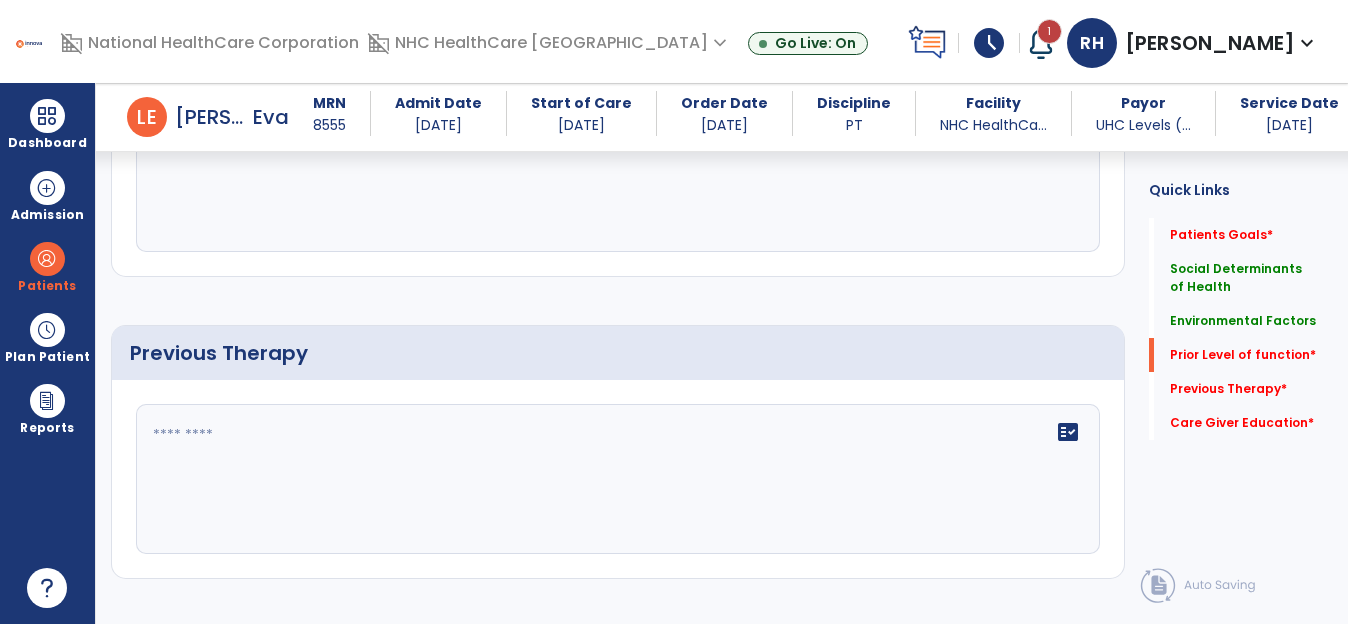 scroll, scrollTop: 1186, scrollLeft: 0, axis: vertical 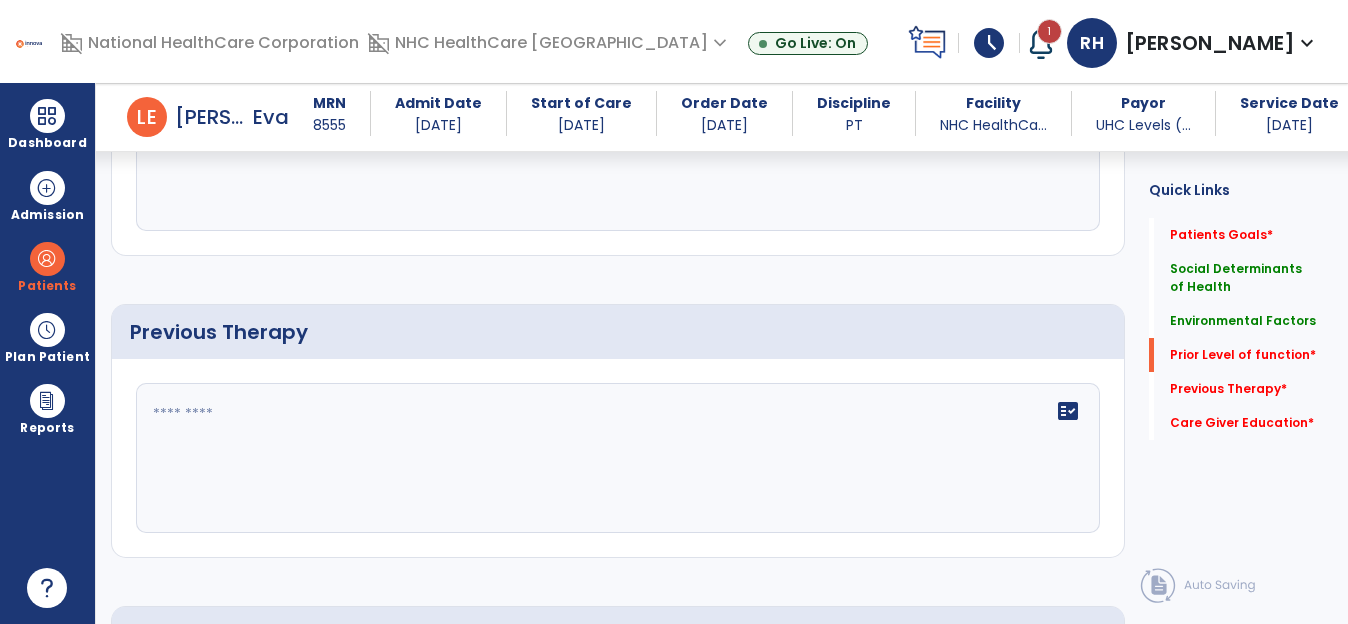 click 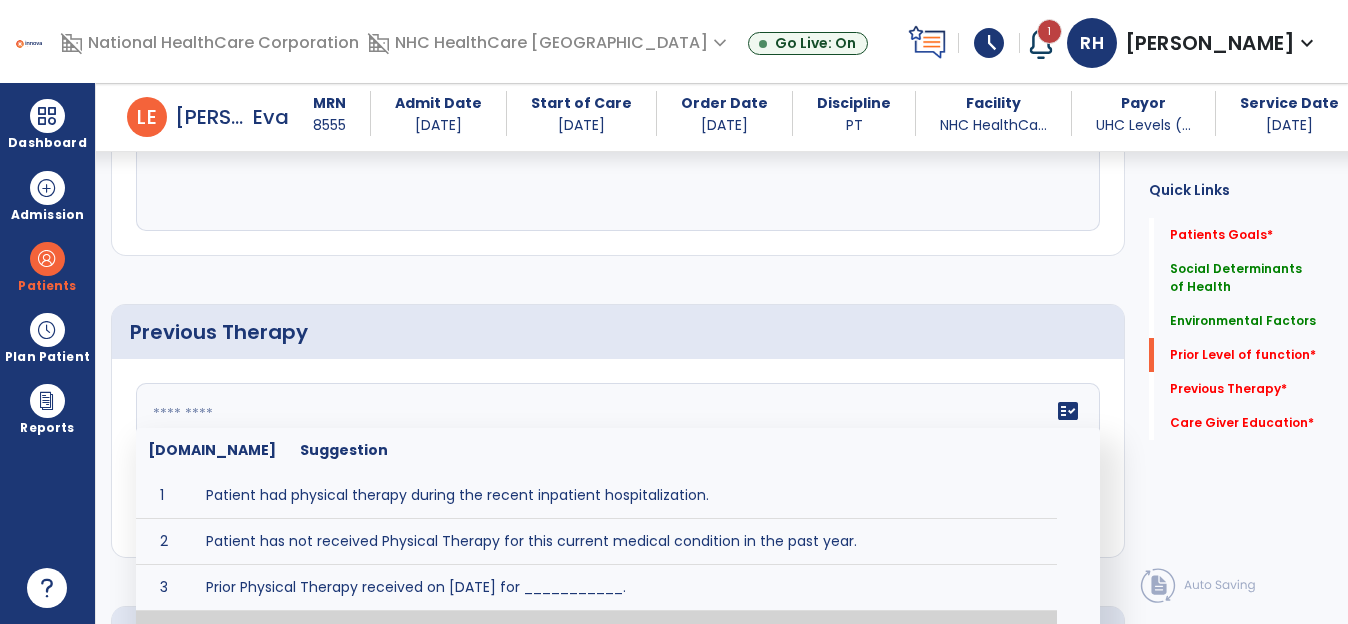 click 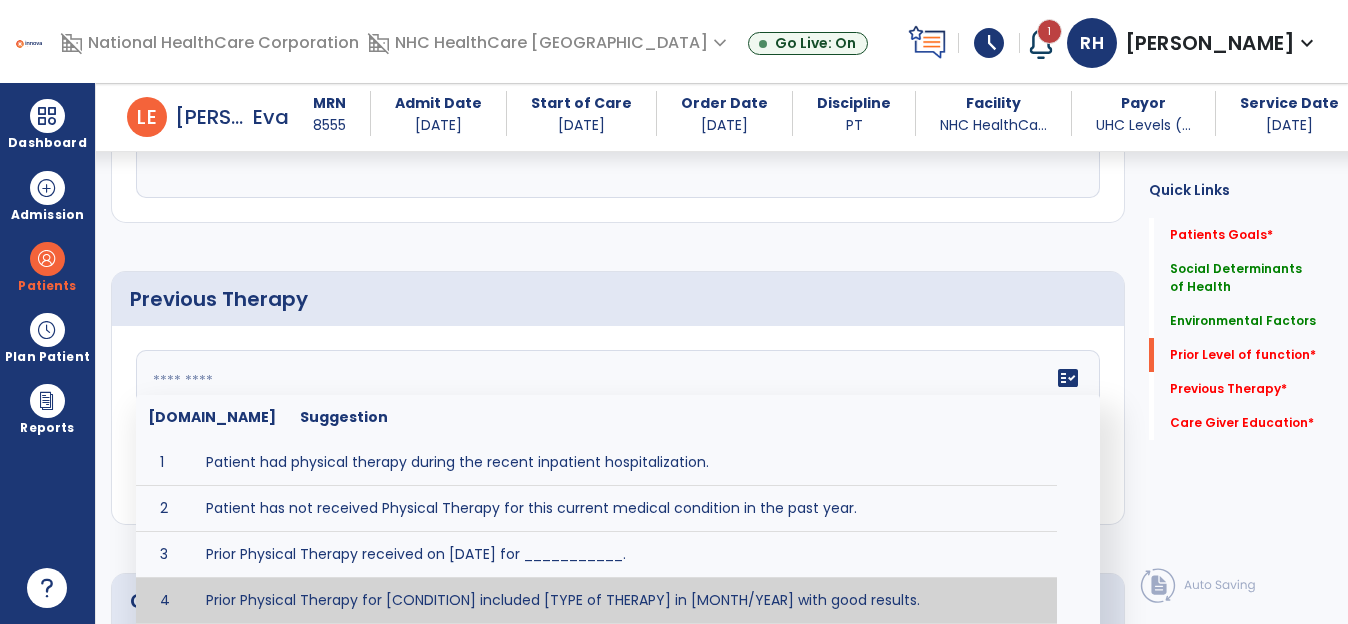 paste on "**********" 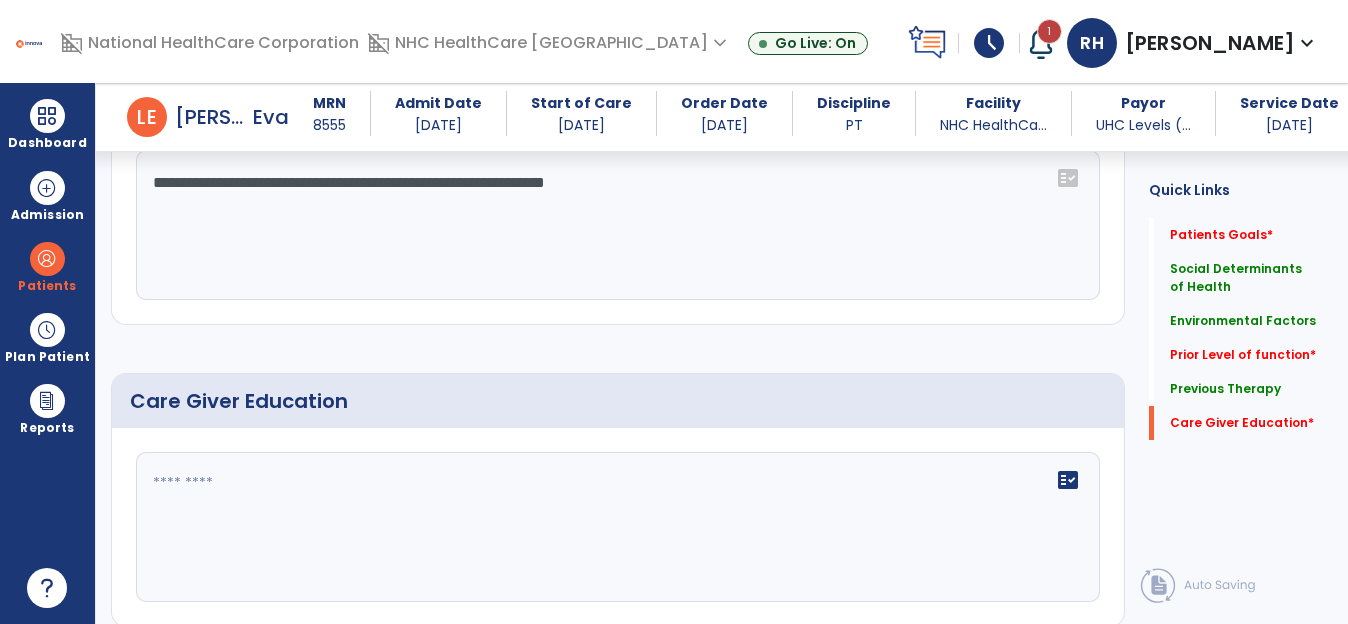 scroll, scrollTop: 1492, scrollLeft: 0, axis: vertical 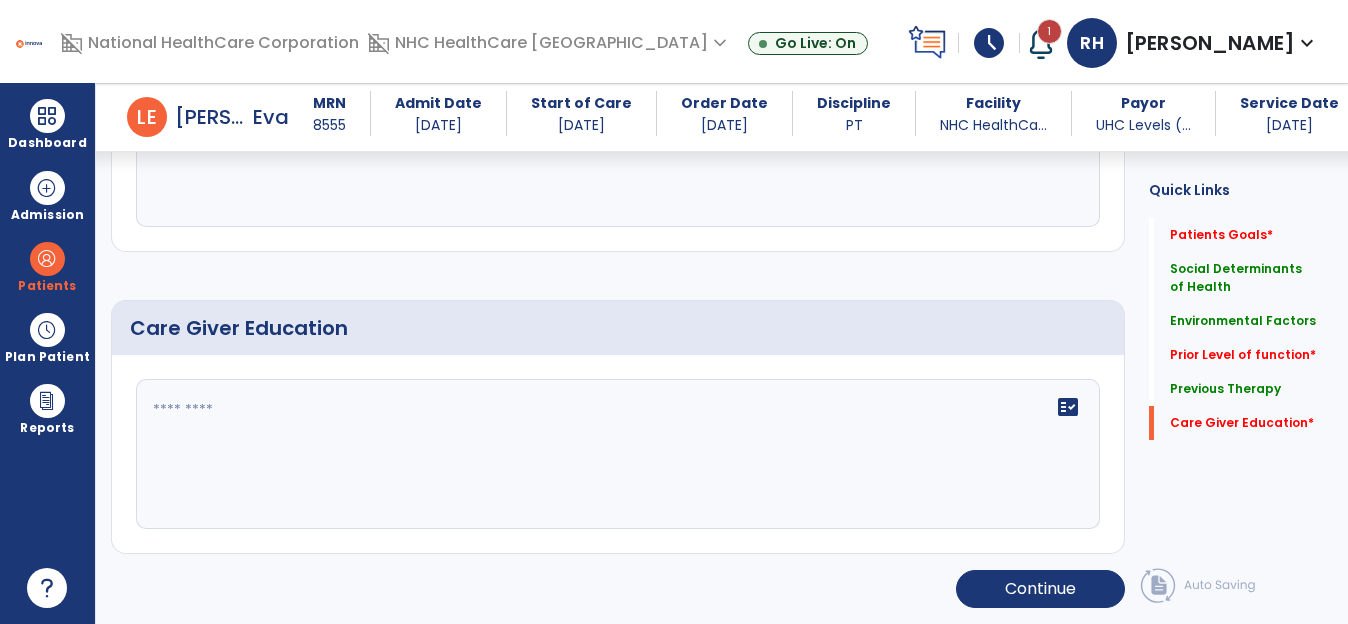 type on "**********" 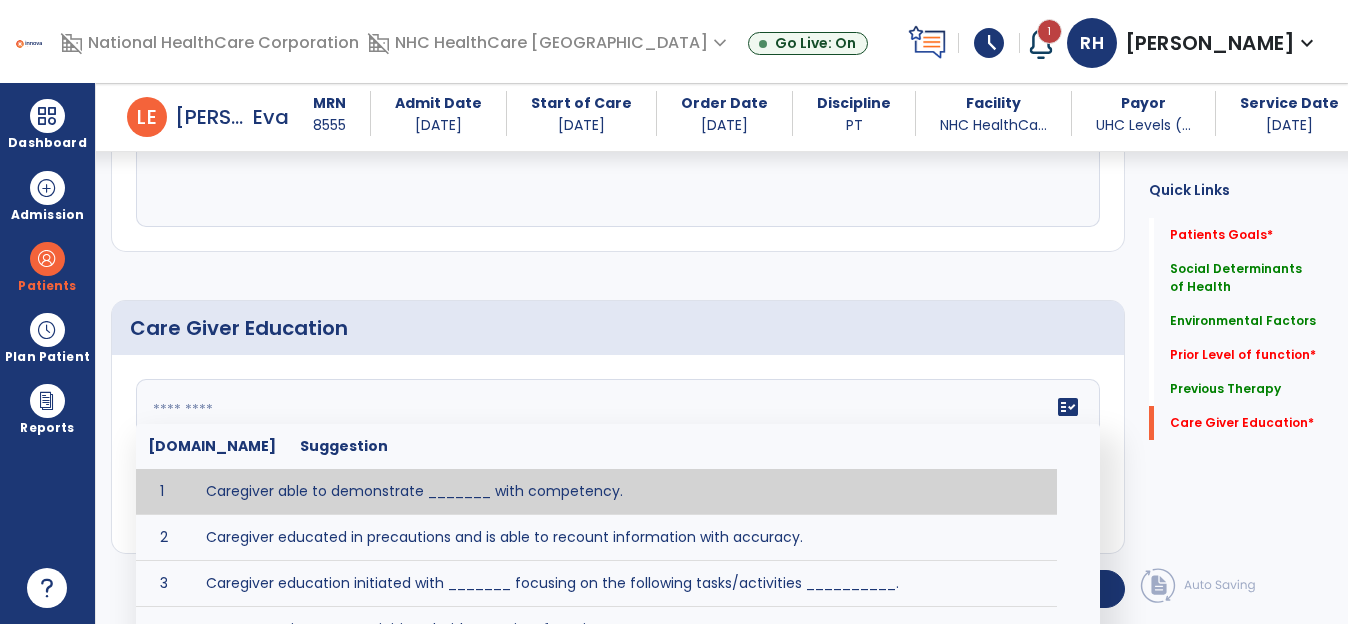 click 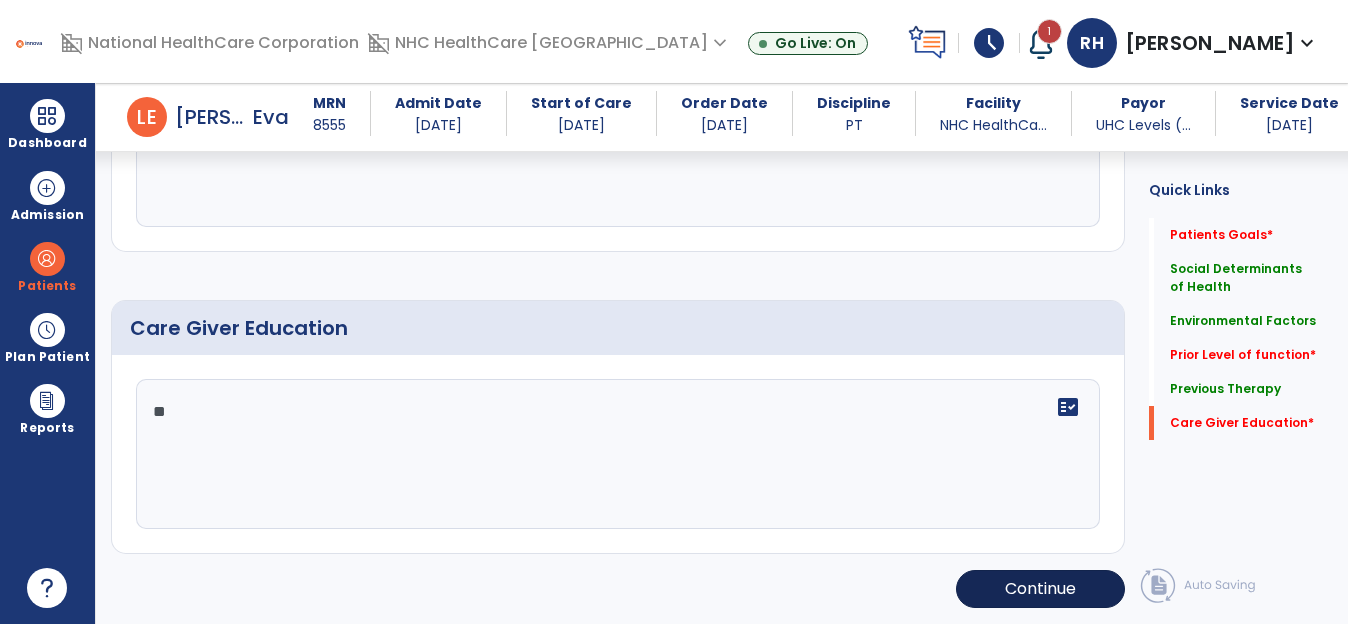 type on "**" 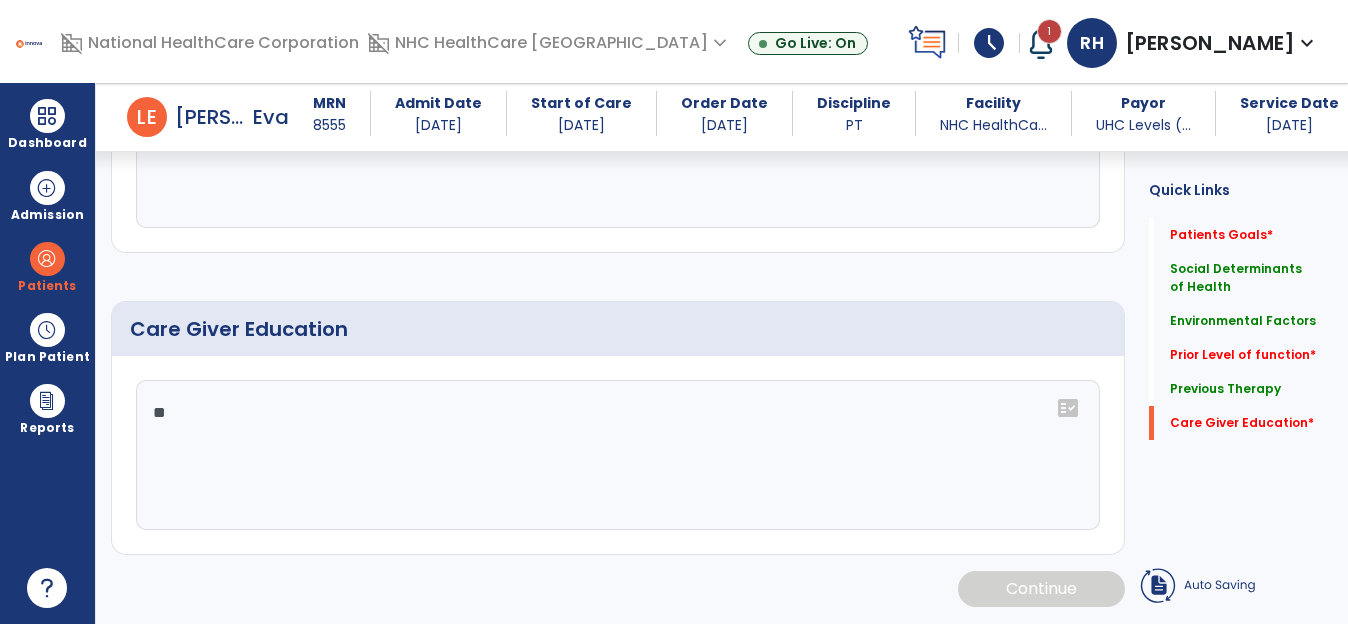 scroll, scrollTop: 1491, scrollLeft: 0, axis: vertical 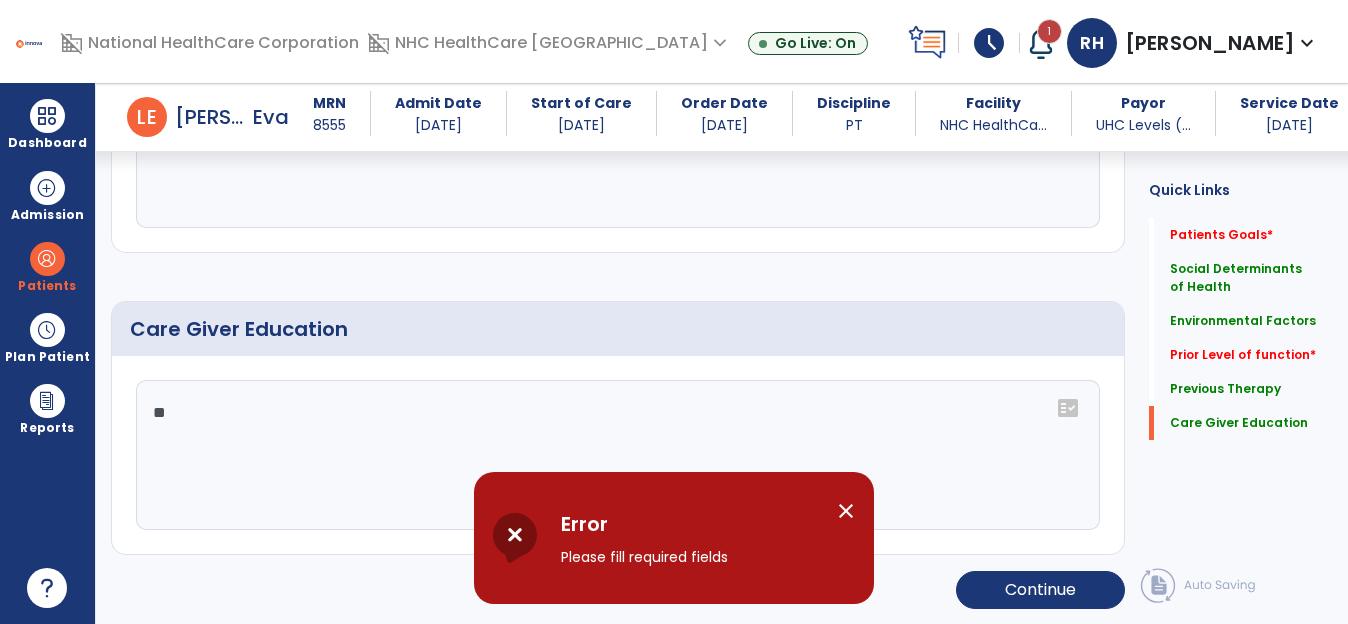 click on "**" 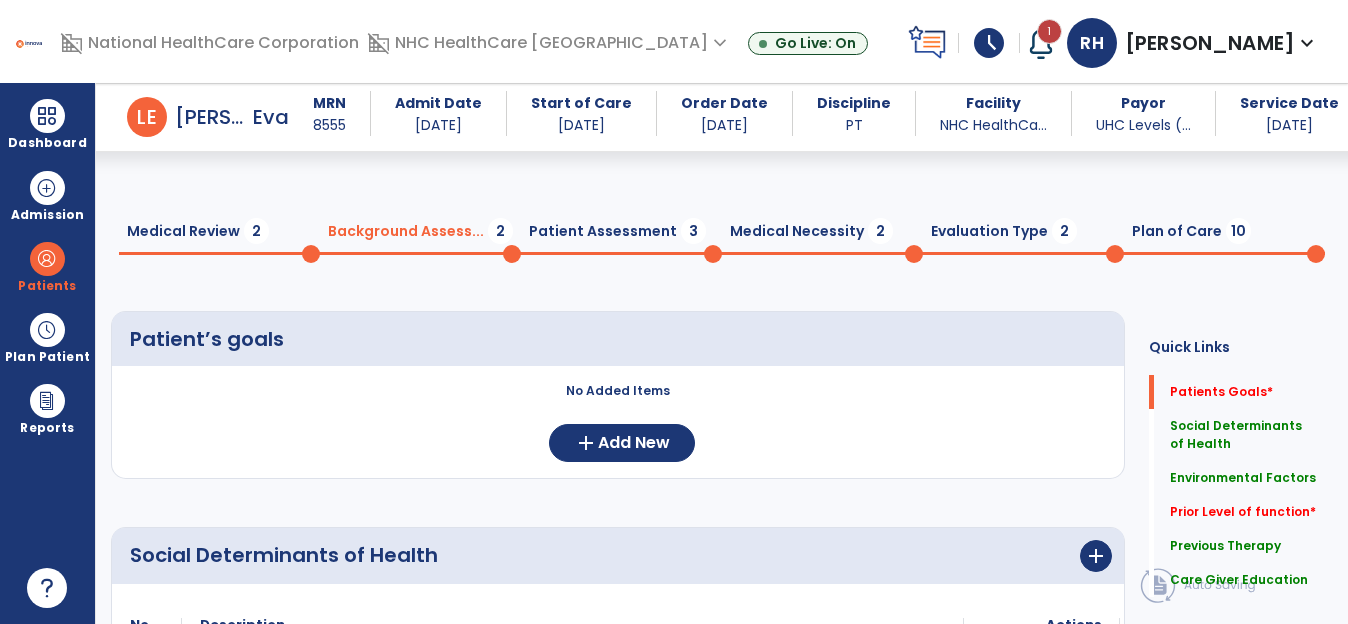 scroll, scrollTop: 0, scrollLeft: 0, axis: both 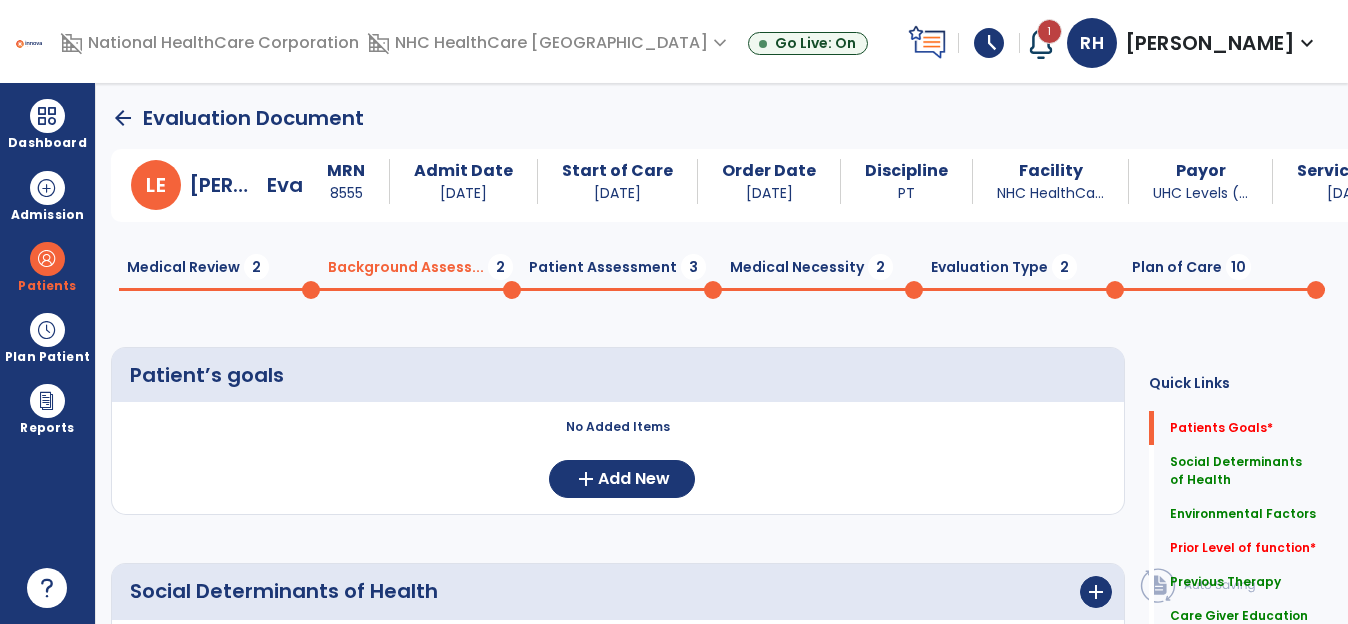 click on "Medical Necessity  2" 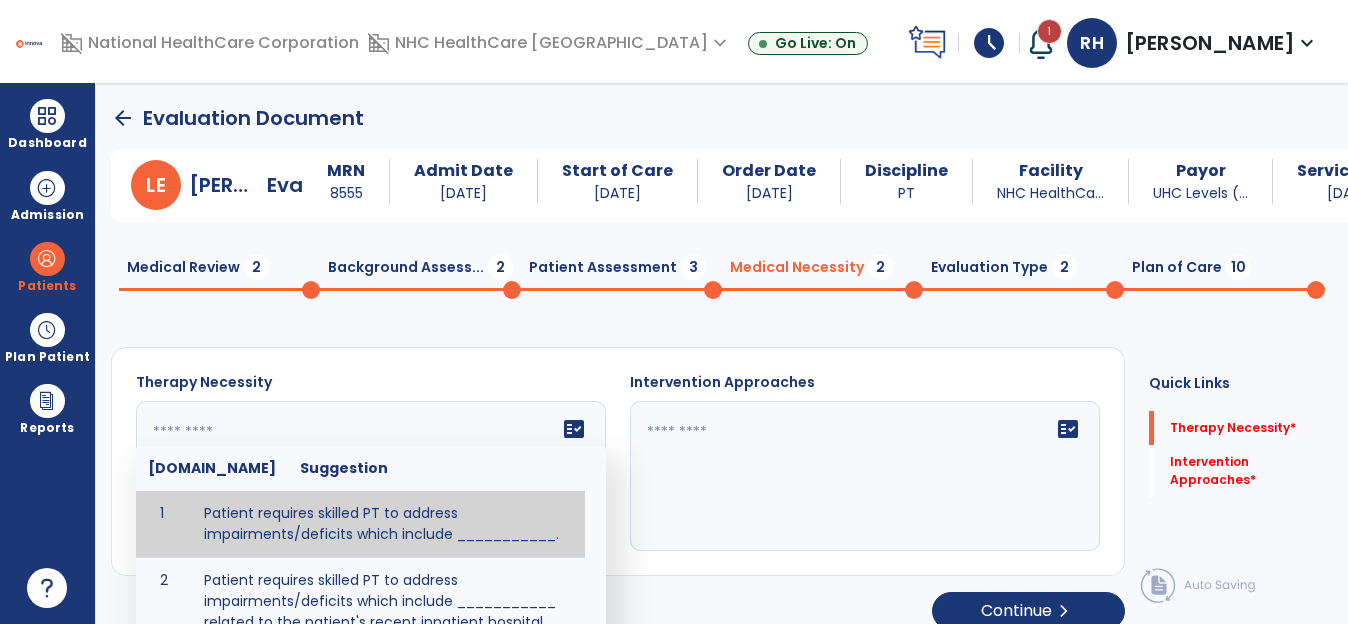 click on "fact_check  Sr.No Suggestion 1 Patient requires skilled PT to address impairments/deficits which include ___________. 2 Patient requires skilled PT to address impairments/deficits which include ___________ related to the patient's recent inpatient hospital stay and diagnosis of _____________." 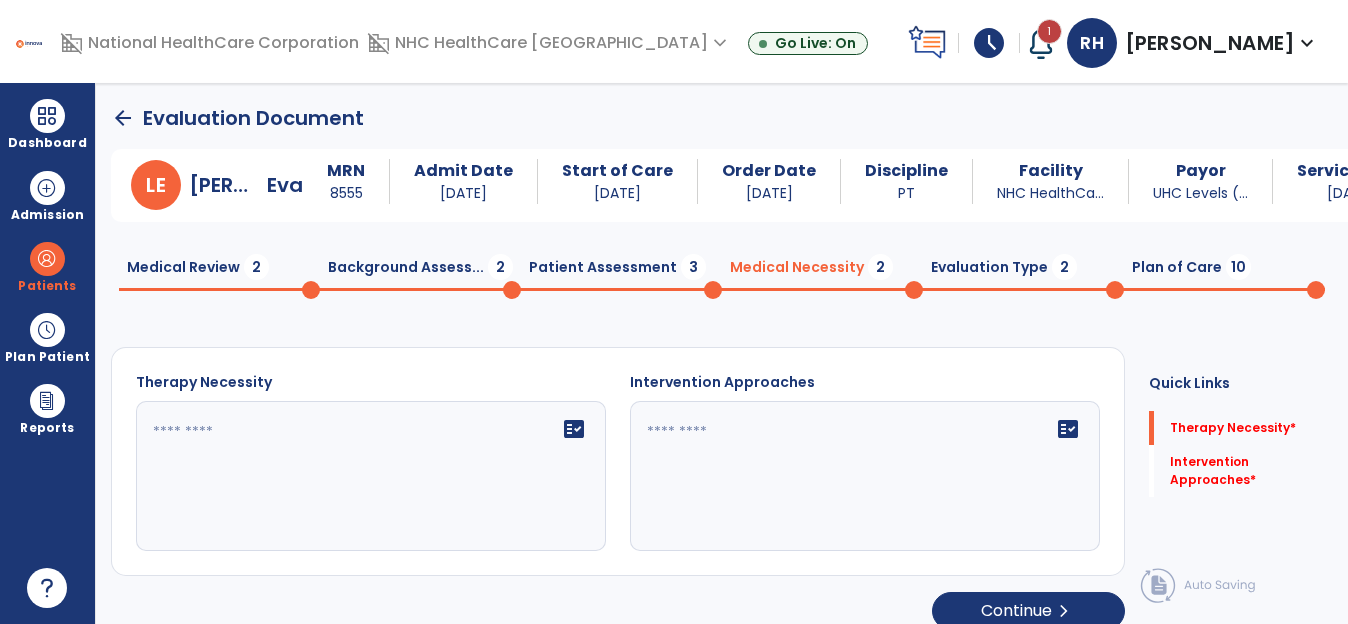 click 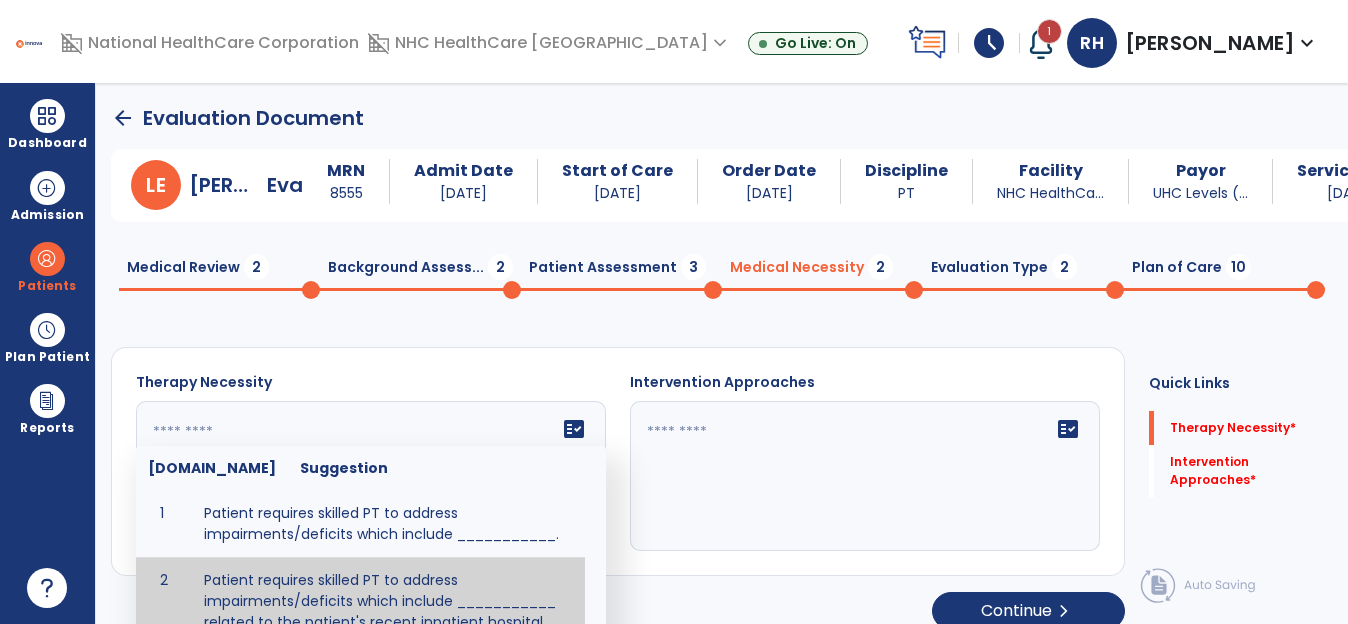 scroll, scrollTop: 43, scrollLeft: 0, axis: vertical 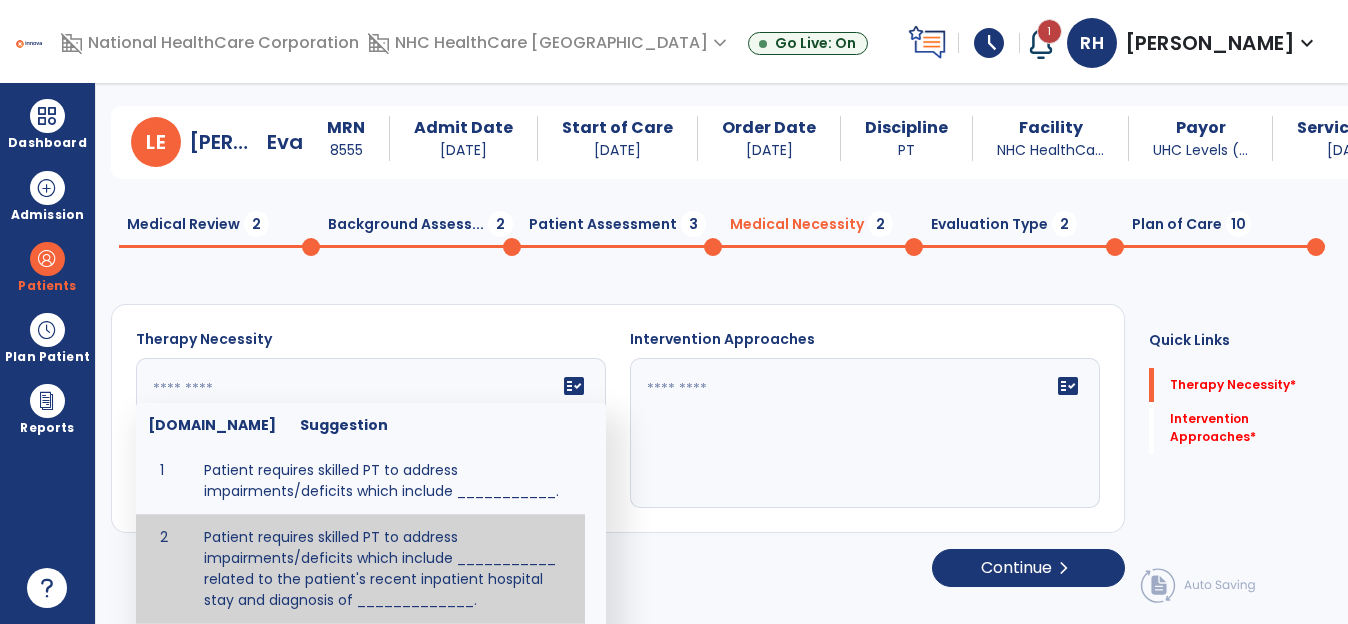 paste on "**********" 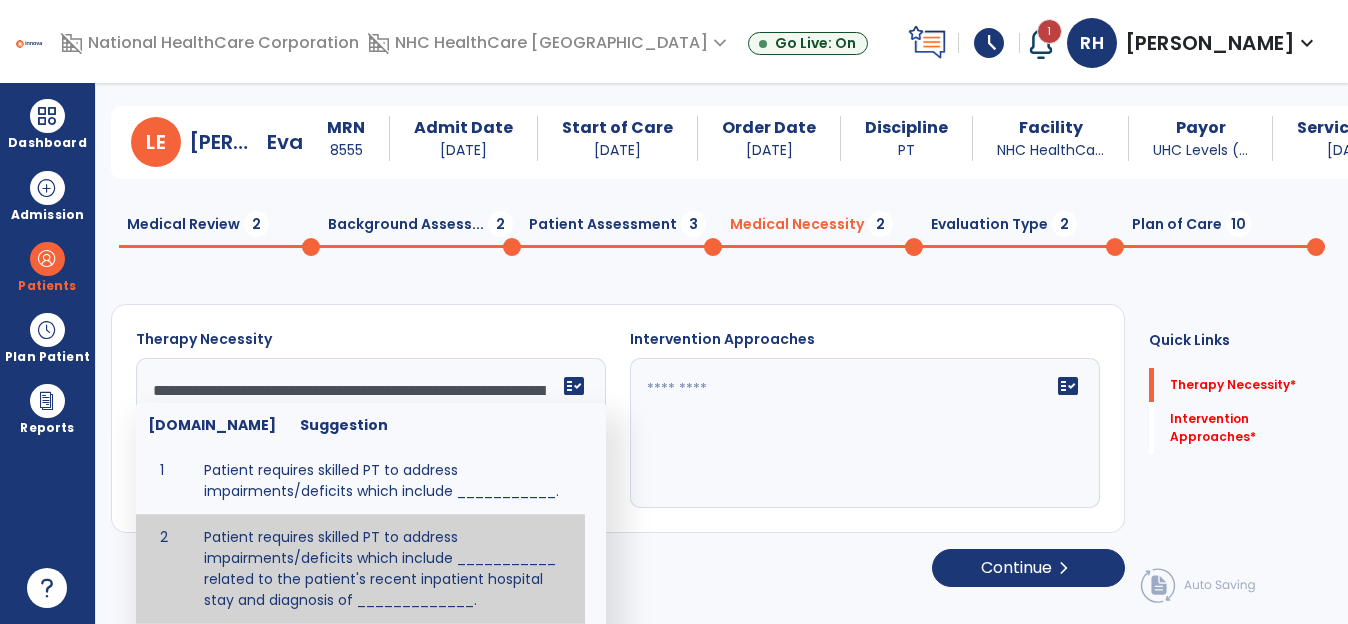 scroll, scrollTop: 40, scrollLeft: 0, axis: vertical 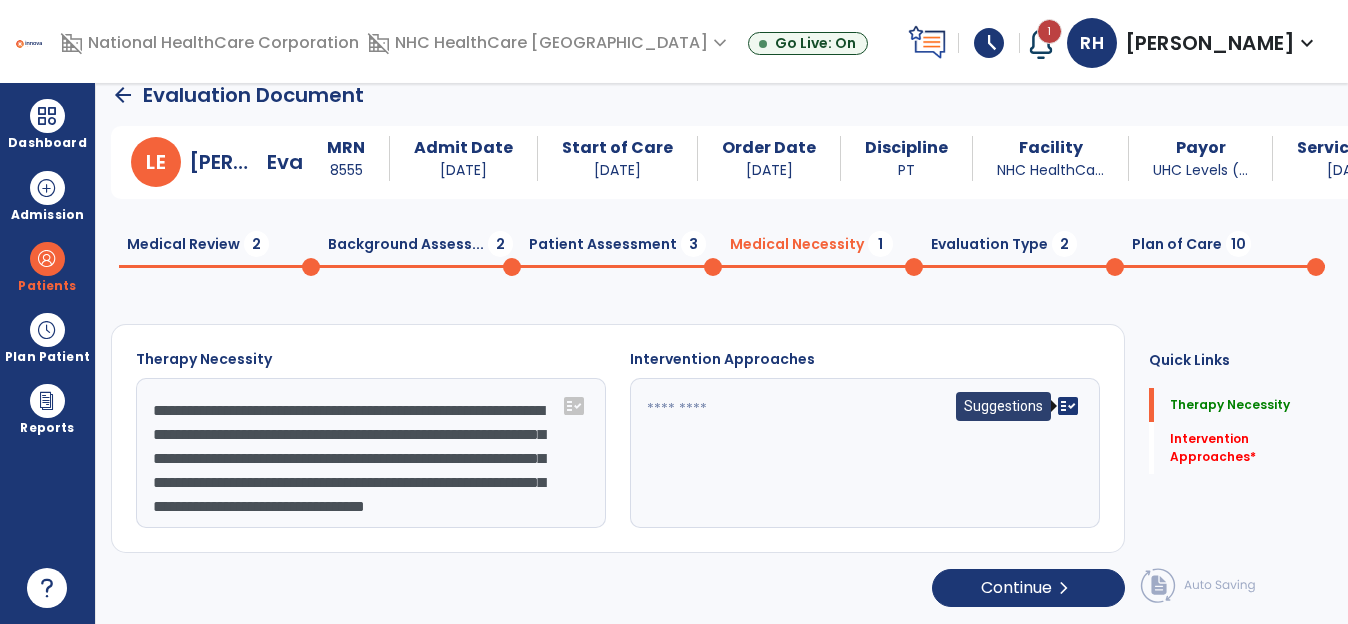 type on "**********" 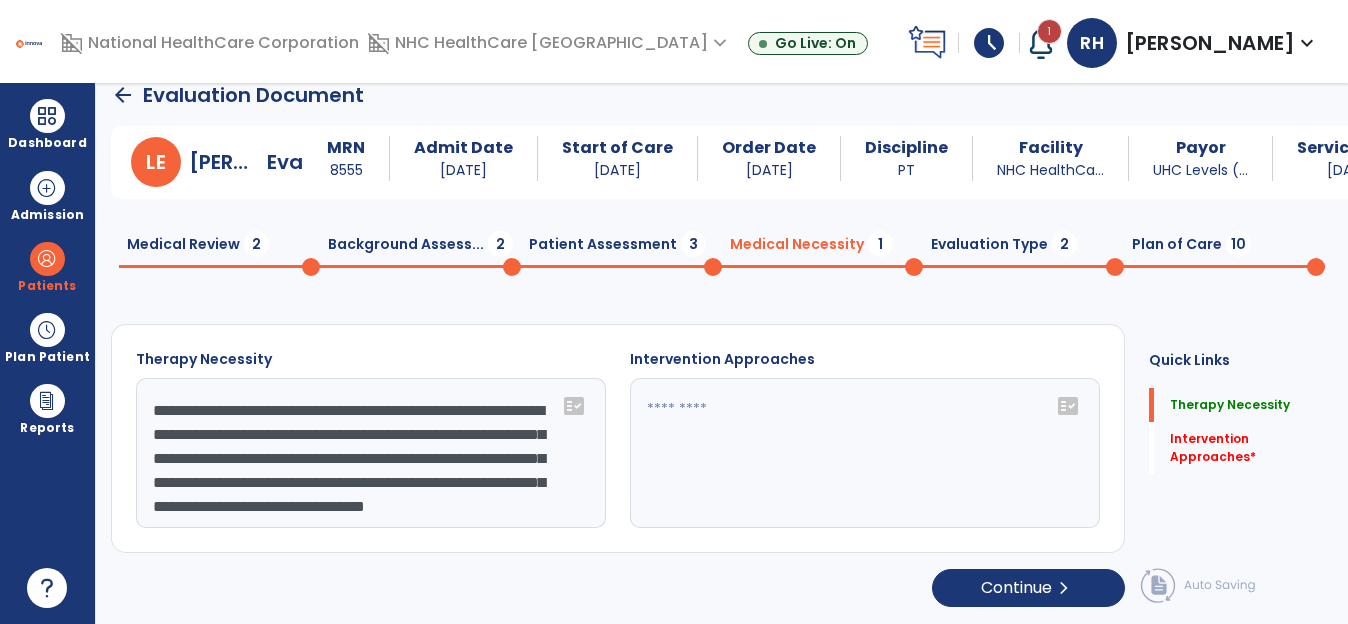 click on "fact_check" 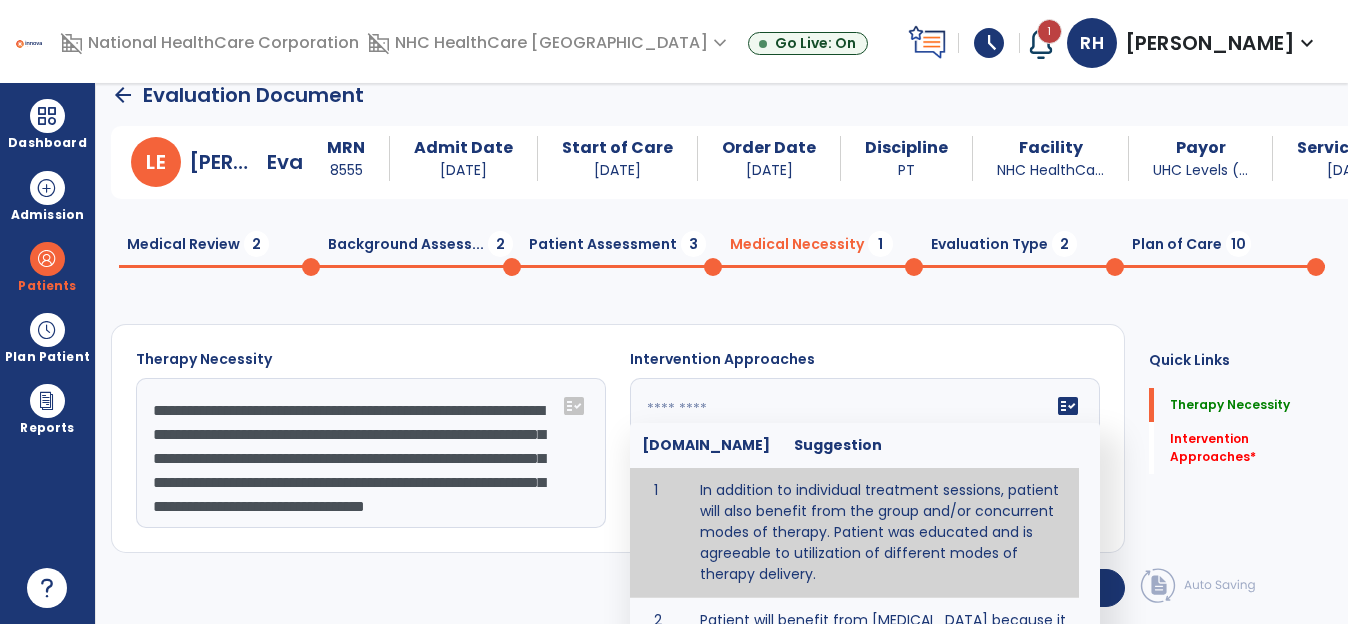 type on "**********" 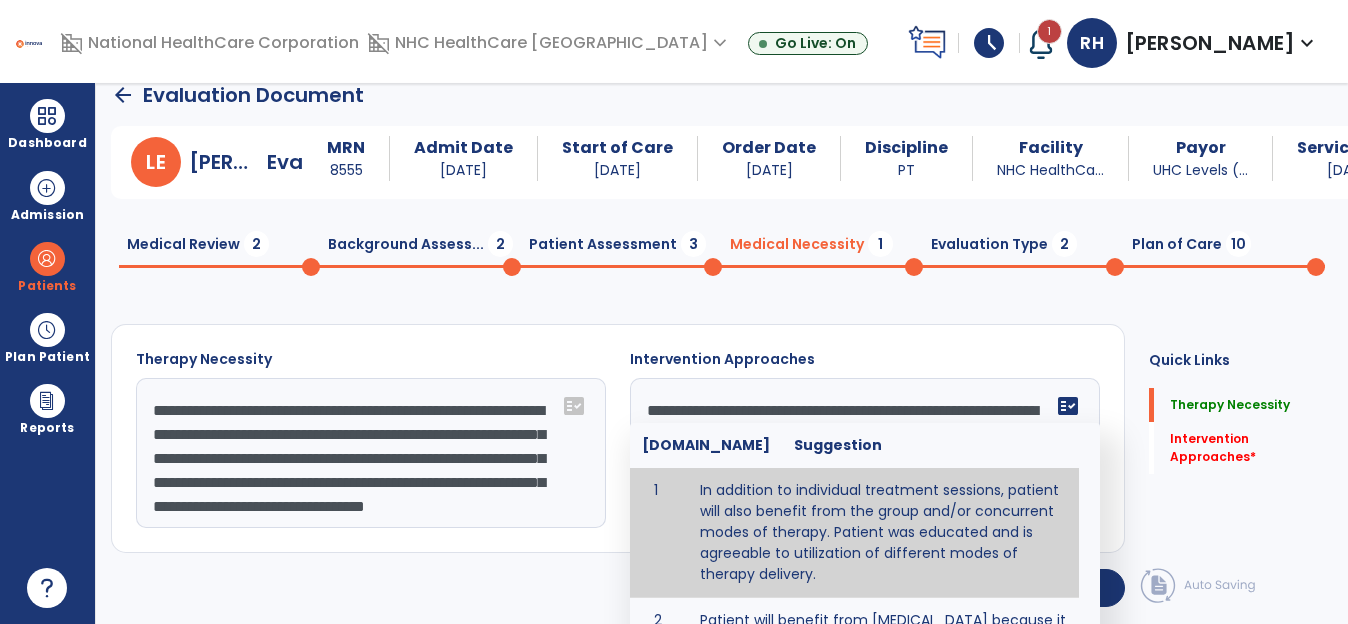 scroll, scrollTop: 21, scrollLeft: 0, axis: vertical 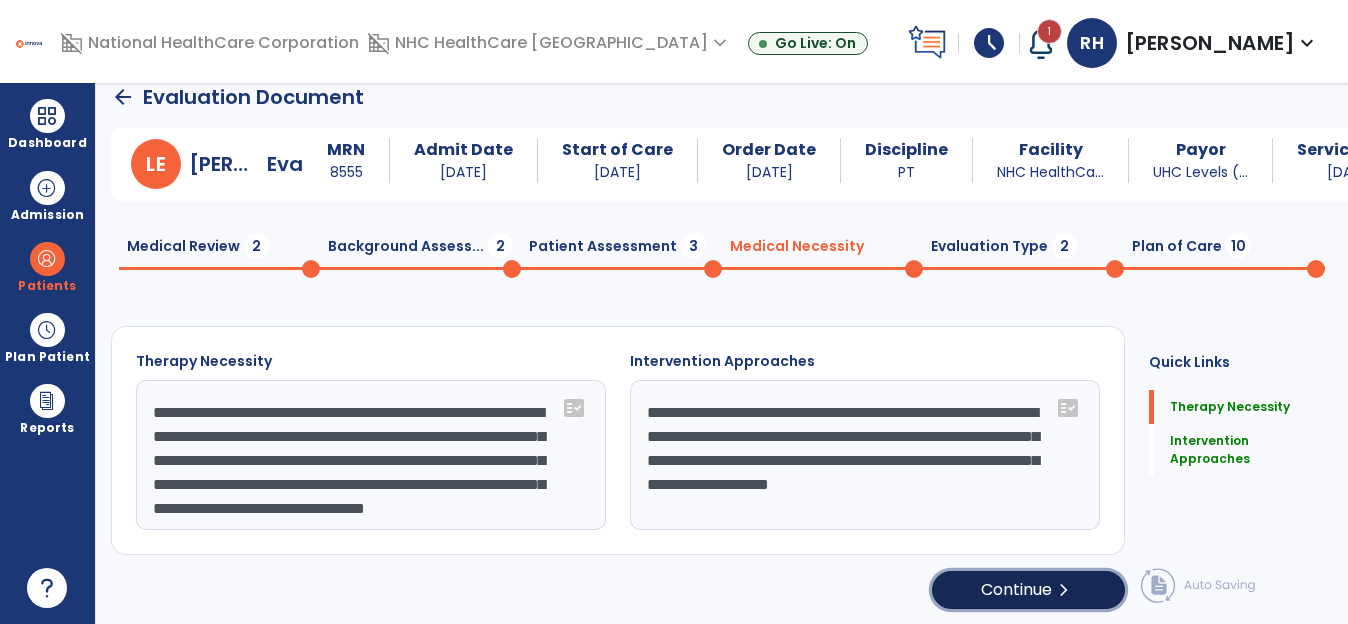 click on "Continue  chevron_right" 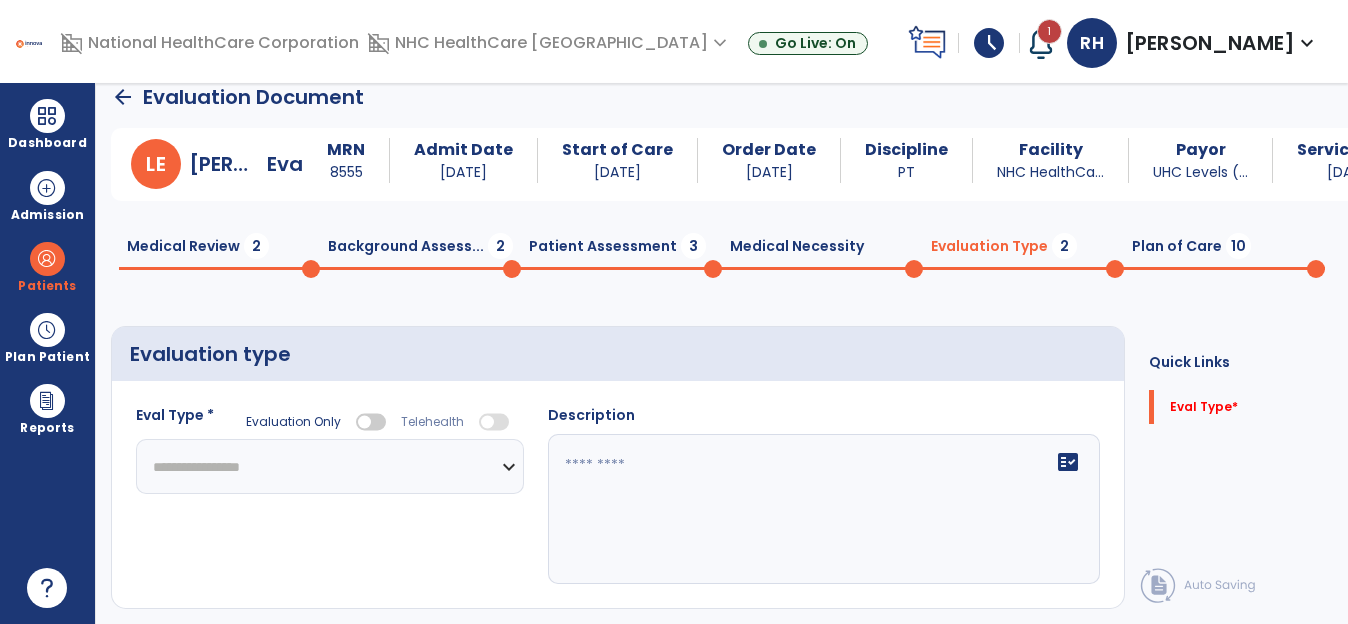 click on "**********" 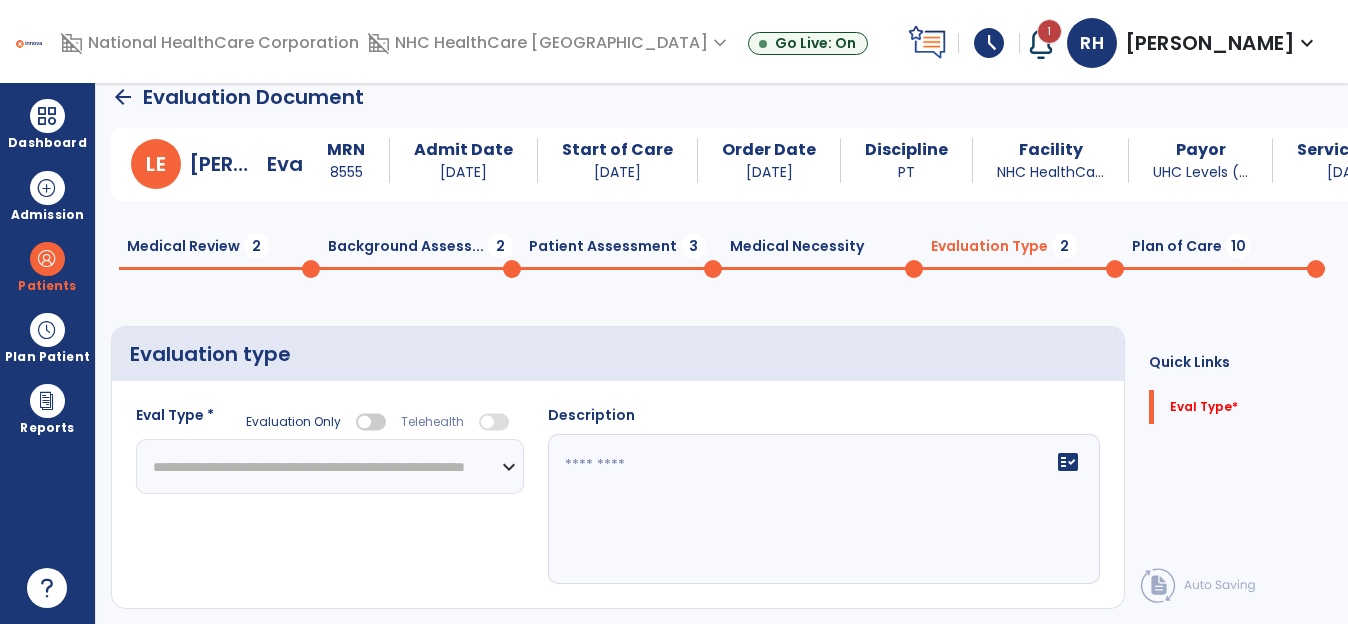 click on "**********" 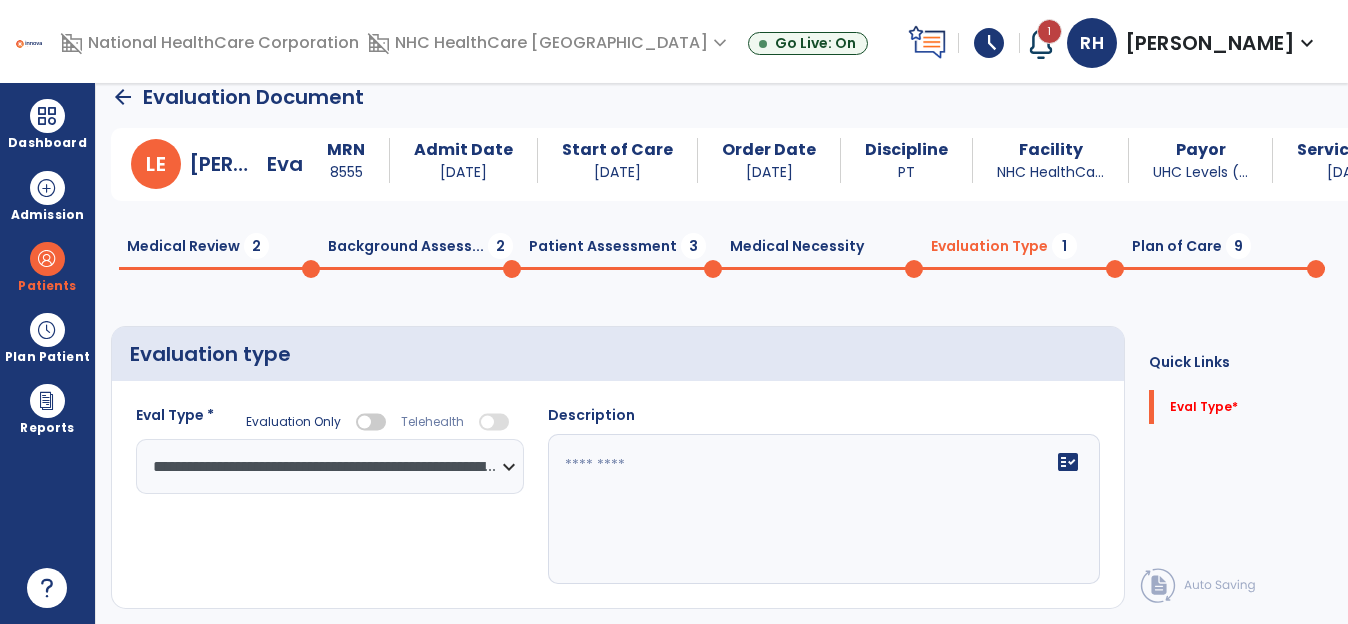 click 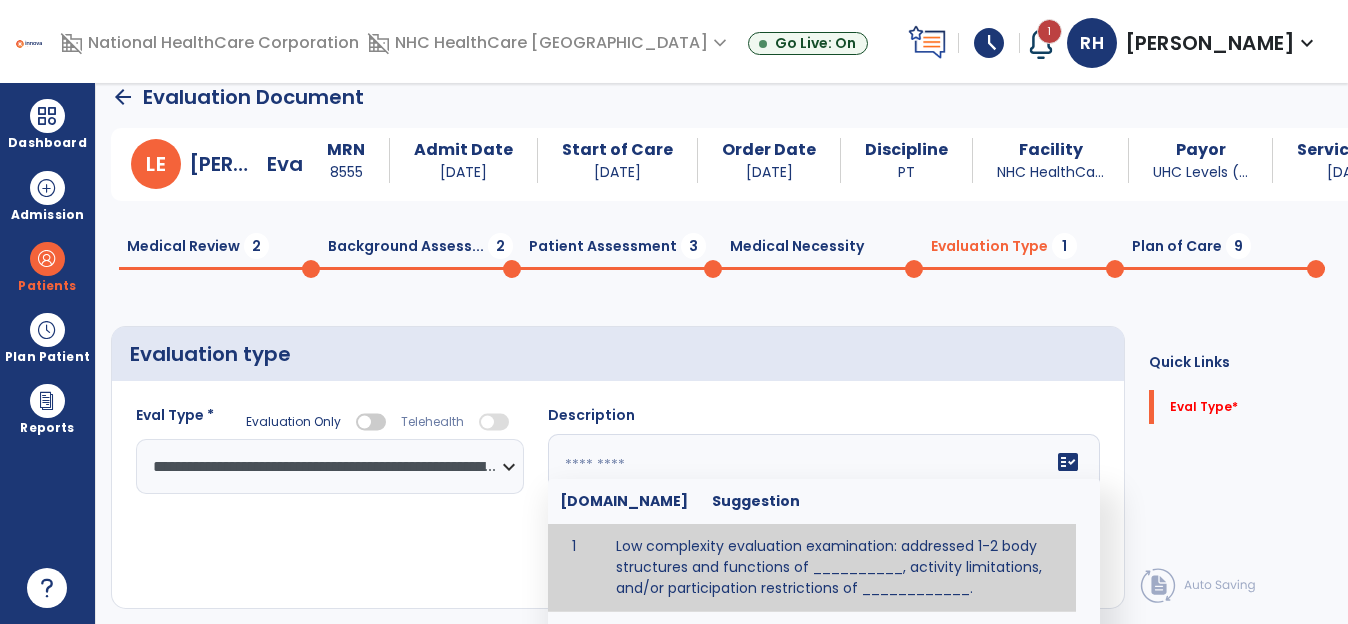 paste on "**********" 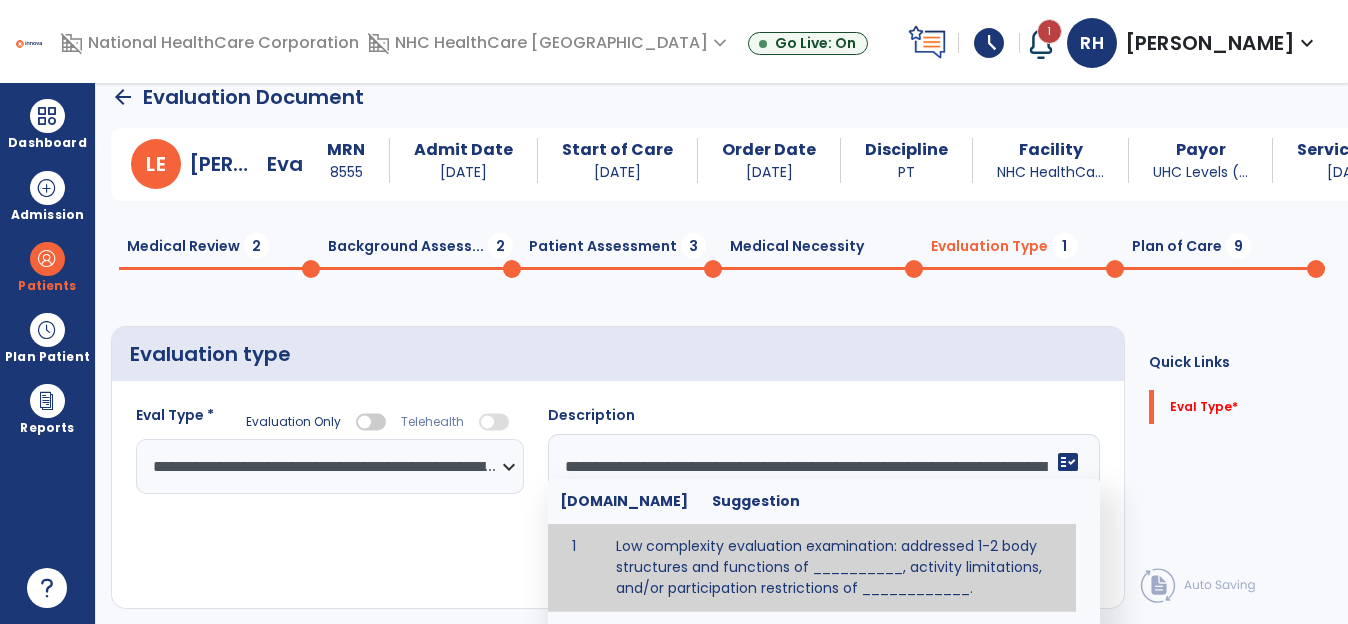 scroll, scrollTop: 136, scrollLeft: 0, axis: vertical 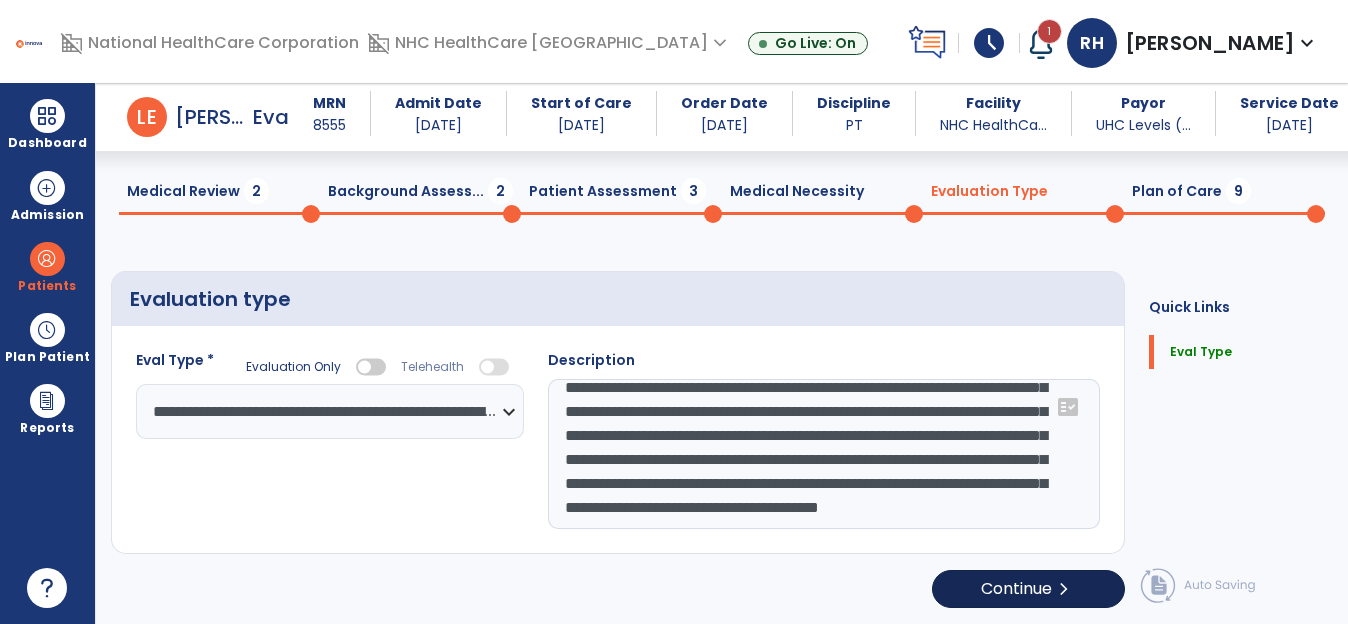 type on "**********" 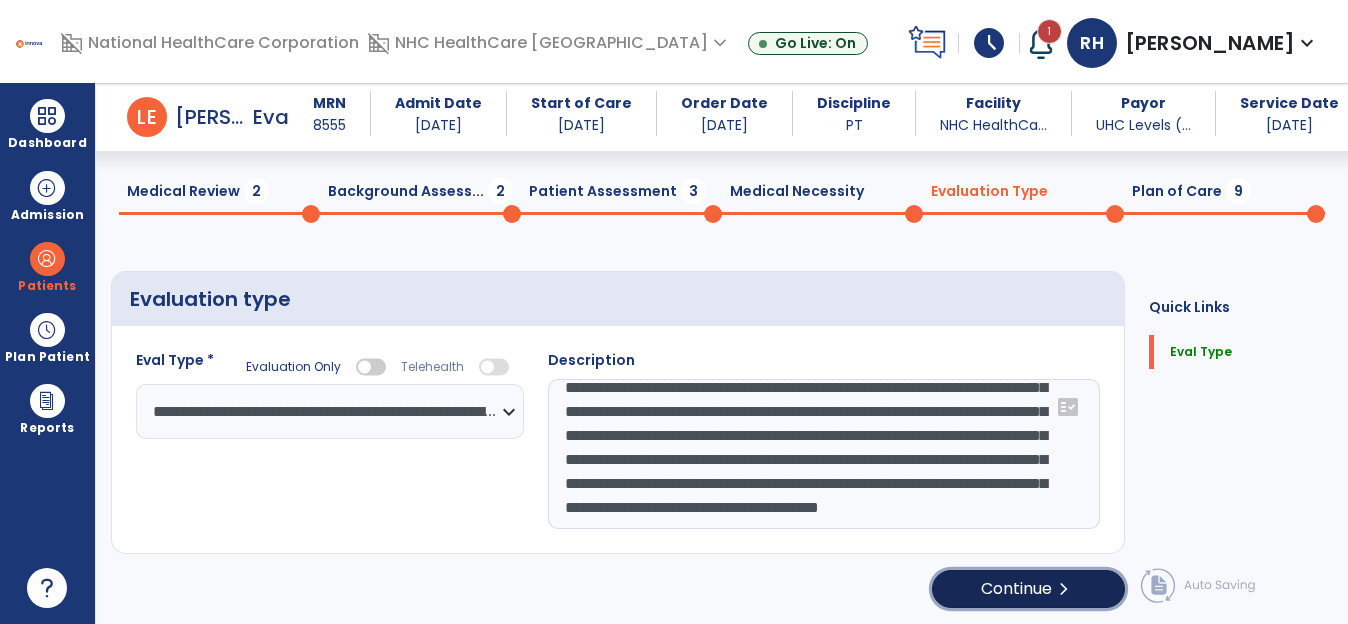 click on "chevron_right" 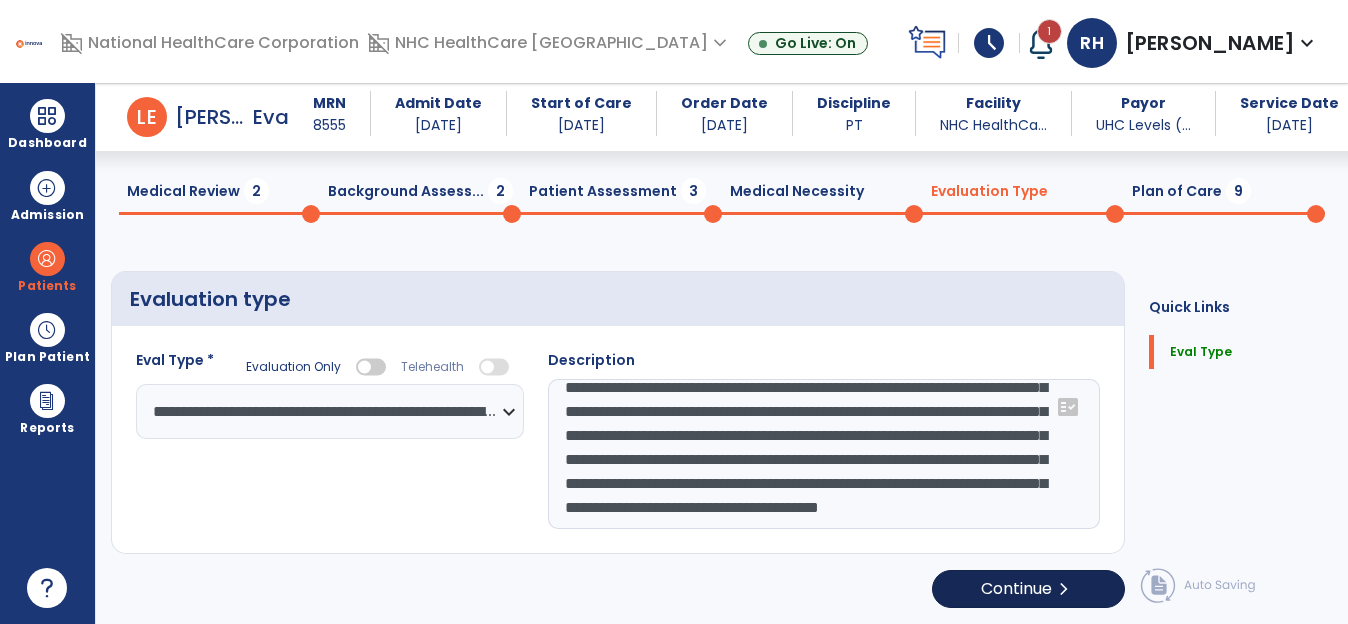 select on "*****" 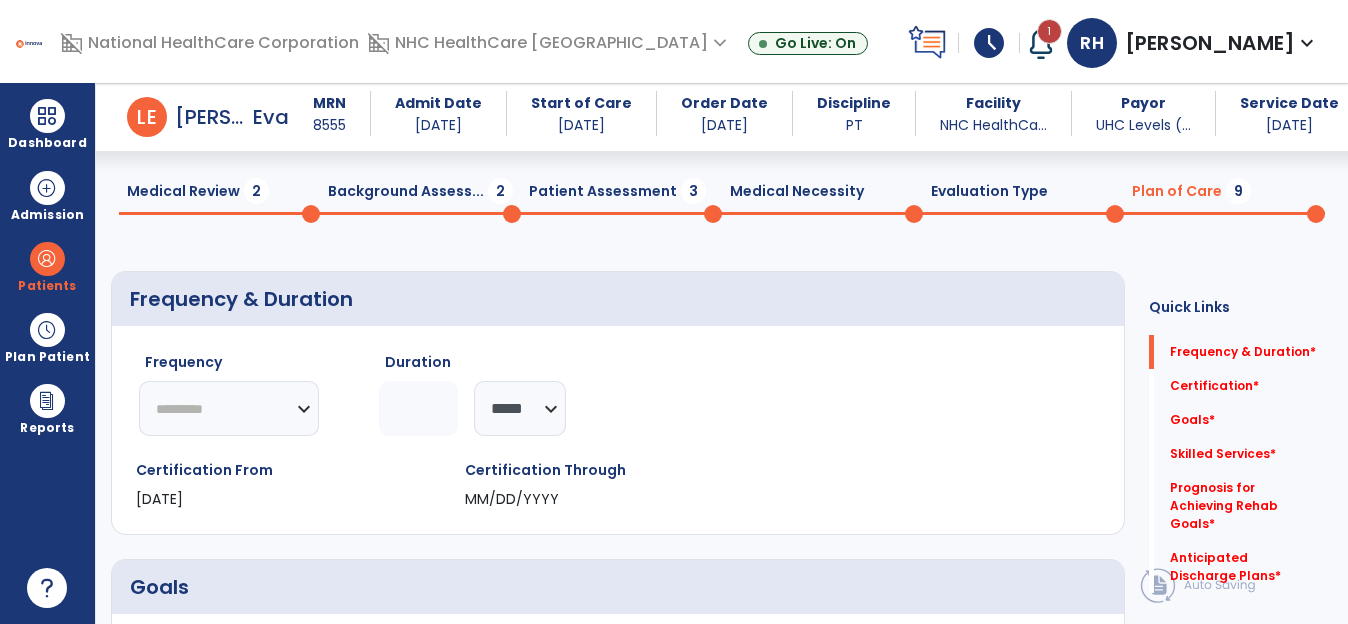 click on "********* ** ** ** ** ** ** **" 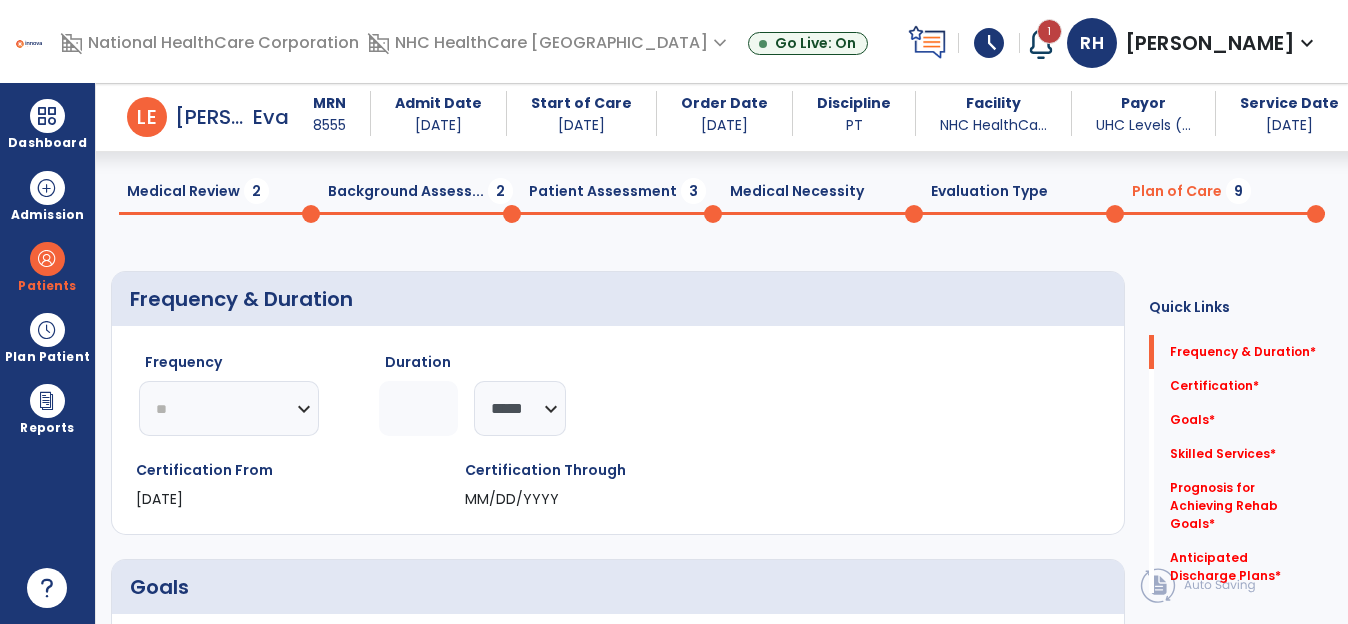 click on "********* ** ** ** ** ** ** **" 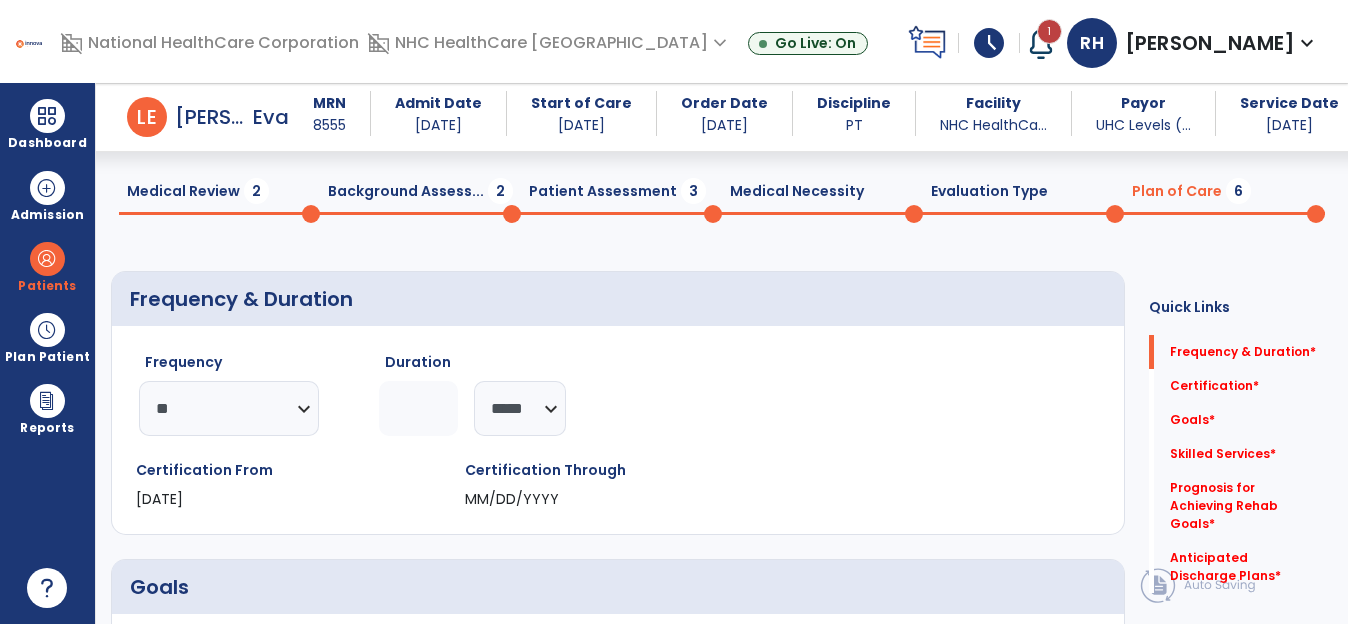 click 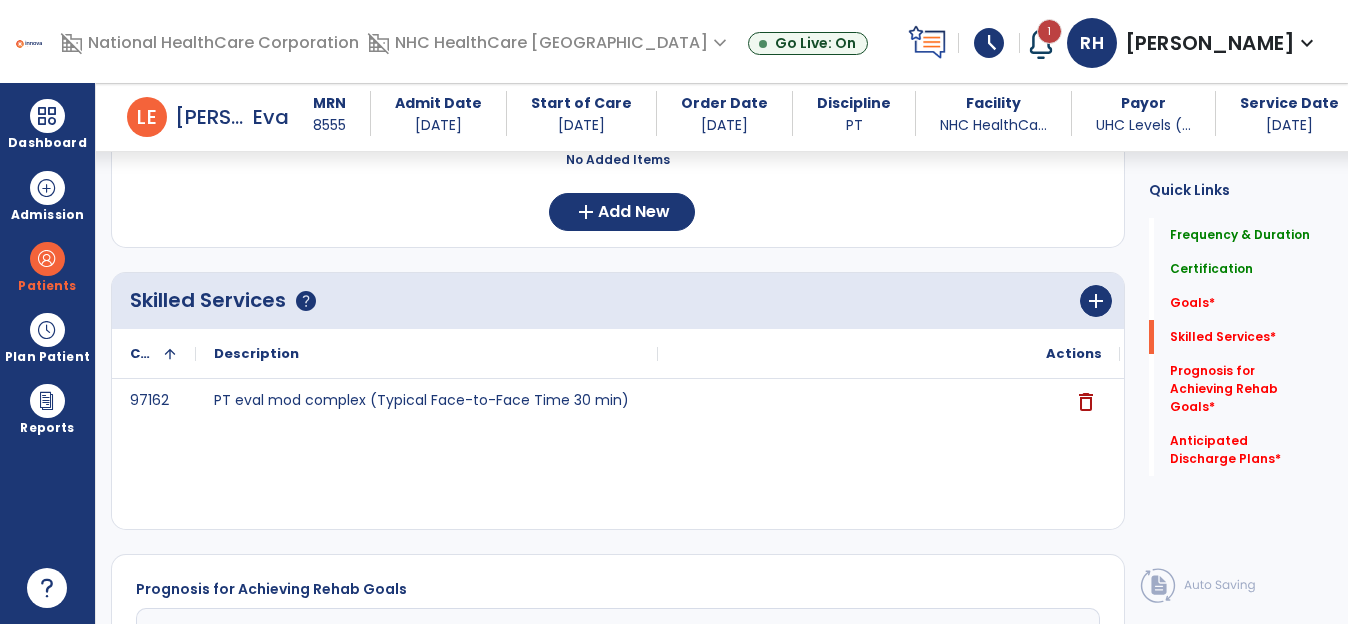 scroll, scrollTop: 600, scrollLeft: 0, axis: vertical 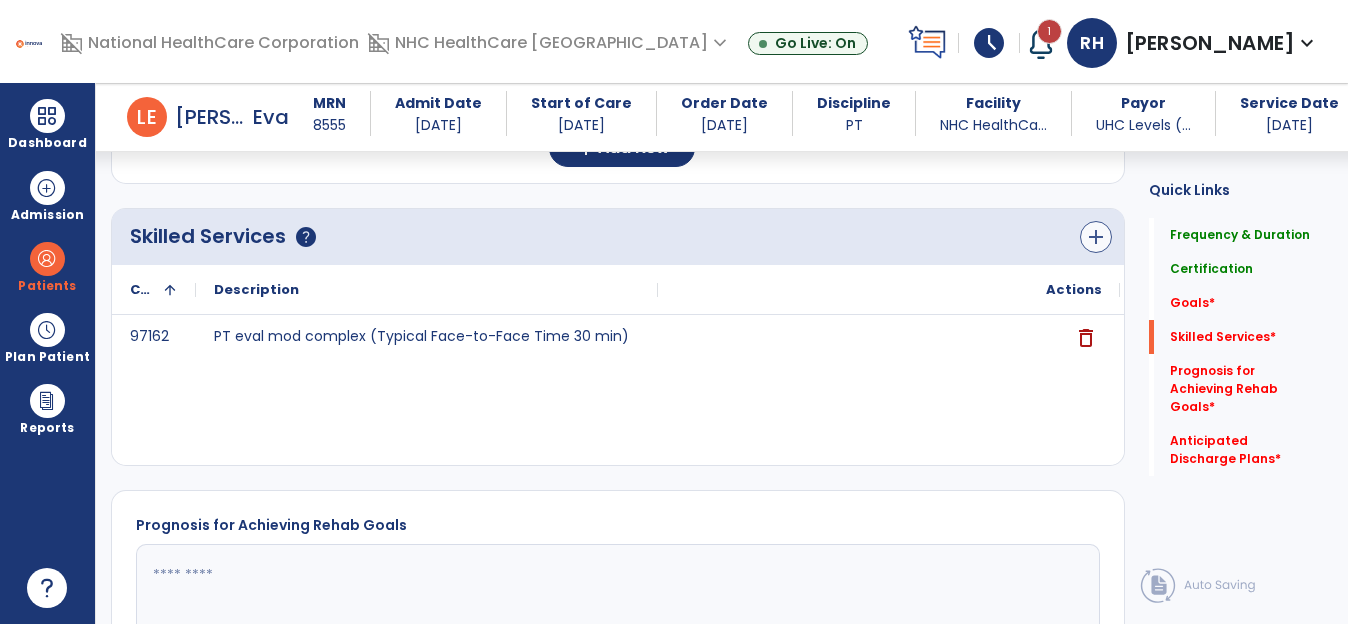 type on "**" 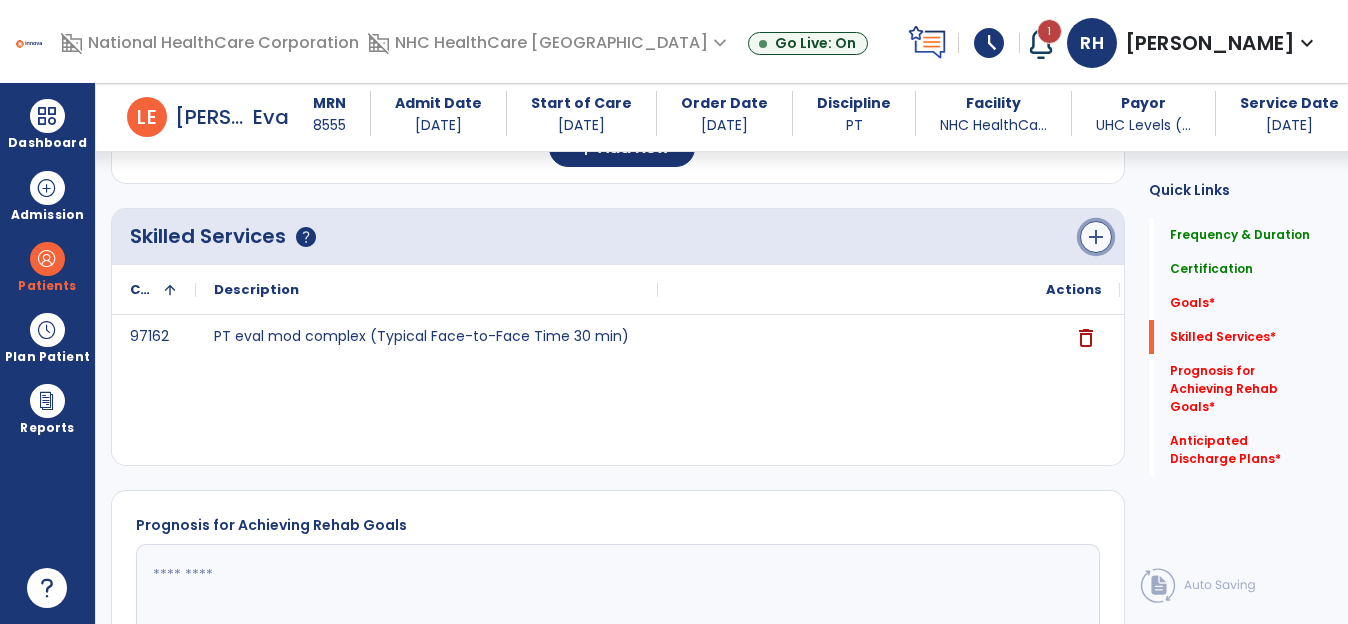 click on "add" 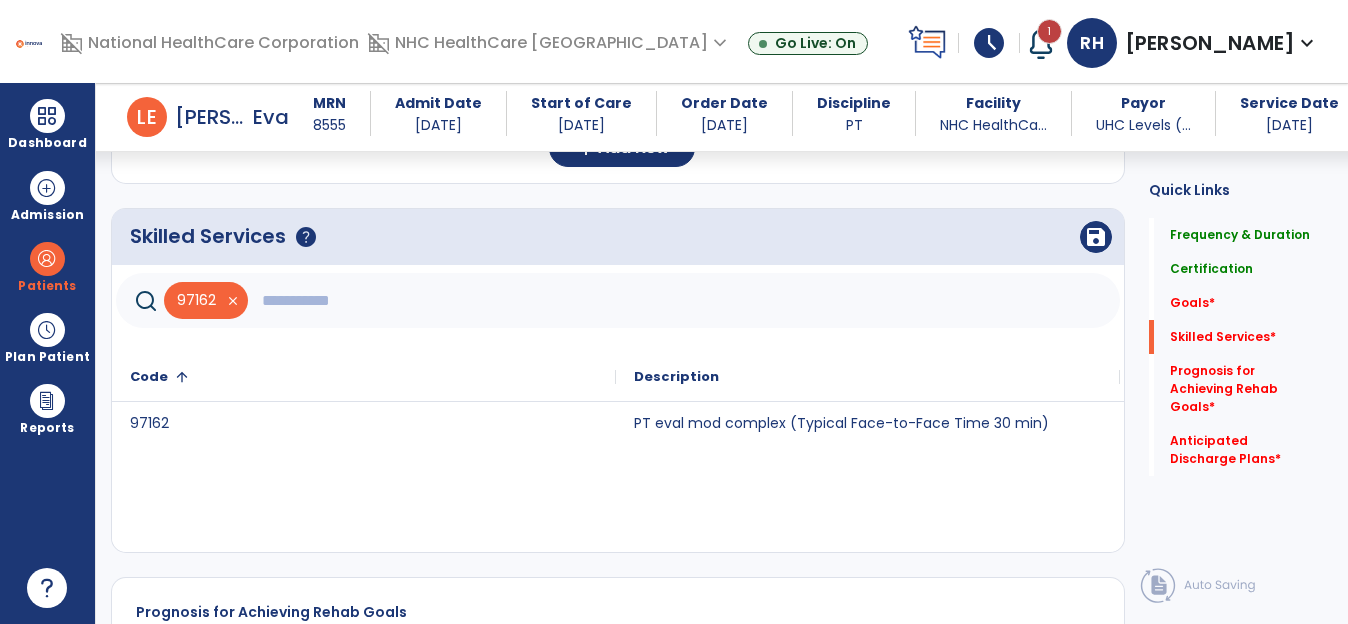 click 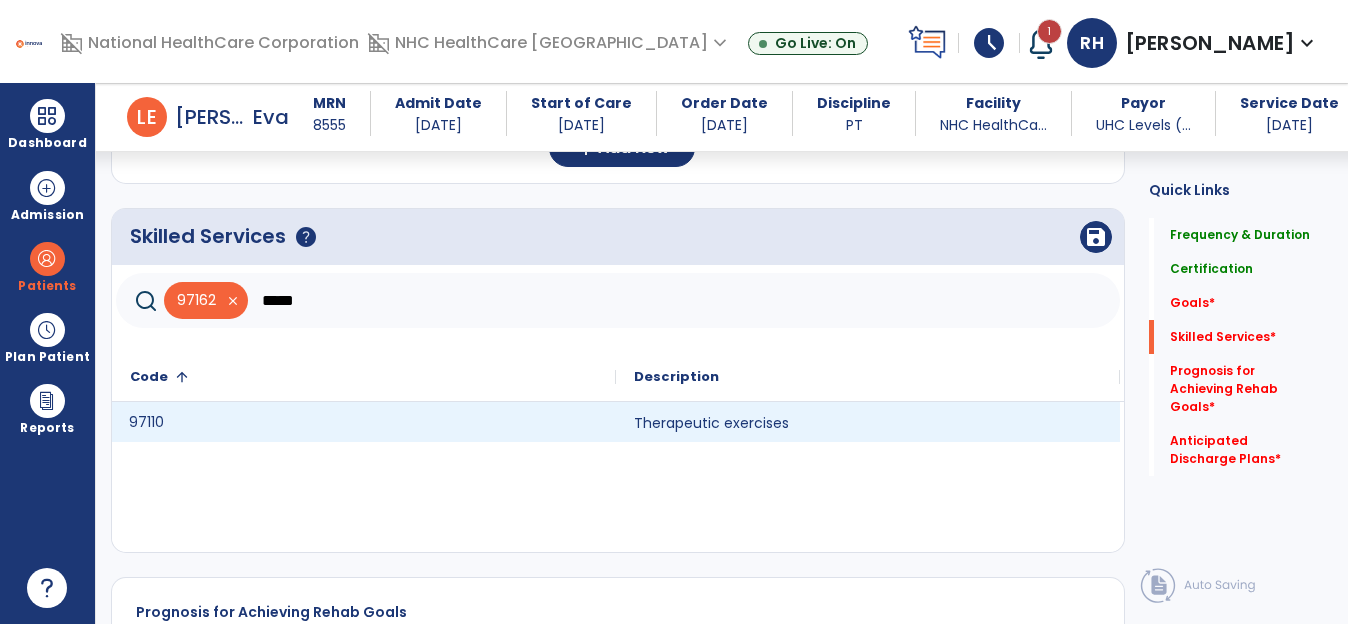 click on "97110" 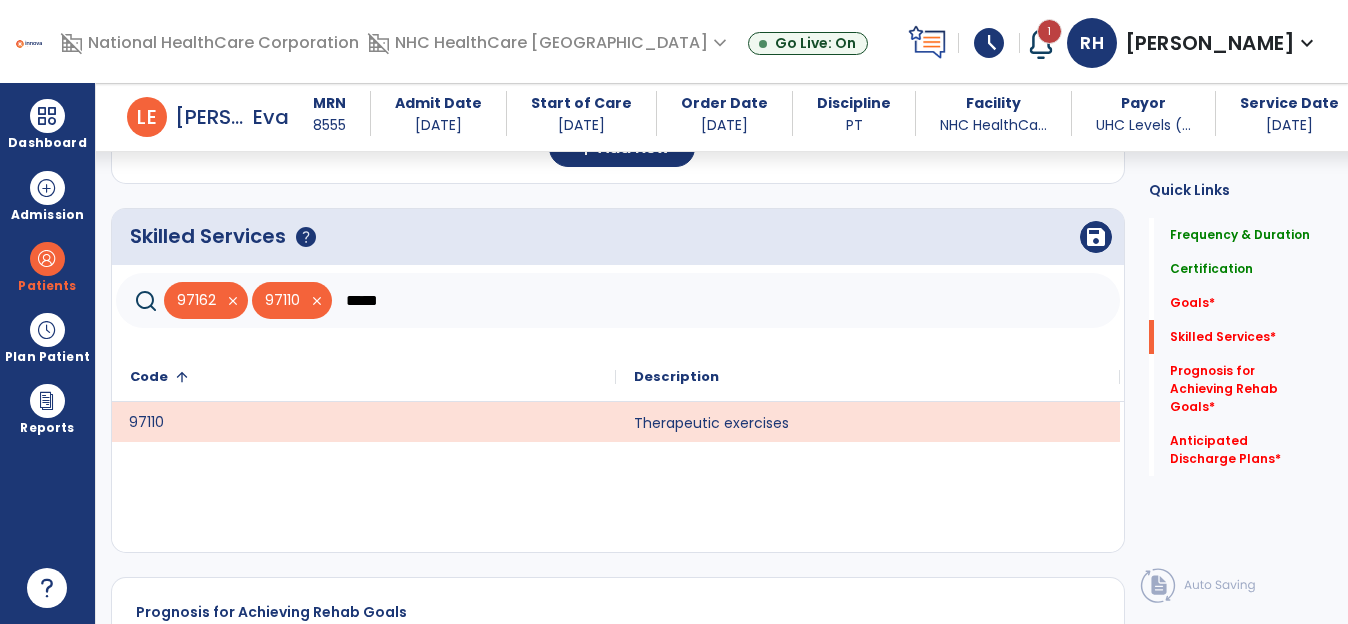 drag, startPoint x: 386, startPoint y: 303, endPoint x: 349, endPoint y: 305, distance: 37.054016 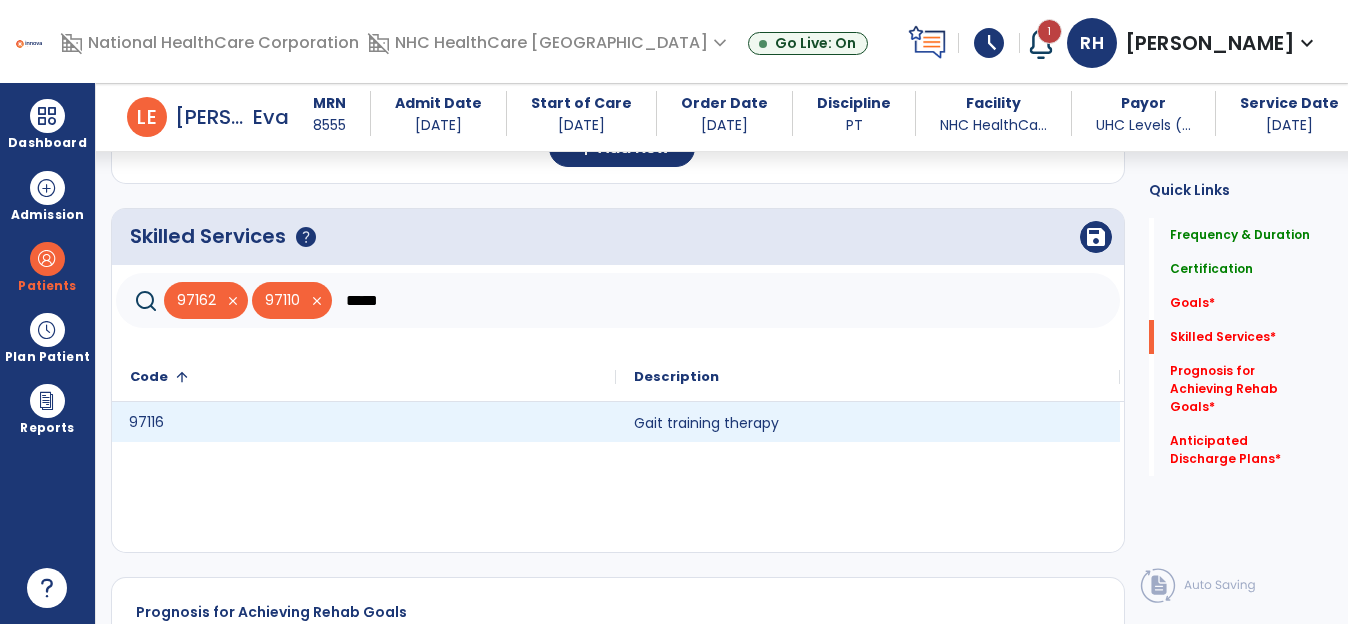 click on "97116" 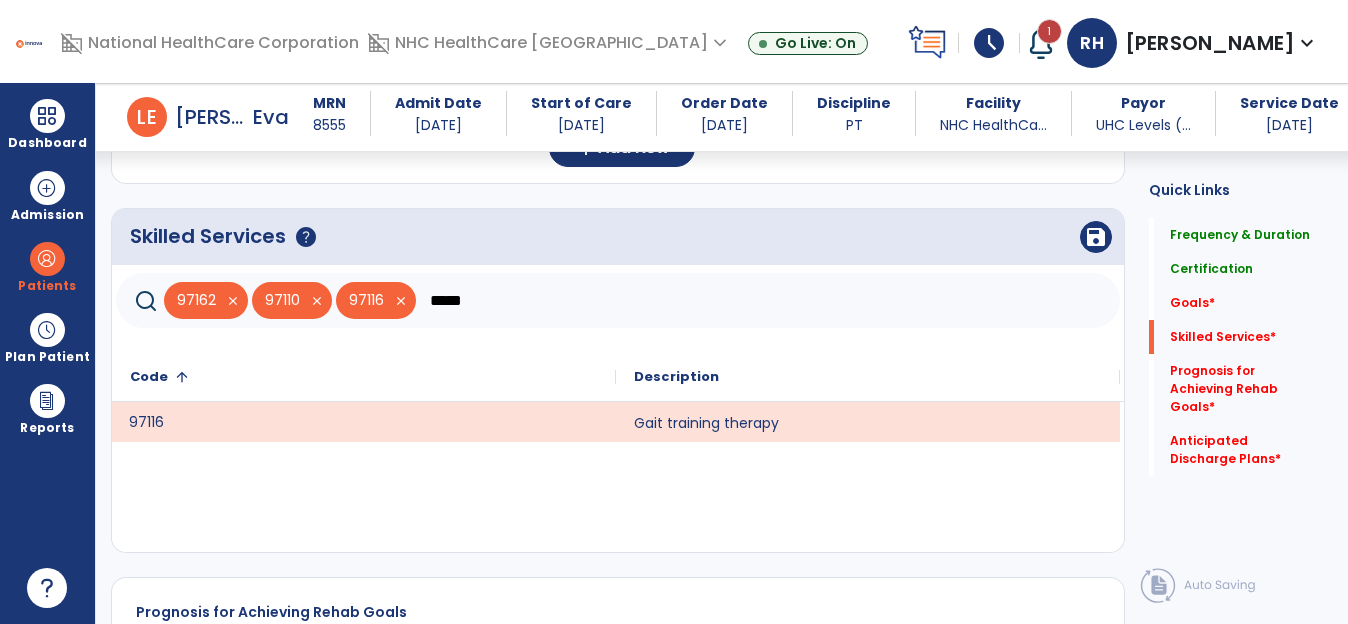 drag, startPoint x: 483, startPoint y: 296, endPoint x: 428, endPoint y: 301, distance: 55.226807 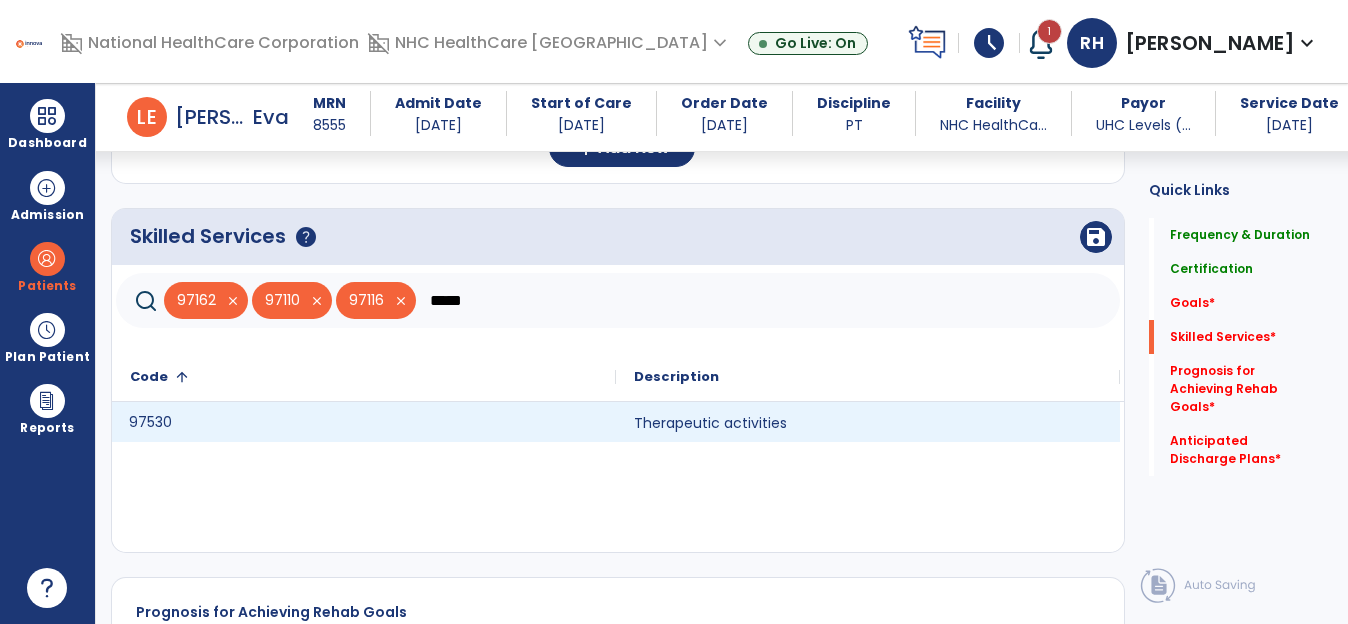 click on "97530" 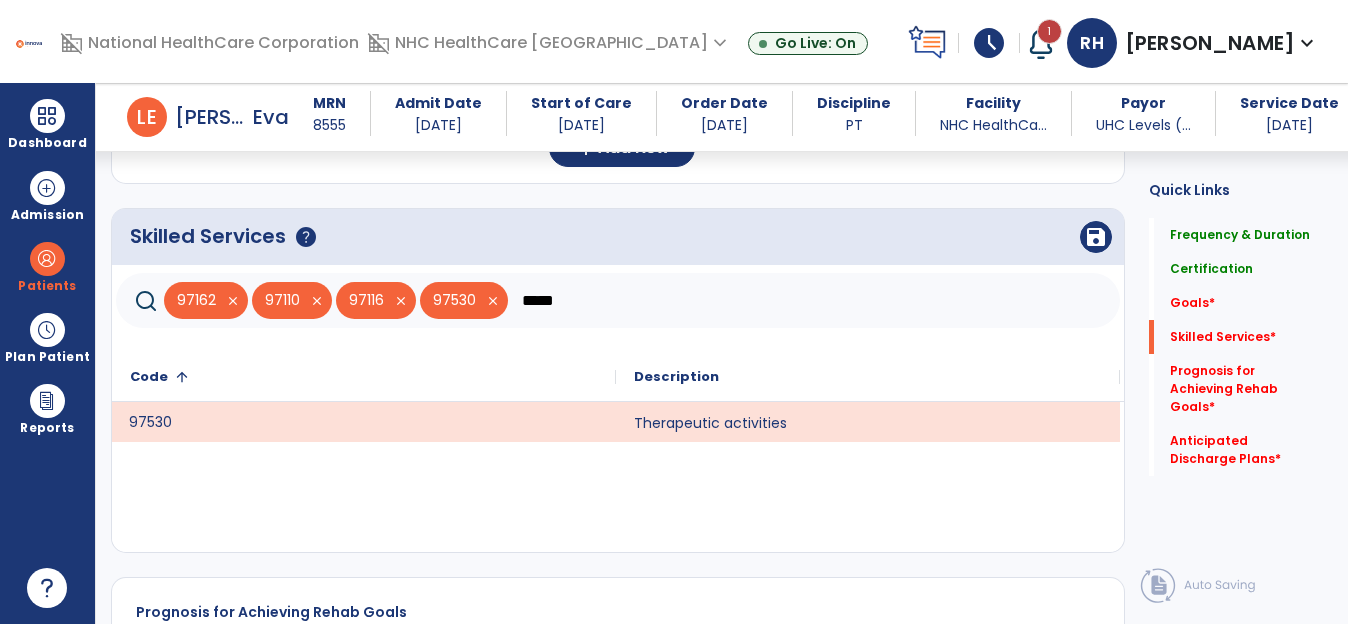 drag, startPoint x: 574, startPoint y: 294, endPoint x: 522, endPoint y: 297, distance: 52.086468 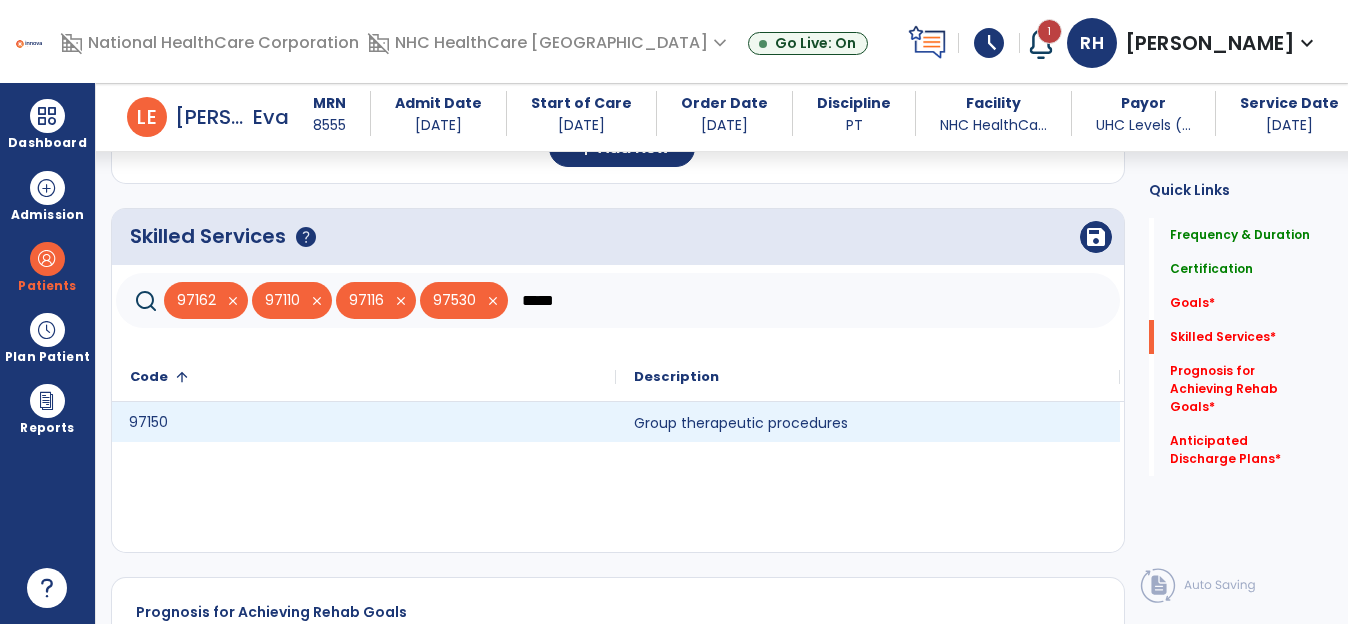 click on "97150" 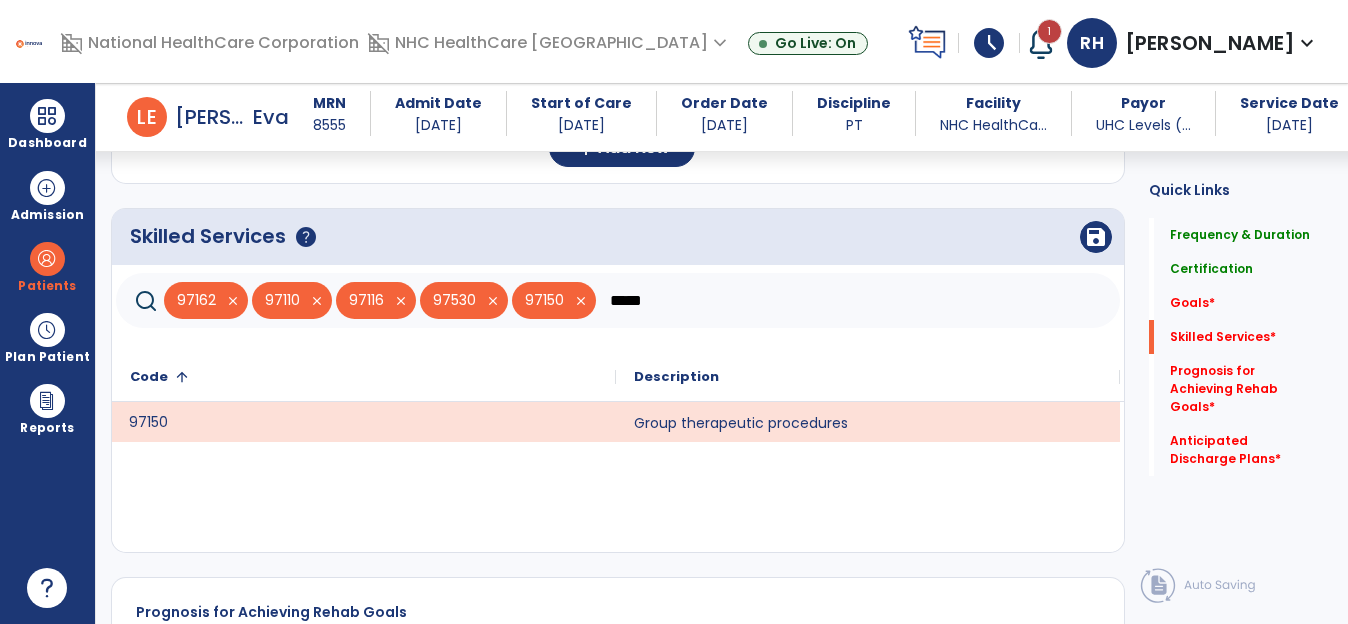 drag, startPoint x: 659, startPoint y: 301, endPoint x: 604, endPoint y: 313, distance: 56.293873 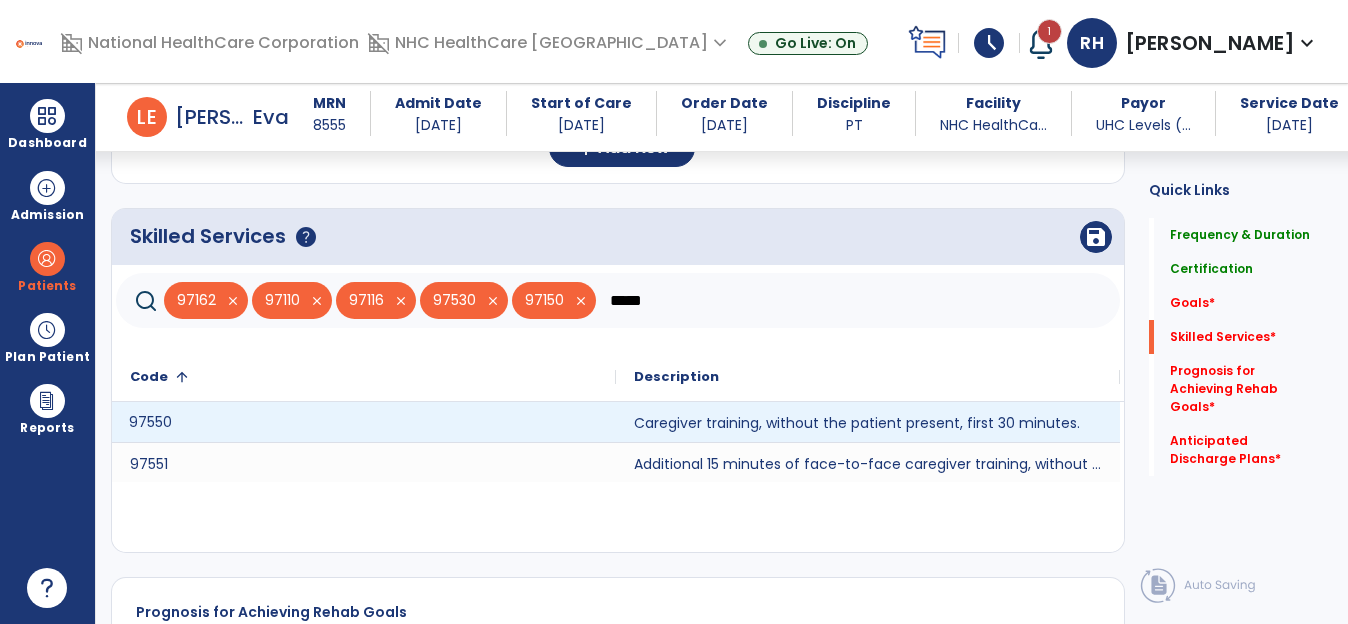 click on "97550" 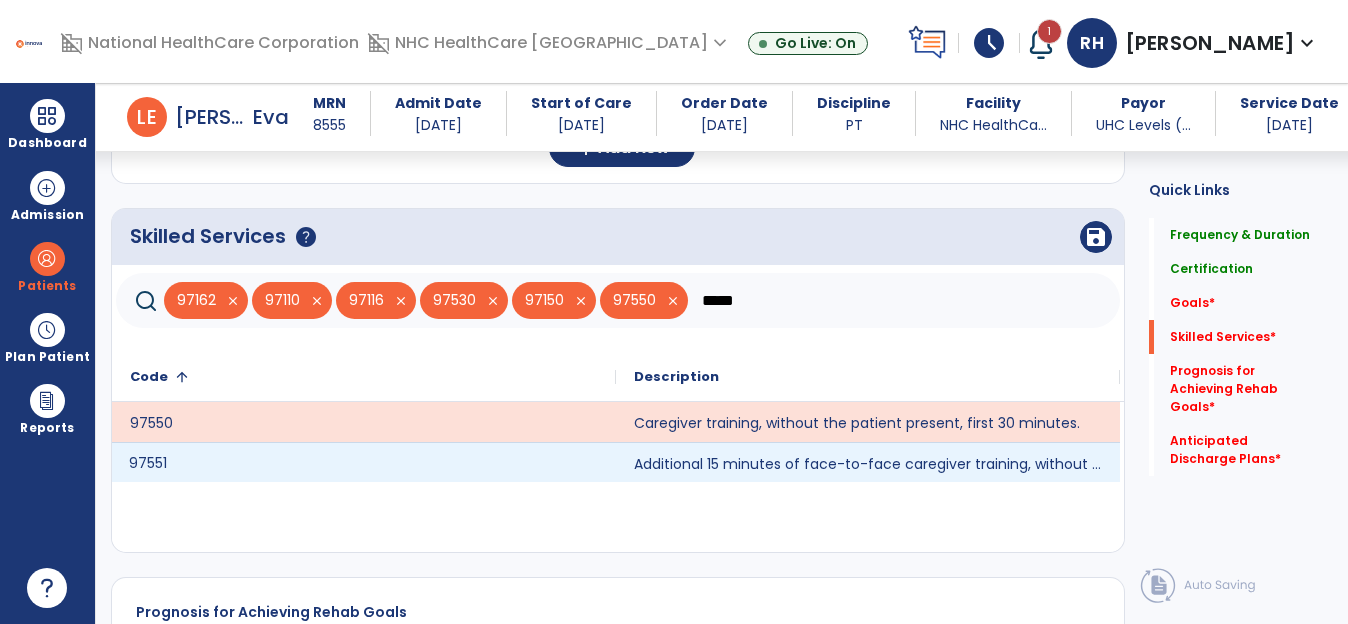 click on "97551" 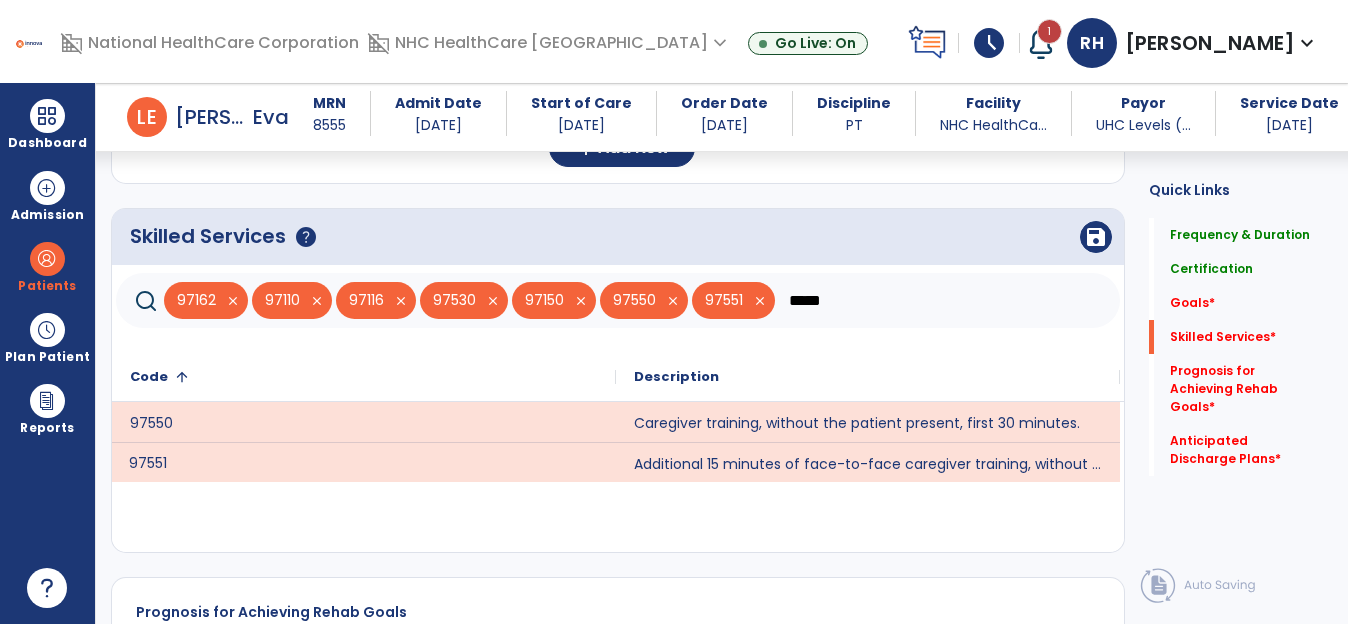 drag, startPoint x: 836, startPoint y: 302, endPoint x: 787, endPoint y: 304, distance: 49.0408 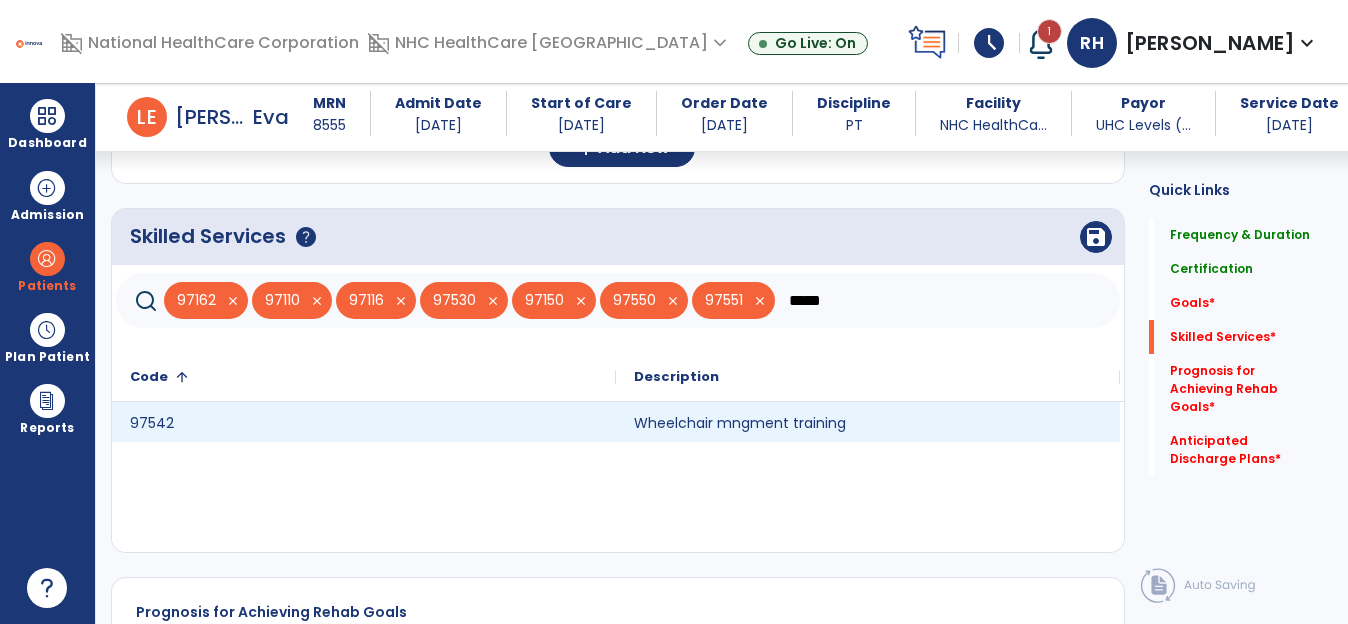type on "*****" 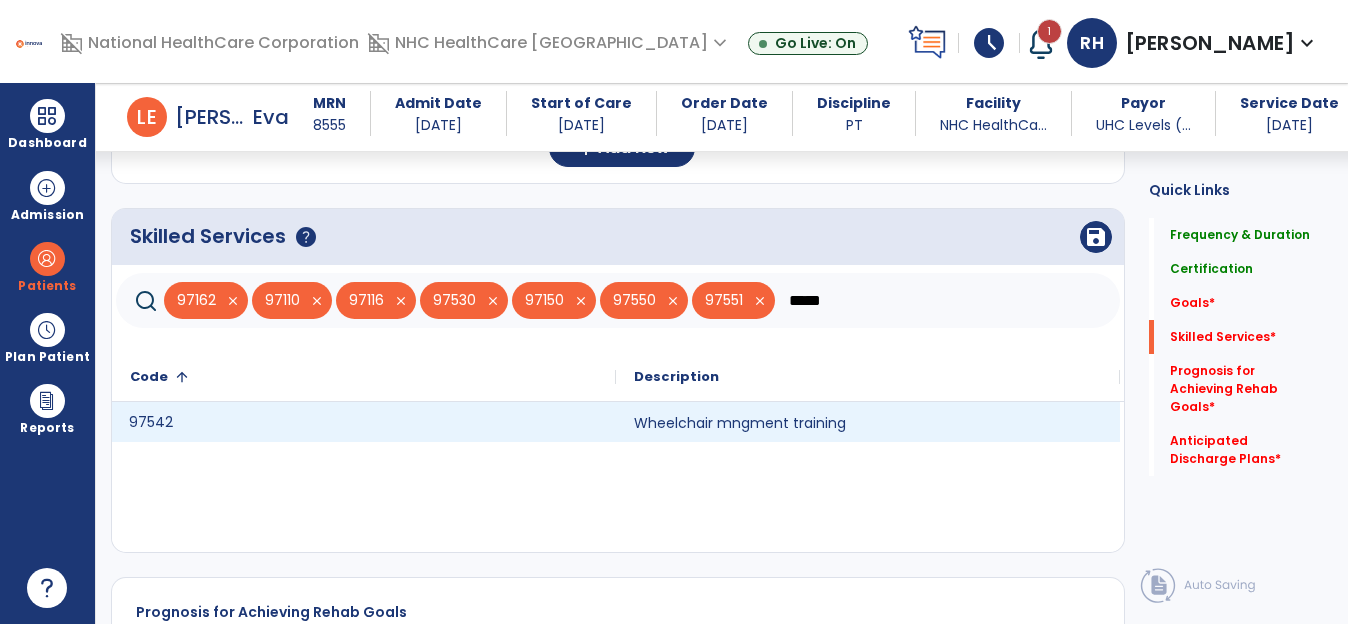 click on "97542" 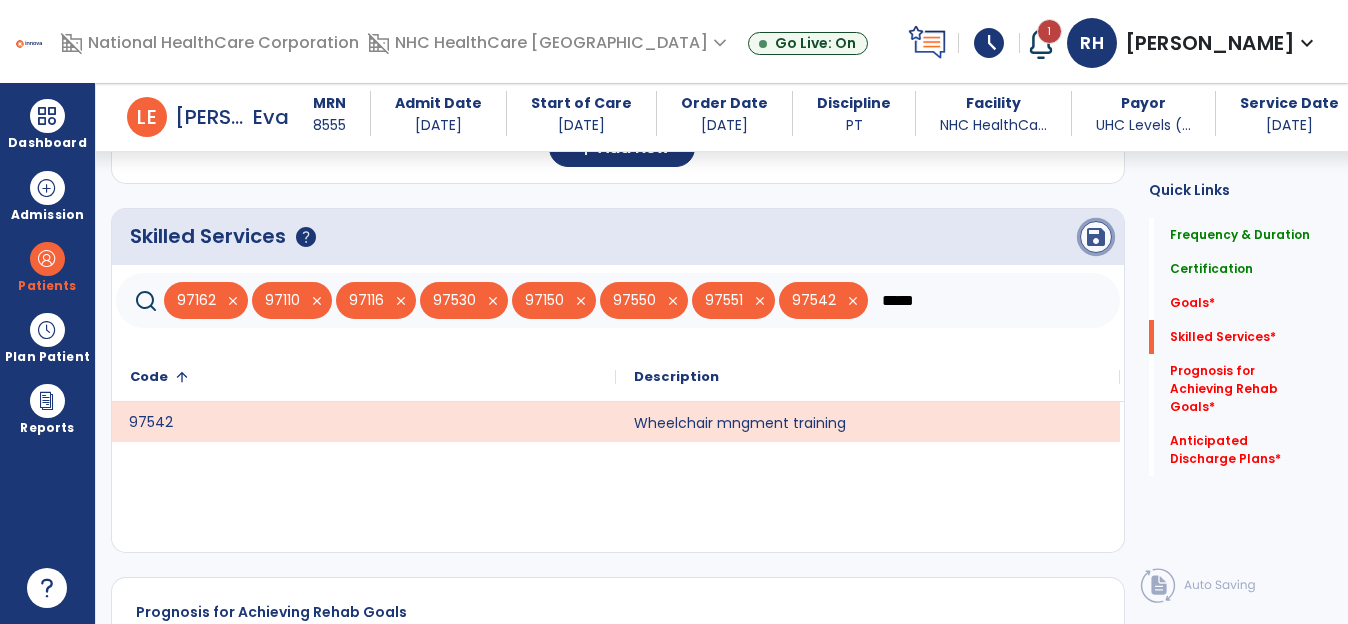 click on "save" 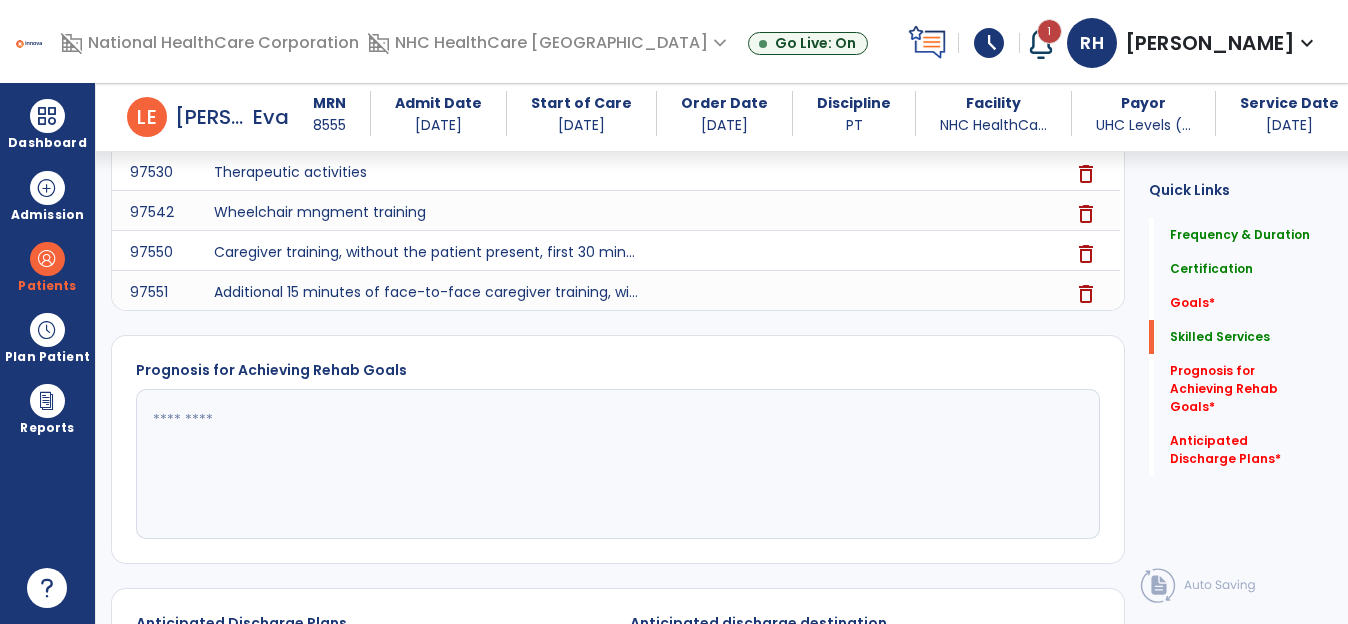 scroll, scrollTop: 1000, scrollLeft: 0, axis: vertical 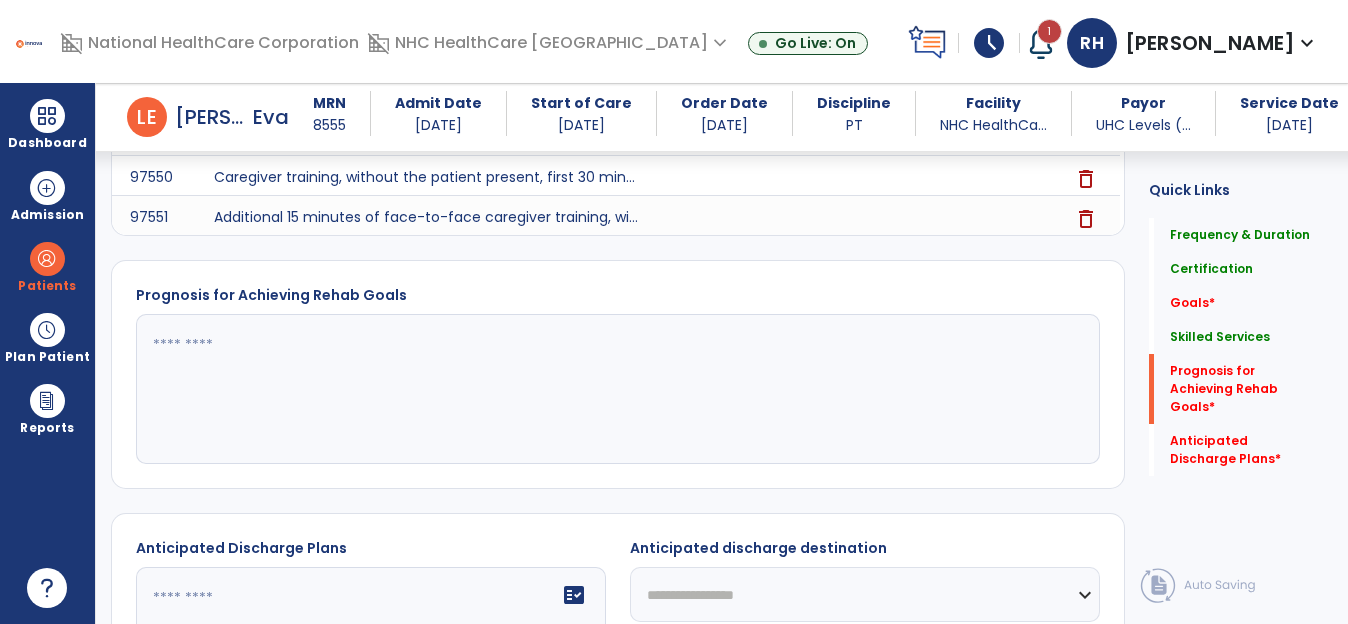 drag, startPoint x: 137, startPoint y: 354, endPoint x: 203, endPoint y: 407, distance: 84.646324 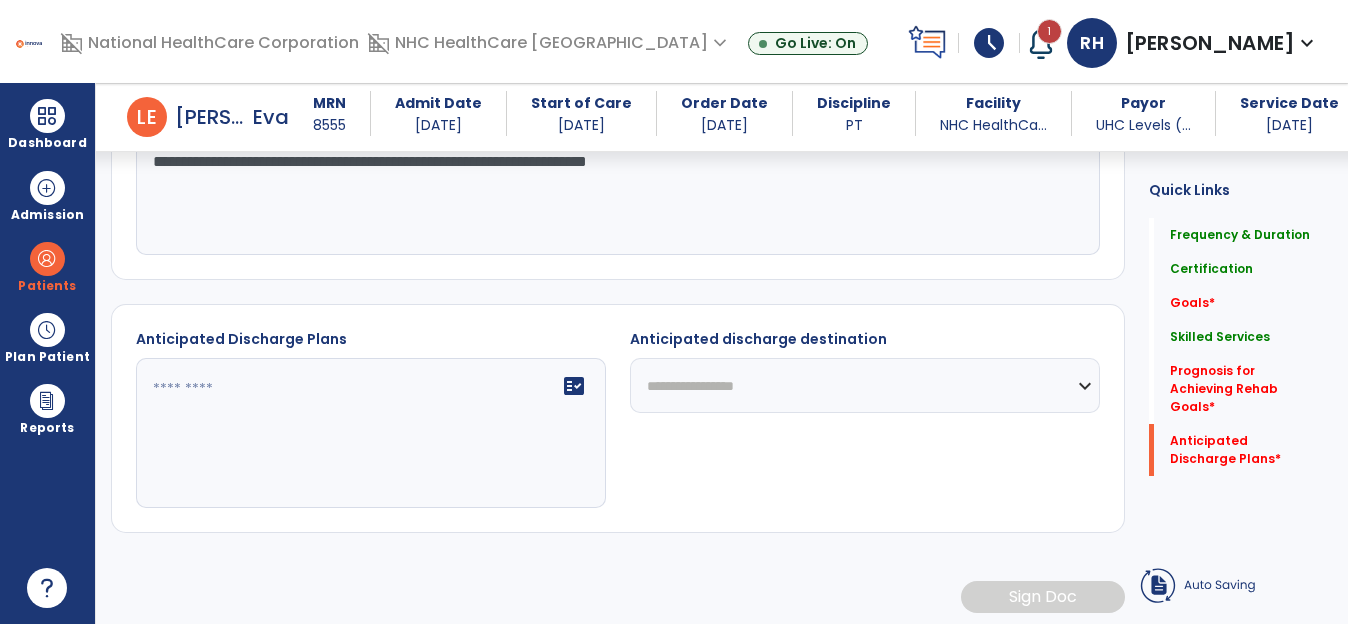 scroll, scrollTop: 1215, scrollLeft: 0, axis: vertical 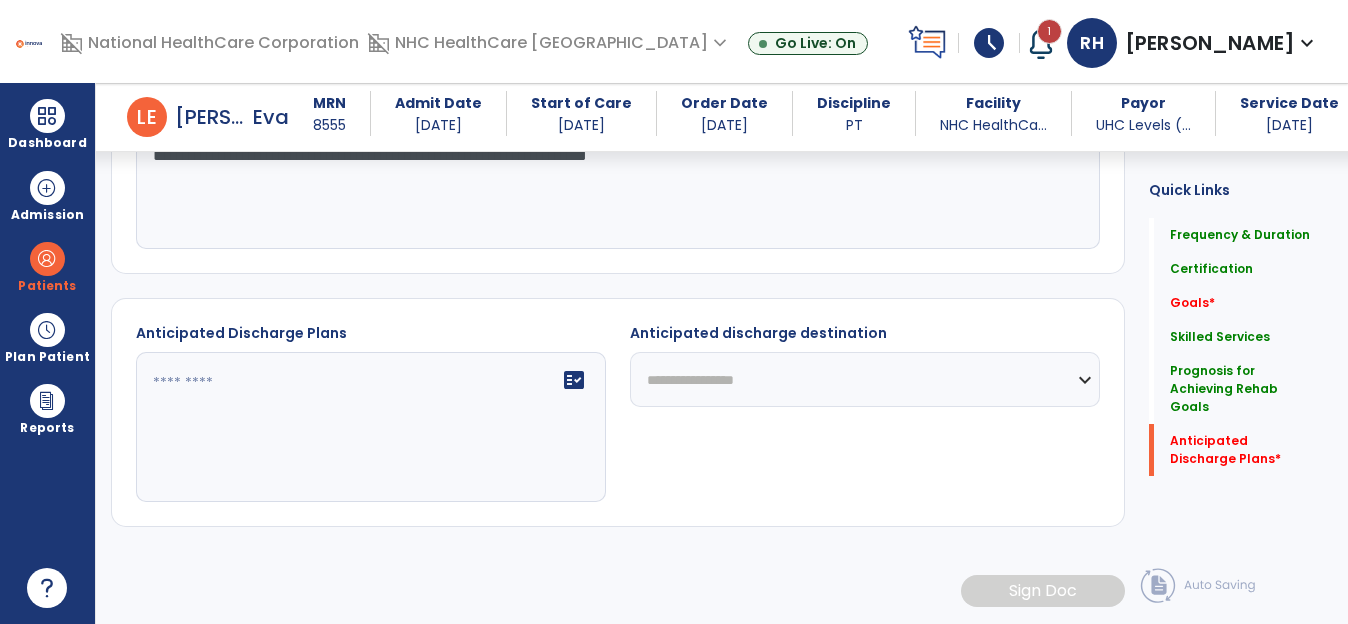 type on "**********" 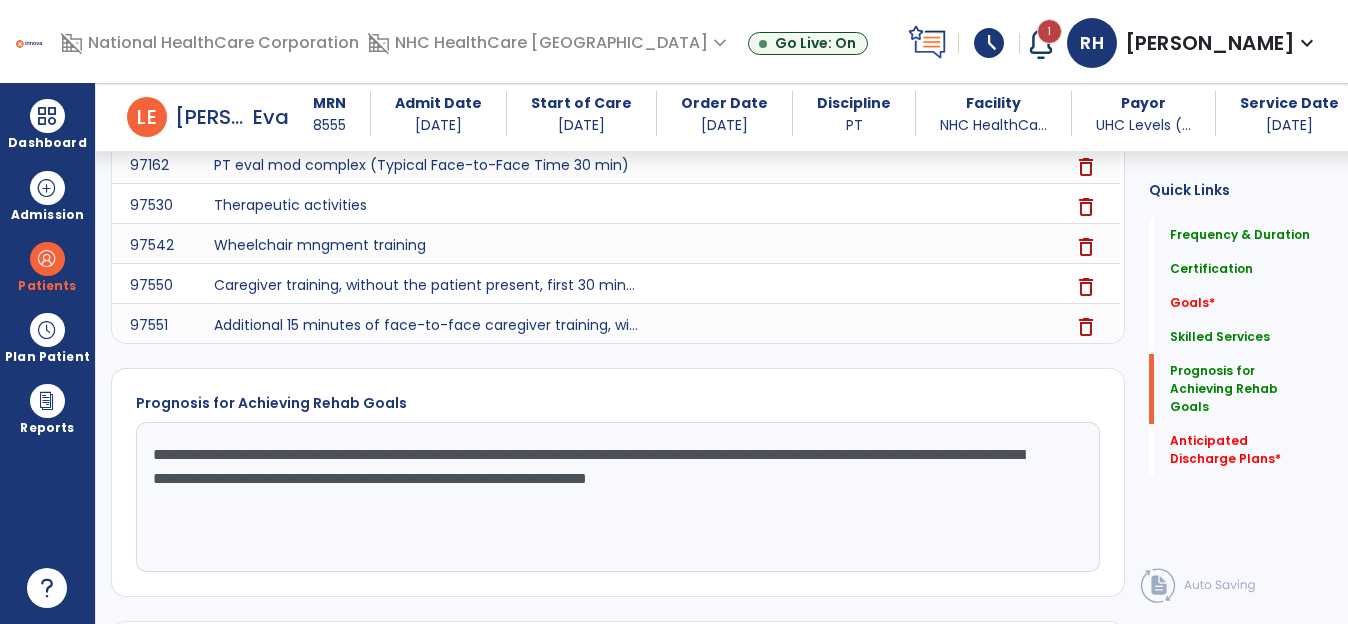 scroll, scrollTop: 815, scrollLeft: 0, axis: vertical 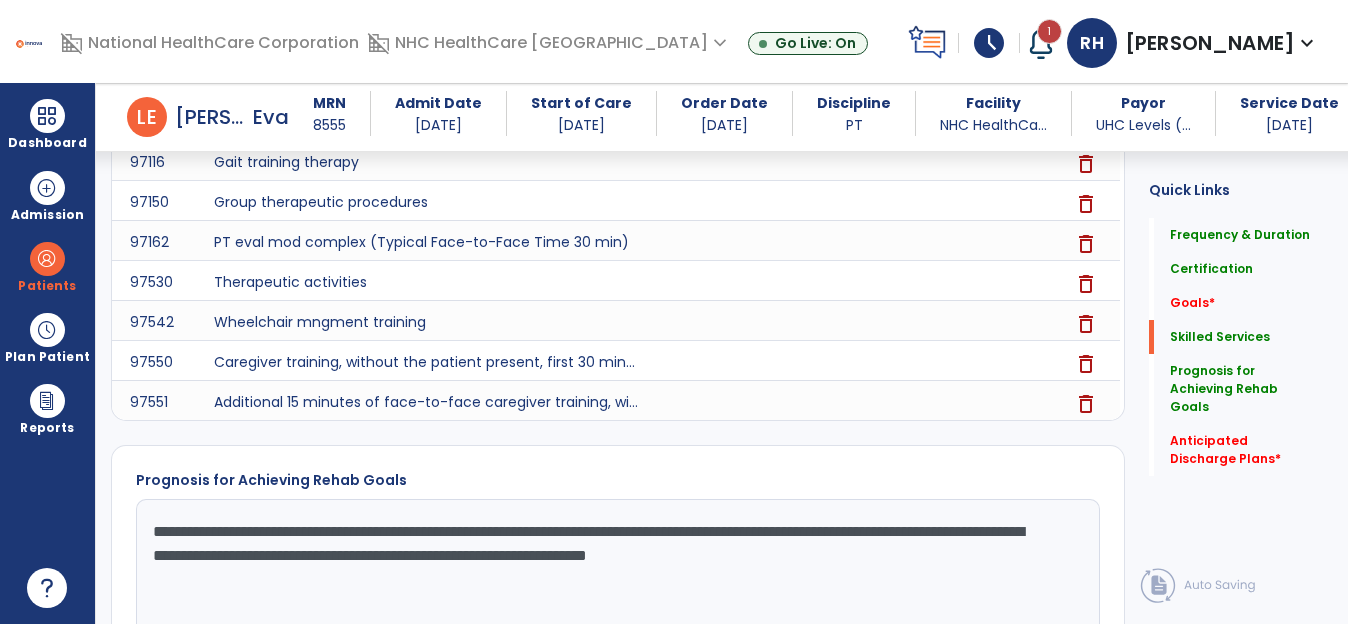 click 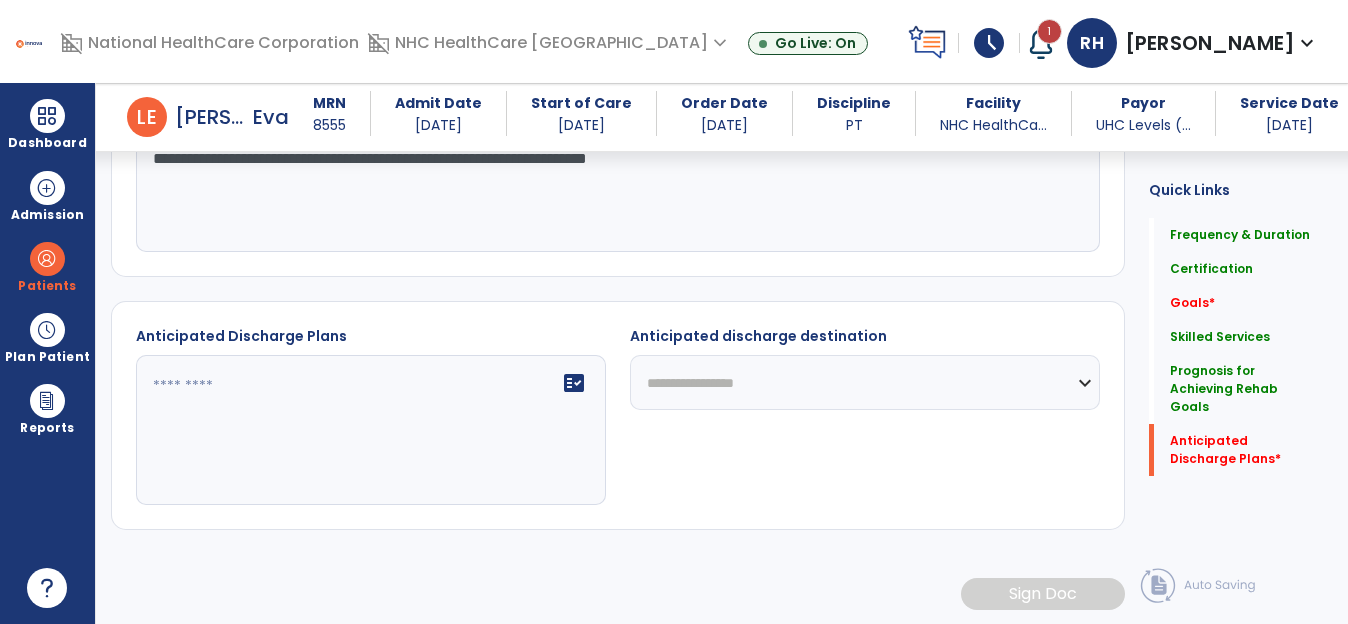 scroll, scrollTop: 1215, scrollLeft: 0, axis: vertical 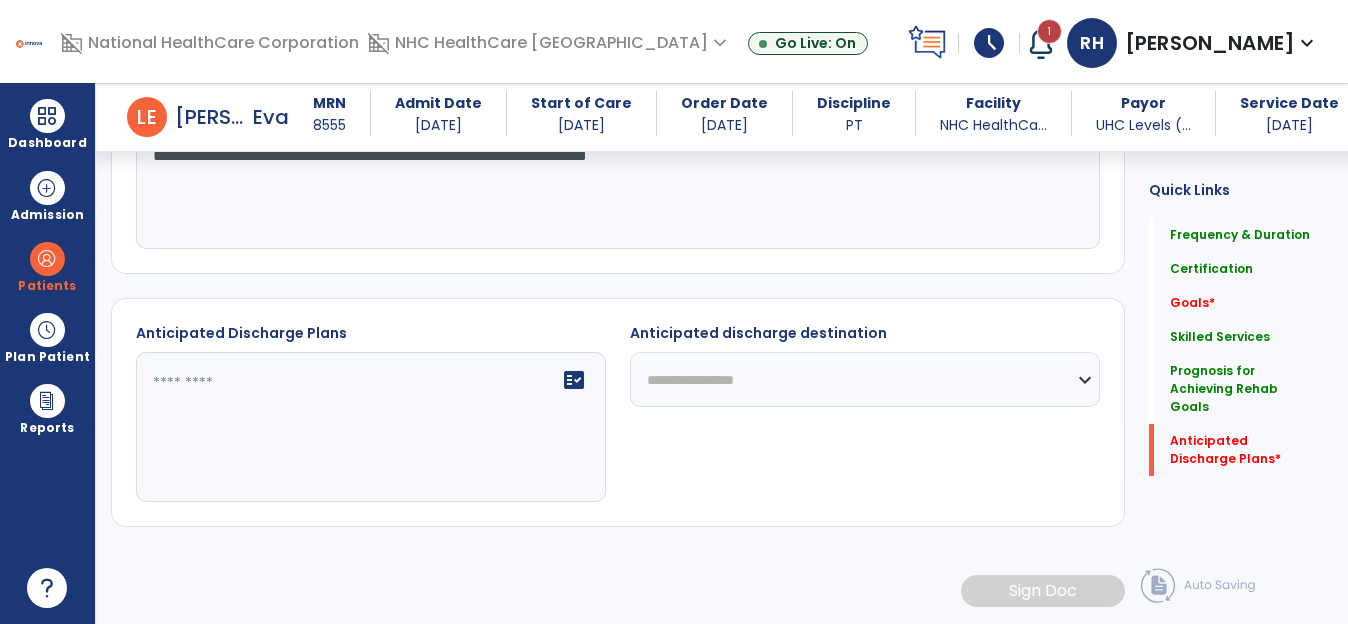click 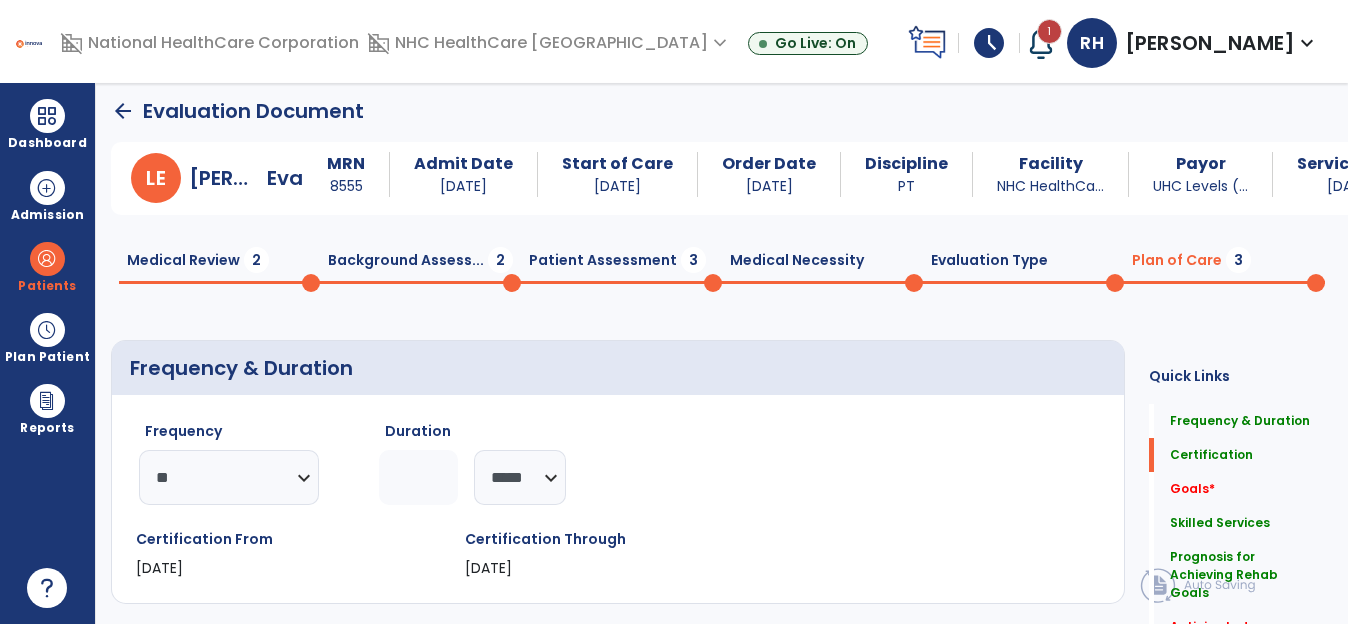 scroll, scrollTop: 0, scrollLeft: 0, axis: both 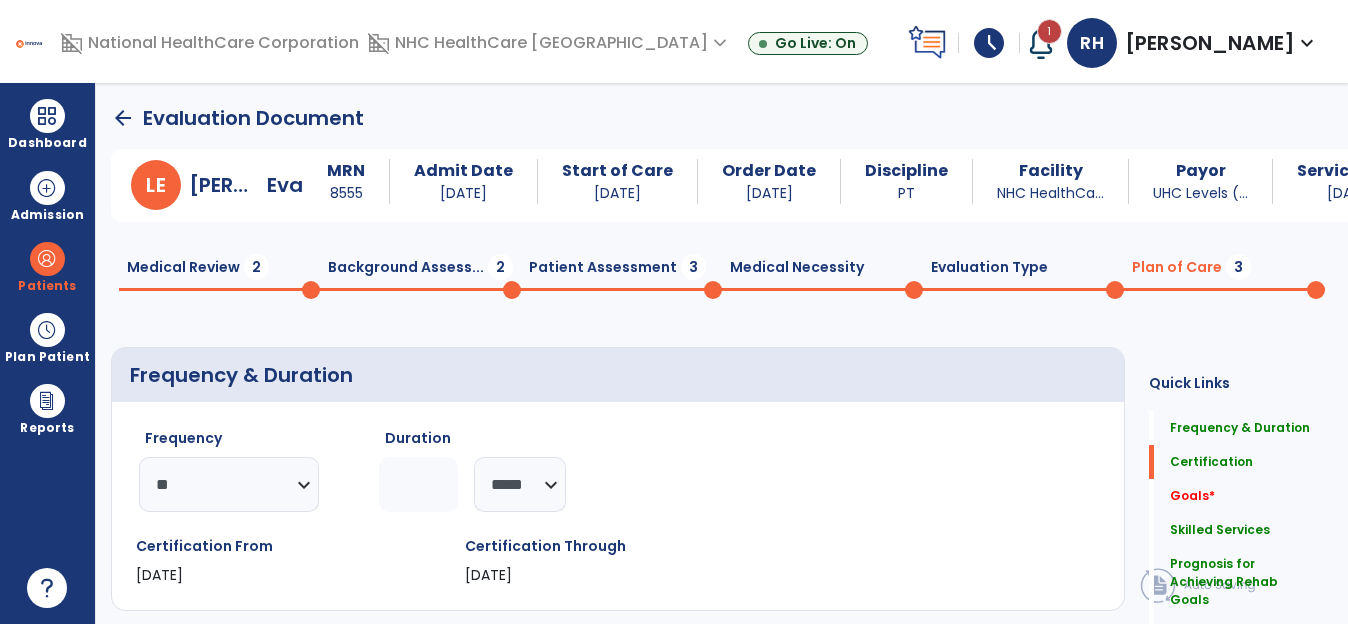 click on "Background Assess...  2" 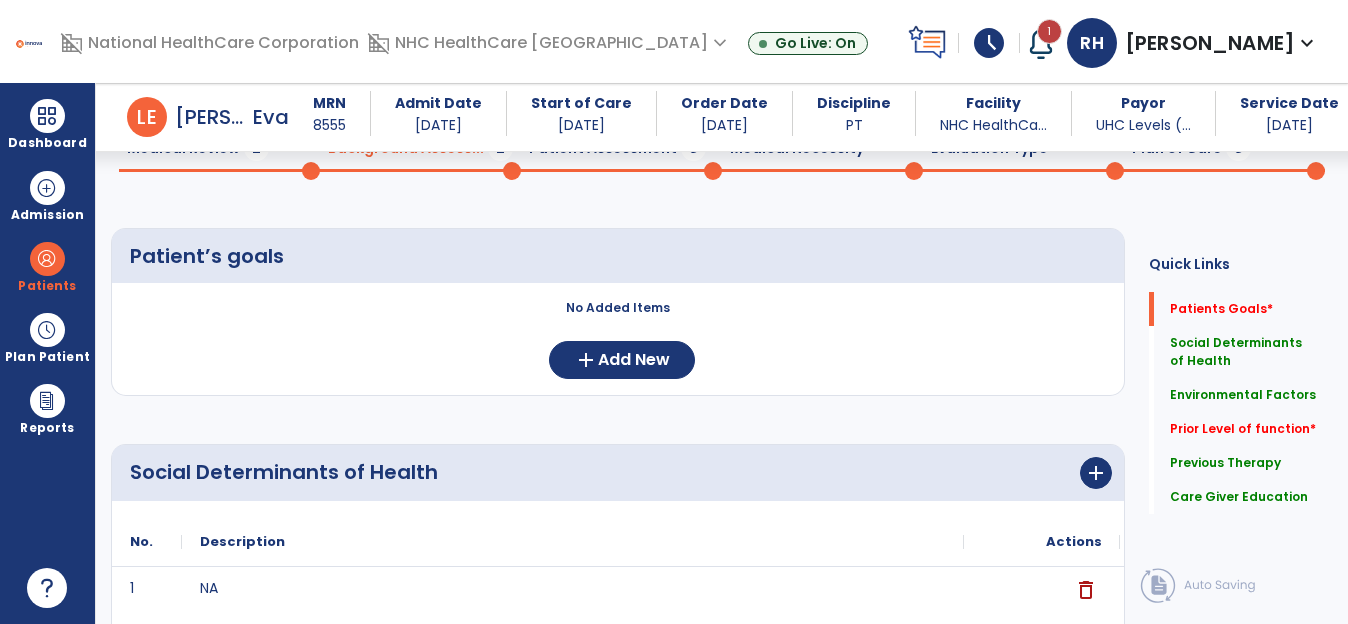 scroll, scrollTop: 0, scrollLeft: 0, axis: both 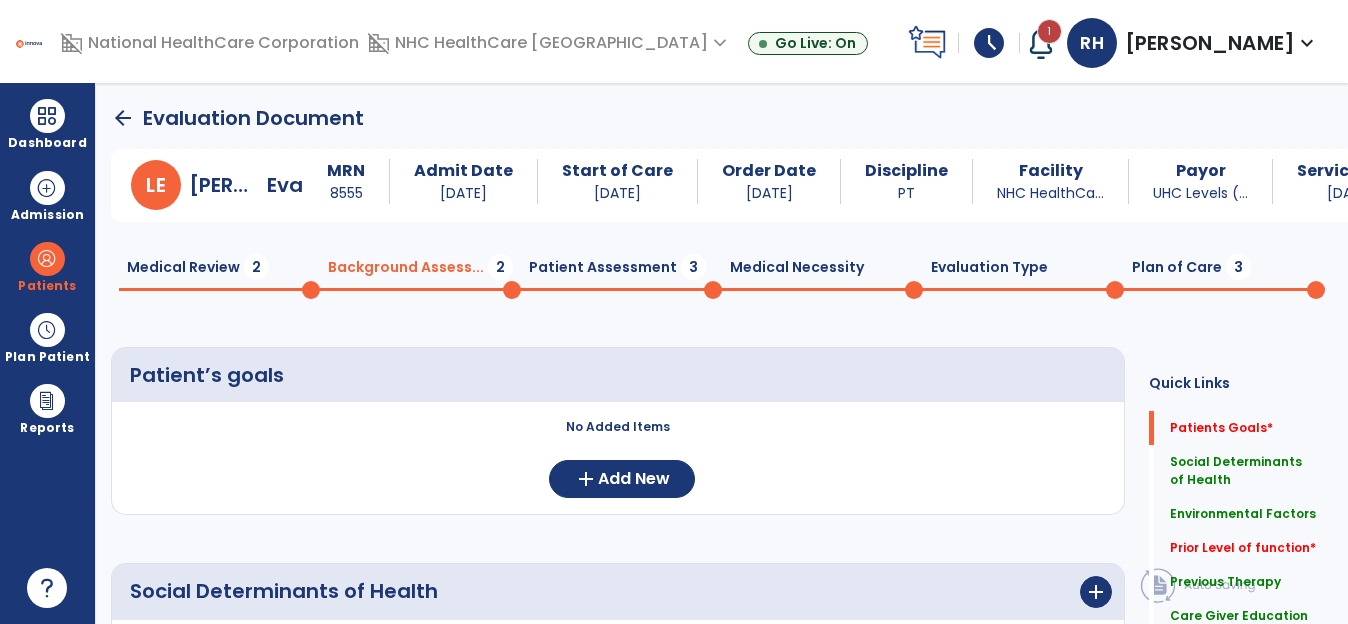 click on "Medical Review  2" 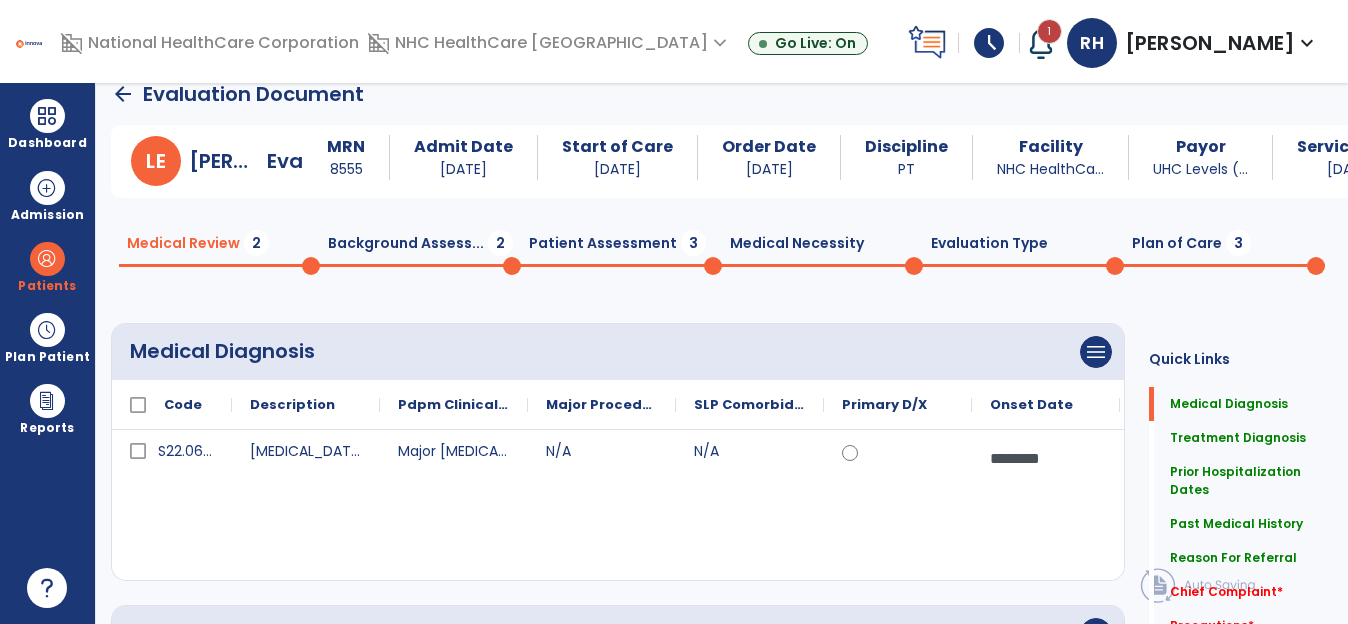 scroll, scrollTop: 0, scrollLeft: 0, axis: both 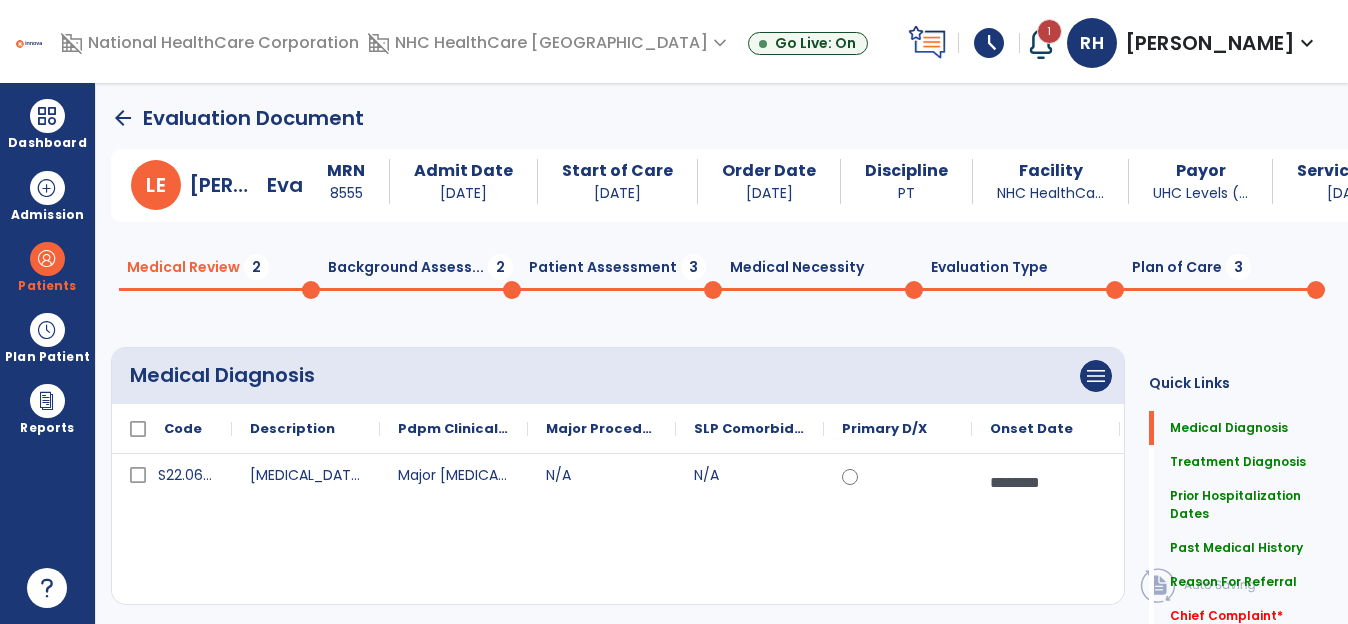 click on "Background Assess...  2" 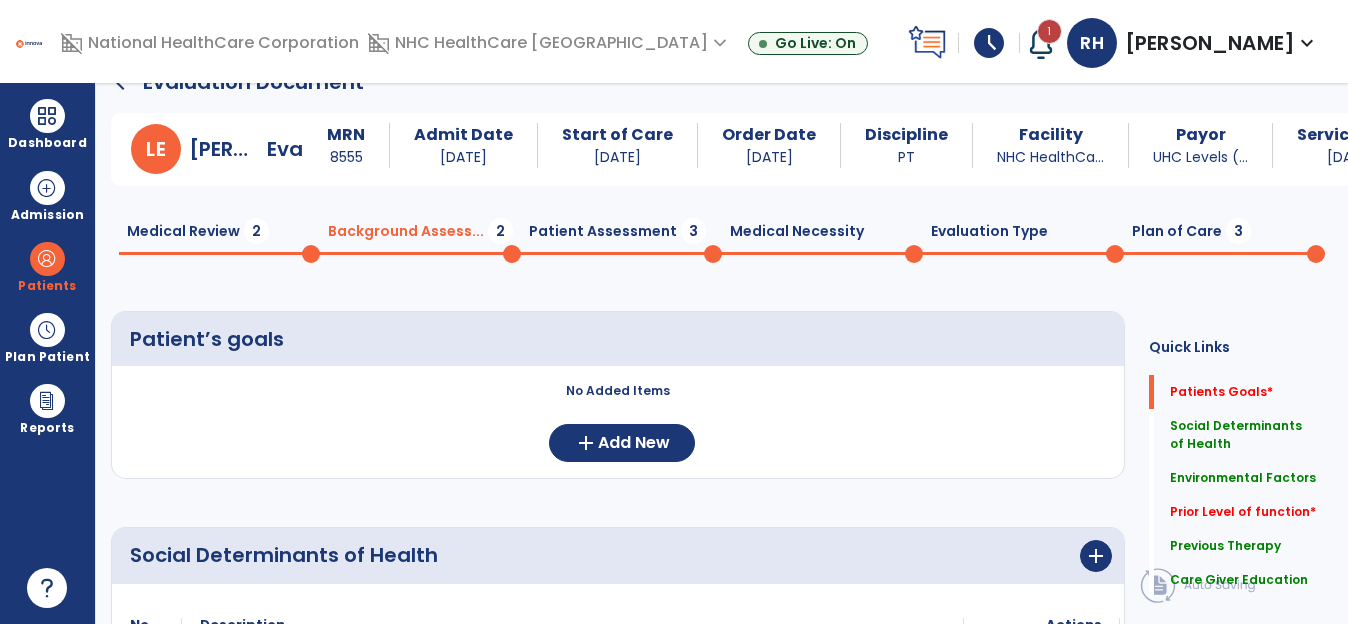 scroll, scrollTop: 100, scrollLeft: 0, axis: vertical 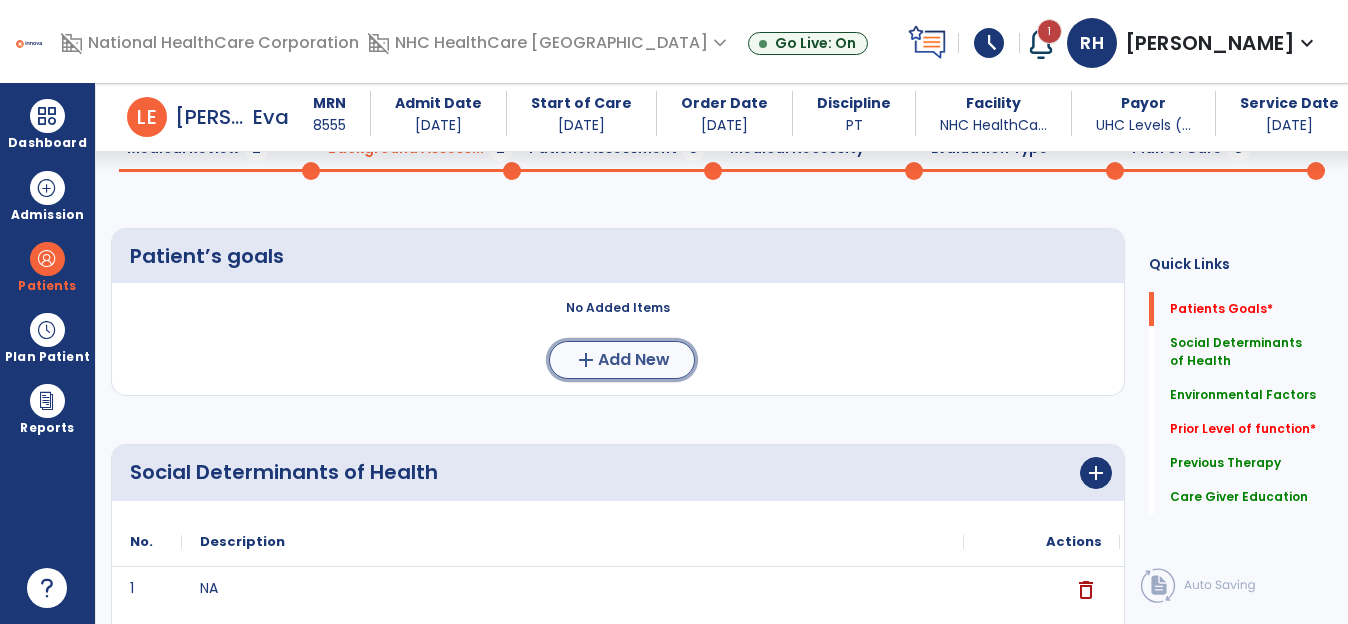 click on "Add New" 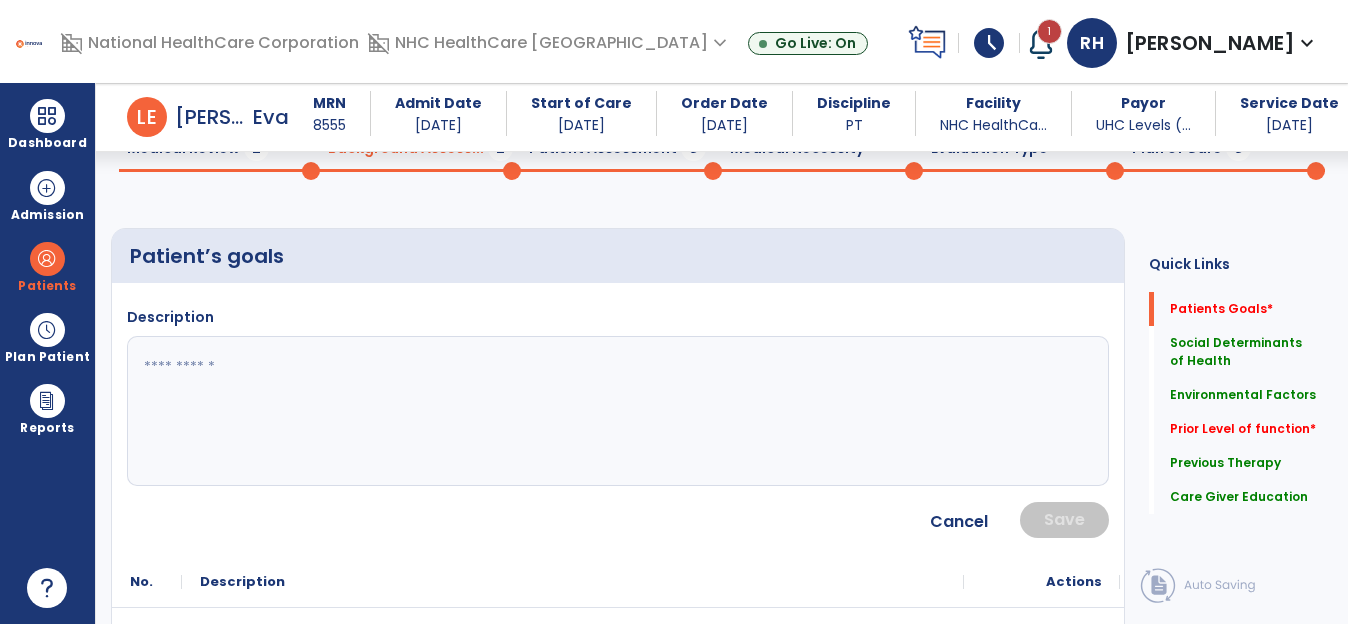 click 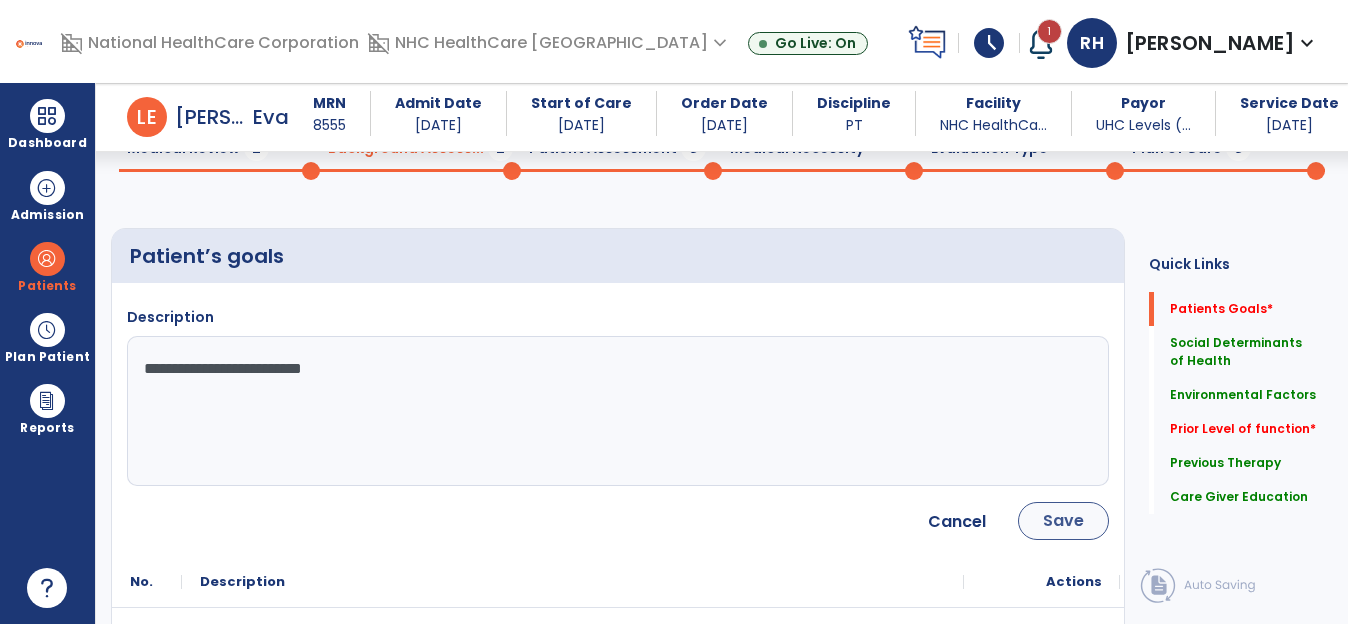 type on "**********" 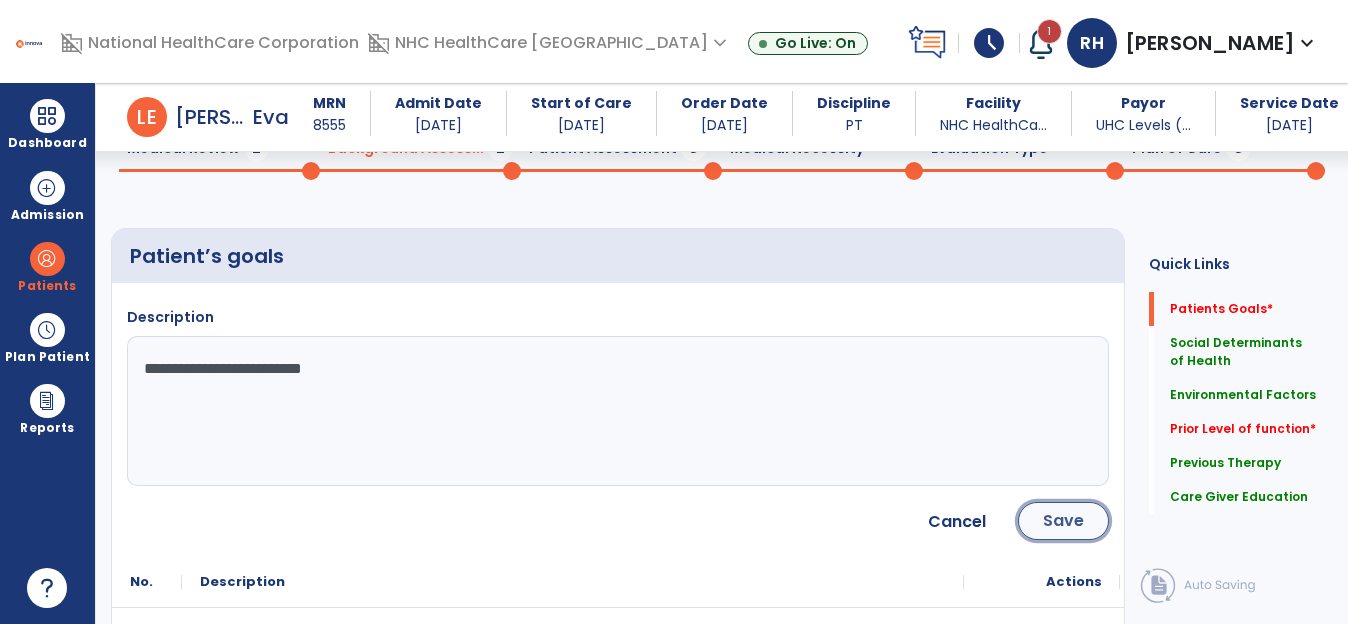 click on "Save" 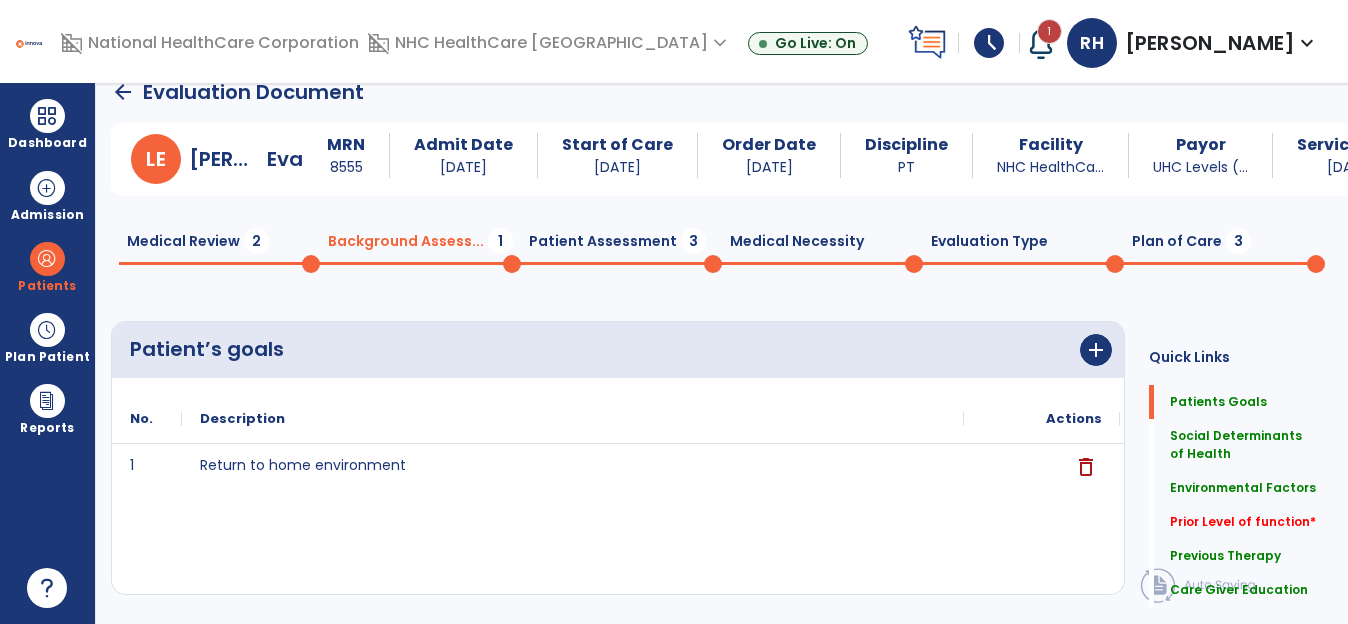 scroll, scrollTop: 0, scrollLeft: 0, axis: both 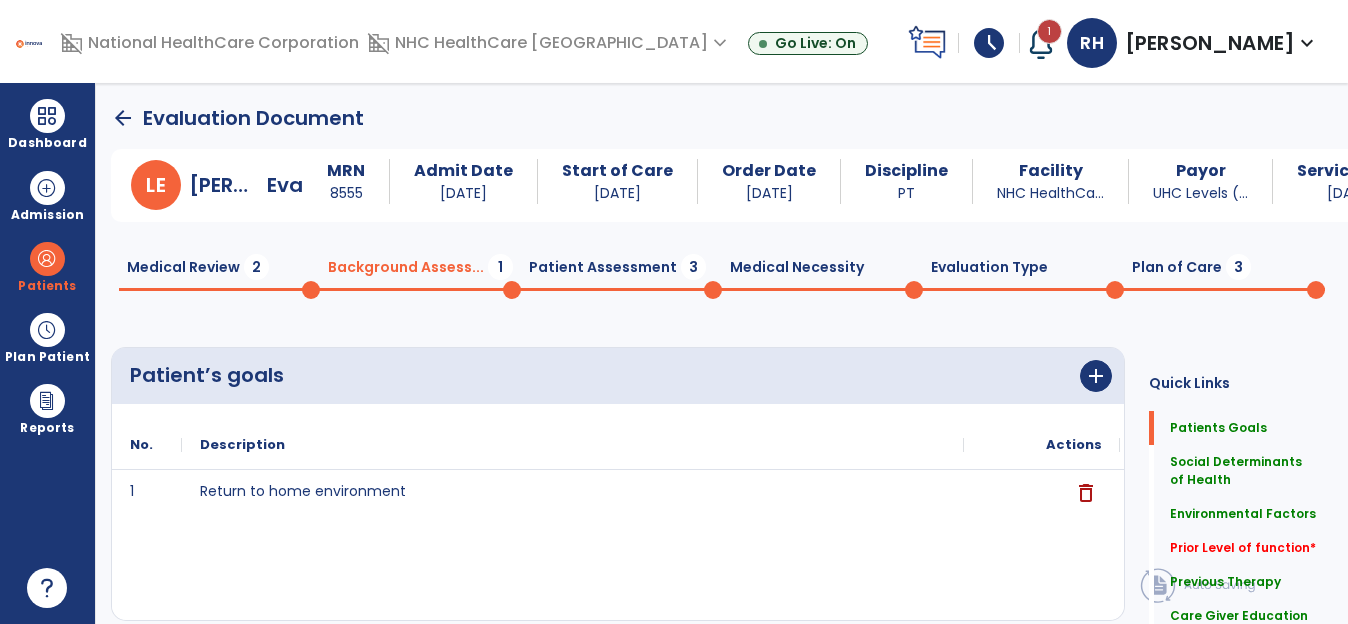 click on "Medical Review  2" 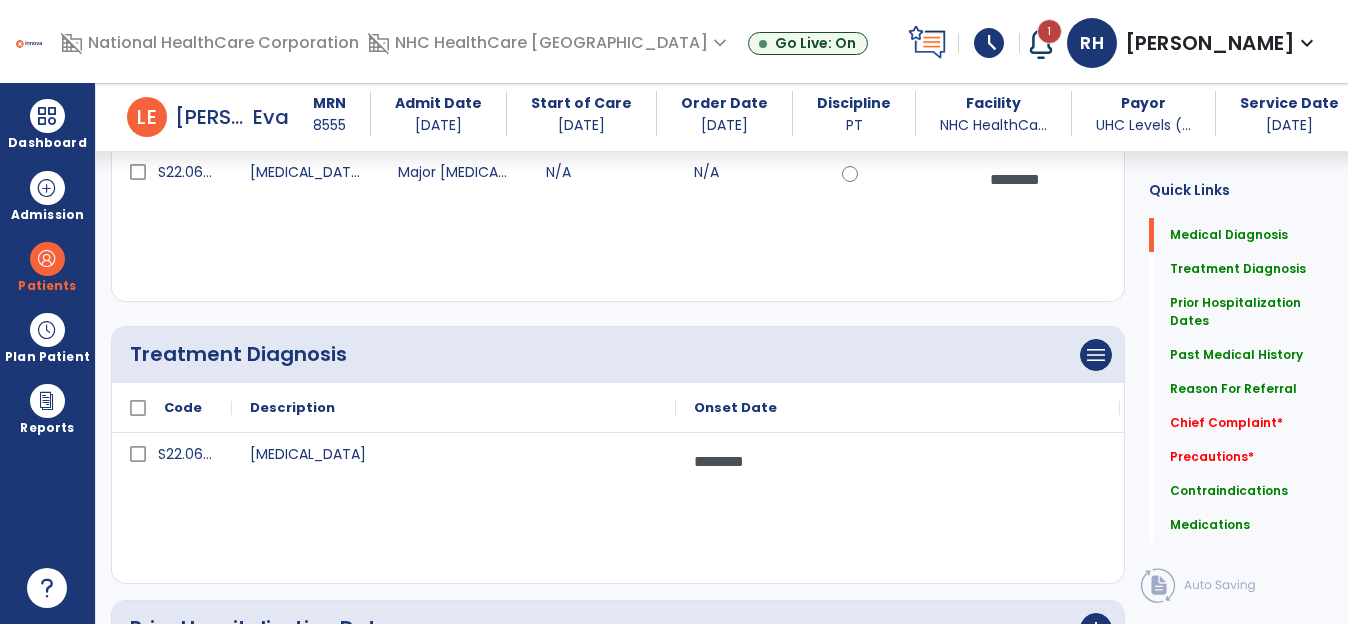 scroll, scrollTop: 300, scrollLeft: 0, axis: vertical 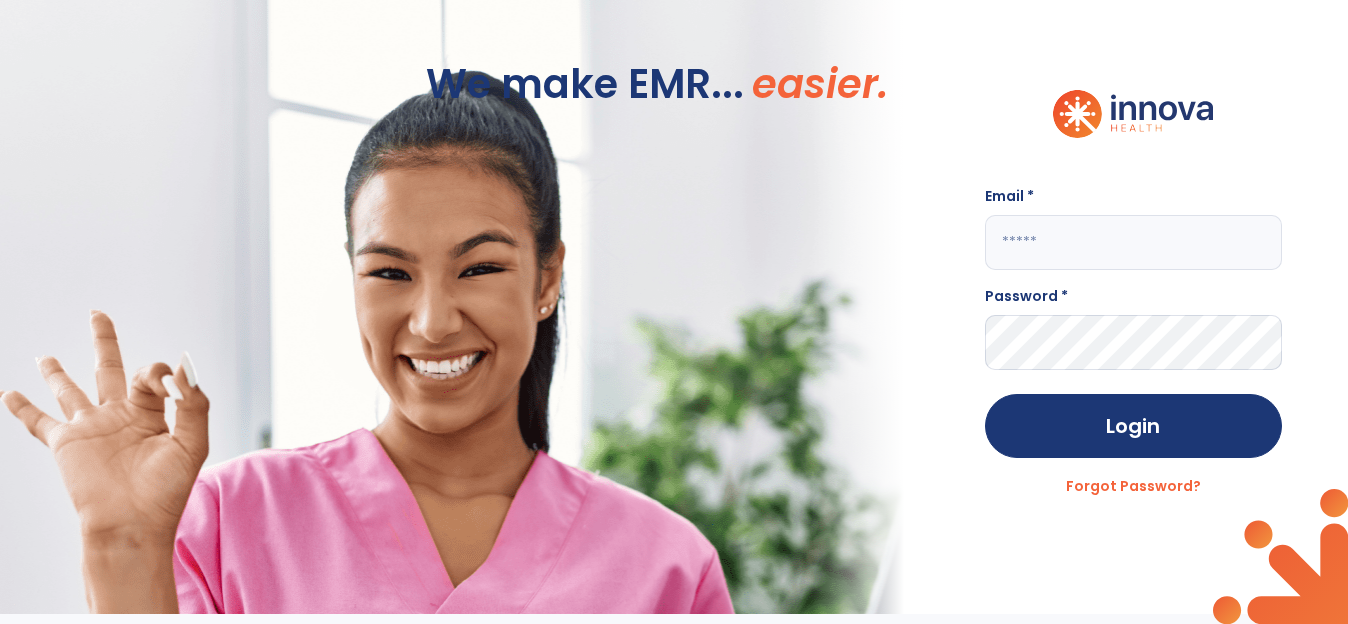 type on "**********" 